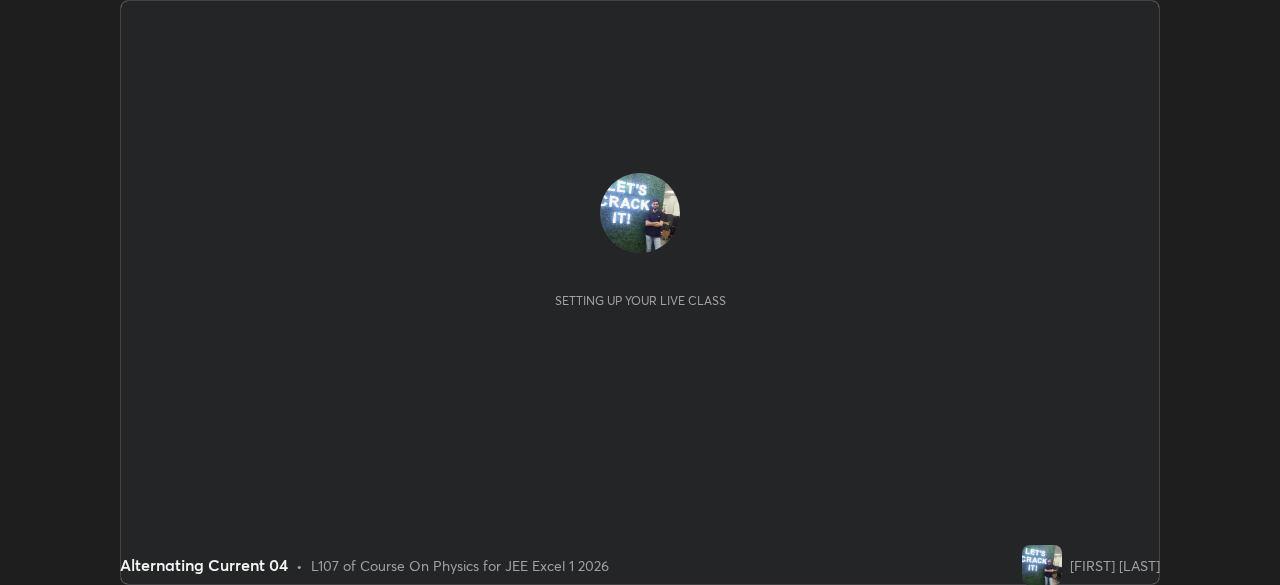 scroll, scrollTop: 0, scrollLeft: 0, axis: both 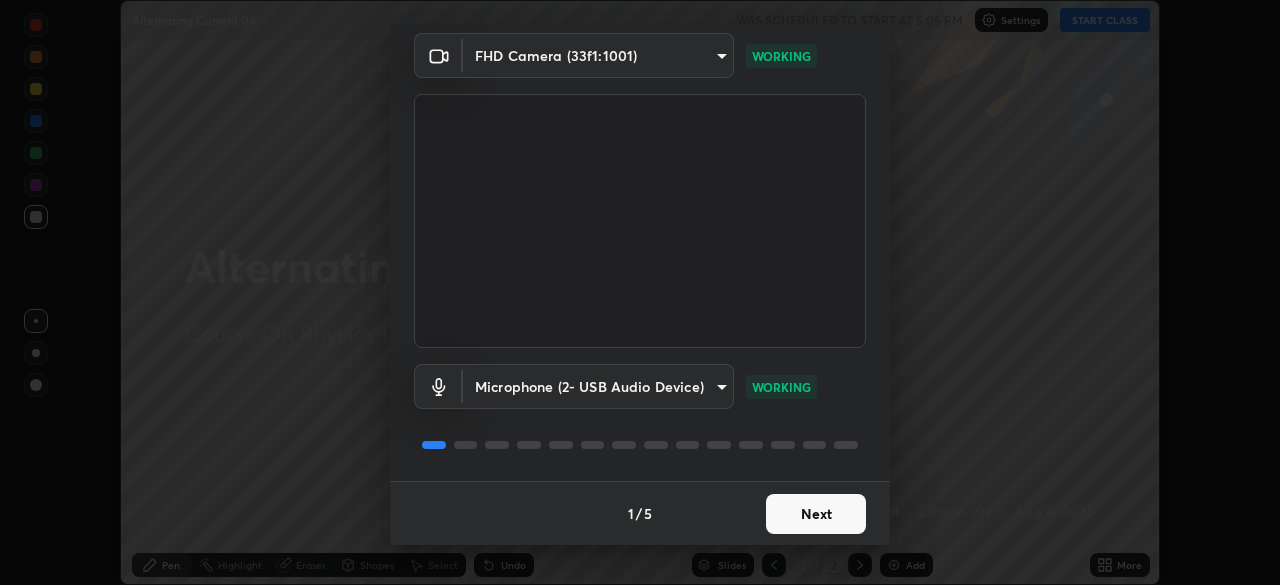 click on "Next" at bounding box center (816, 514) 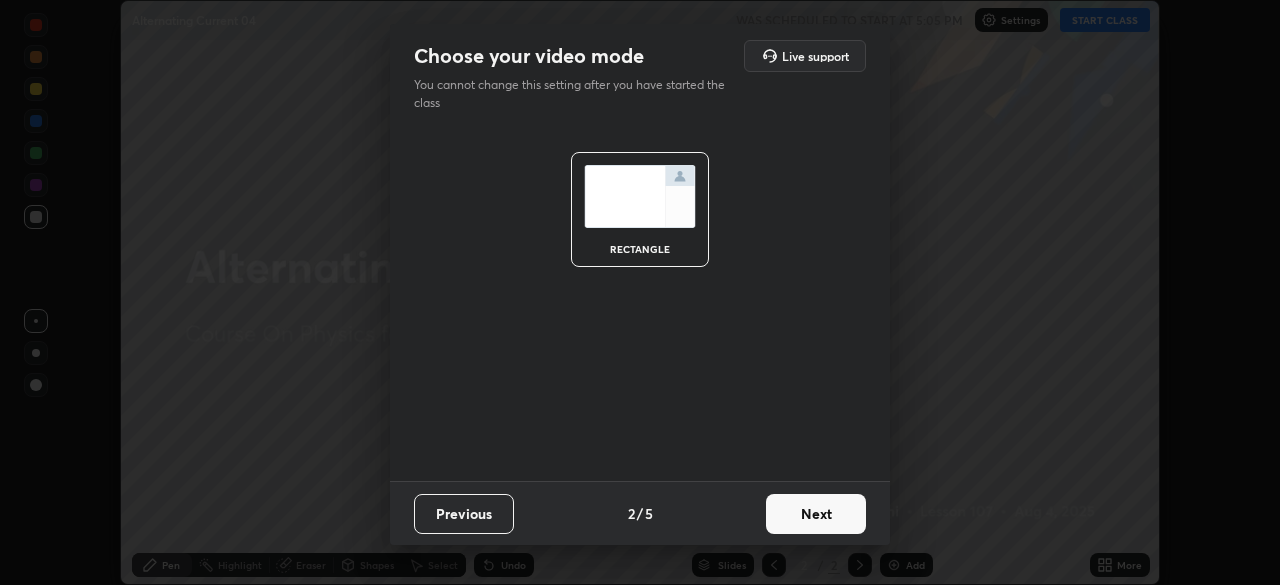 click on "Next" at bounding box center [816, 514] 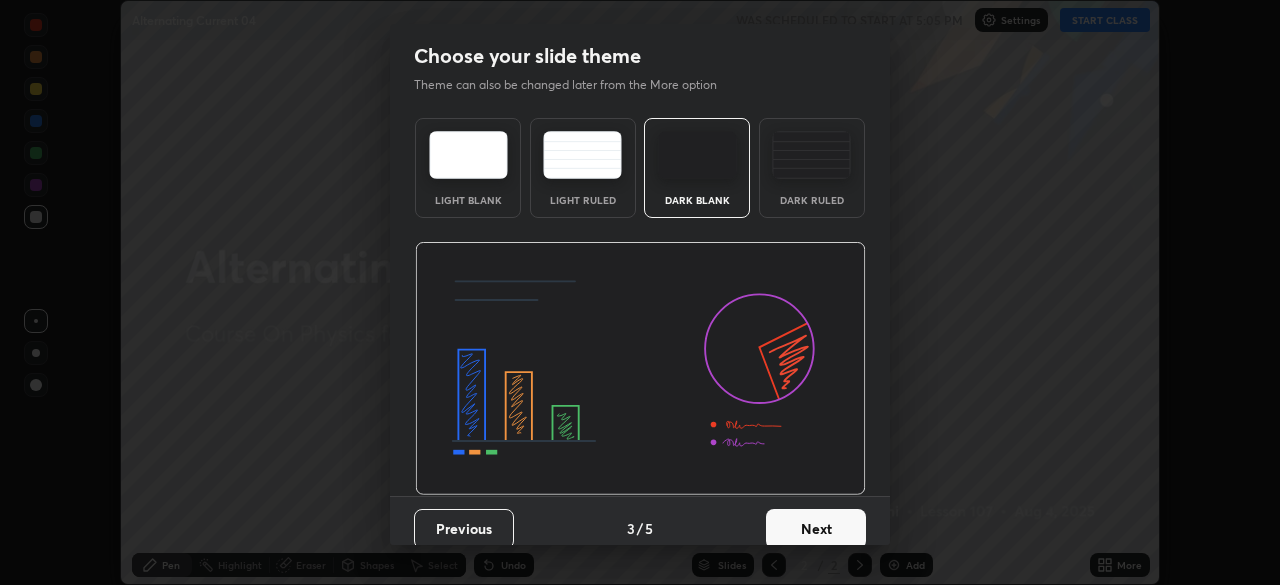 click on "Next" at bounding box center (816, 529) 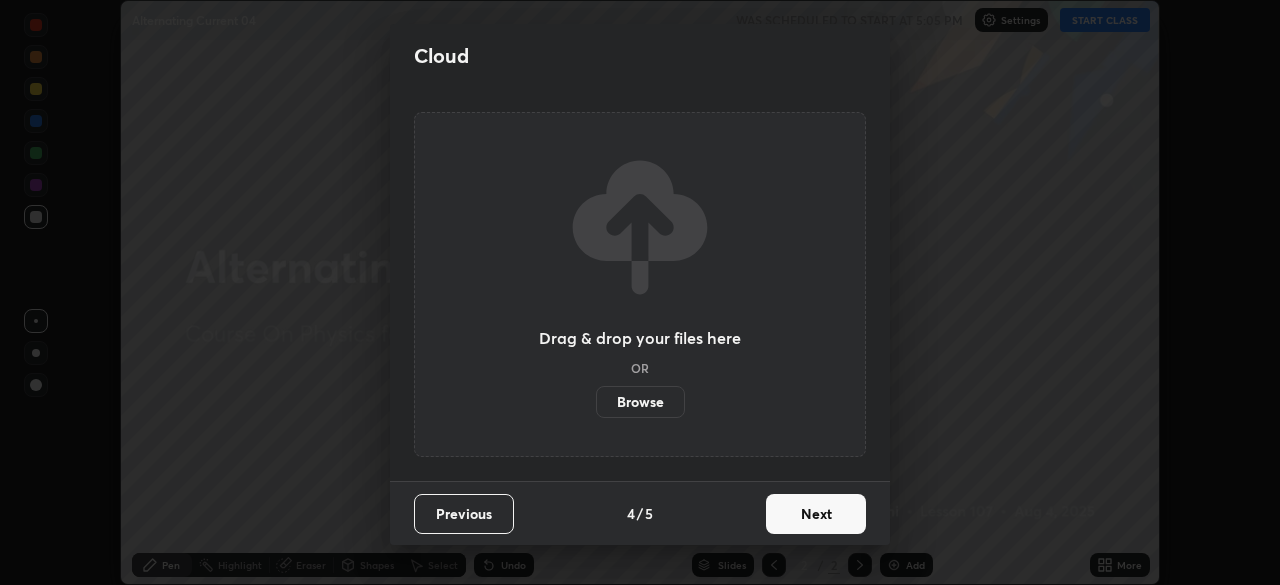 click on "Next" at bounding box center (816, 514) 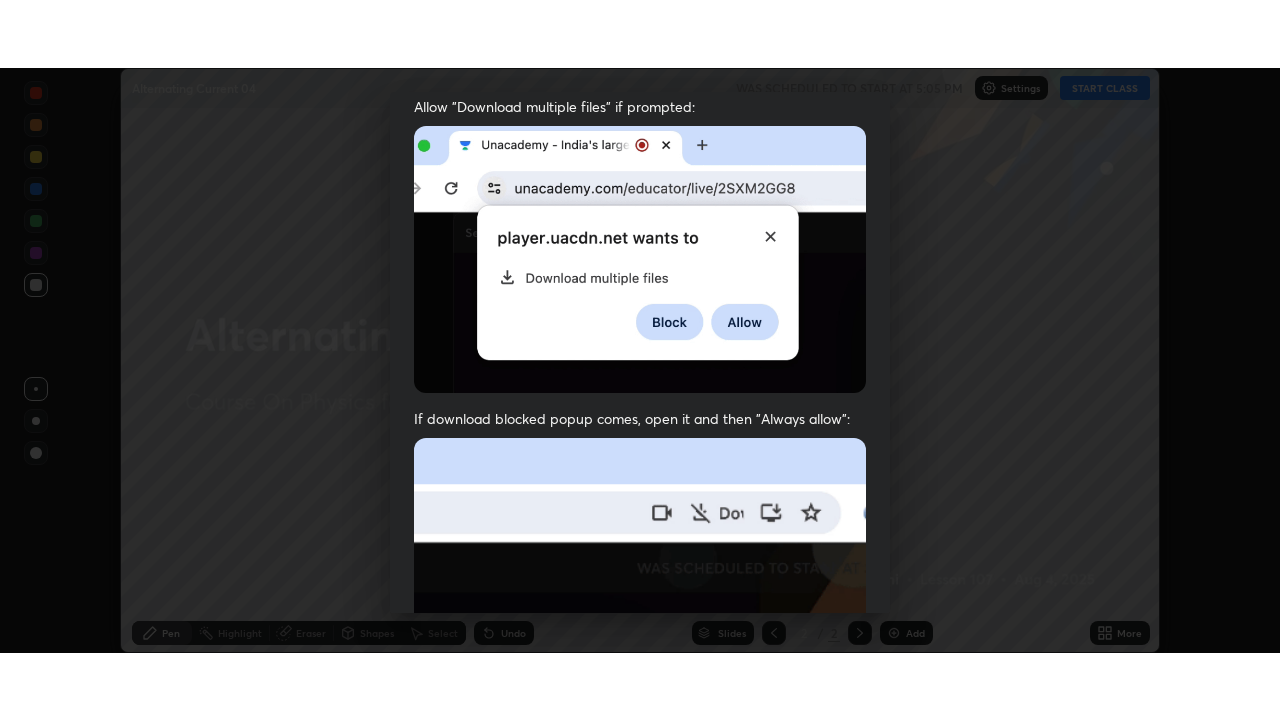 scroll, scrollTop: 479, scrollLeft: 0, axis: vertical 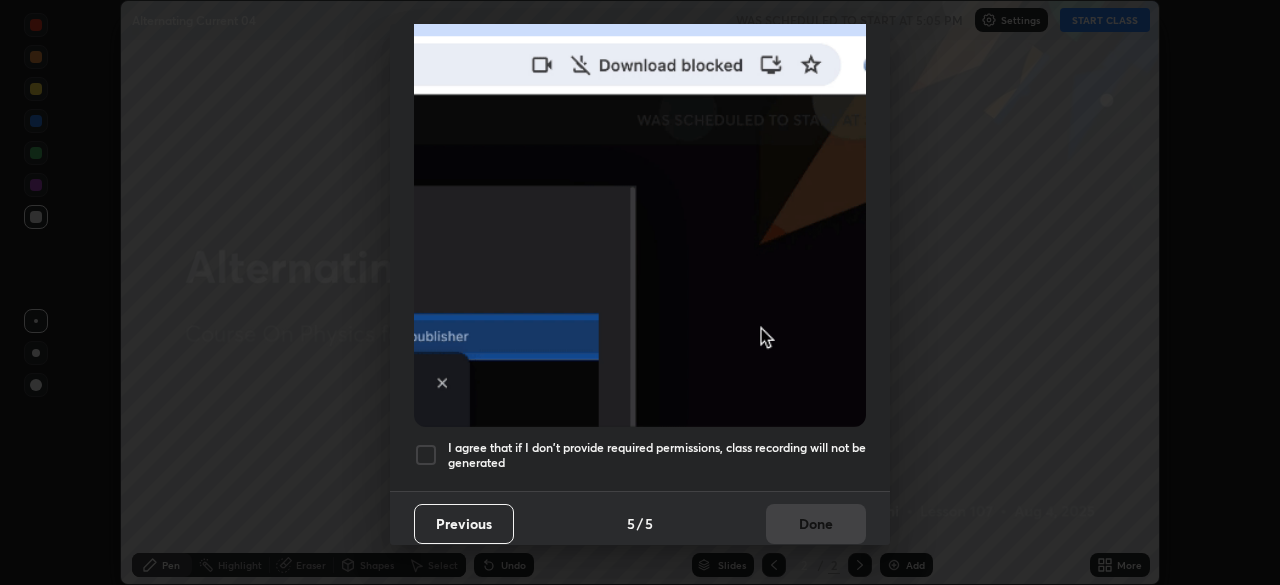click on "I agree that if I don't provide required permissions, class recording will not be generated" at bounding box center (640, 455) 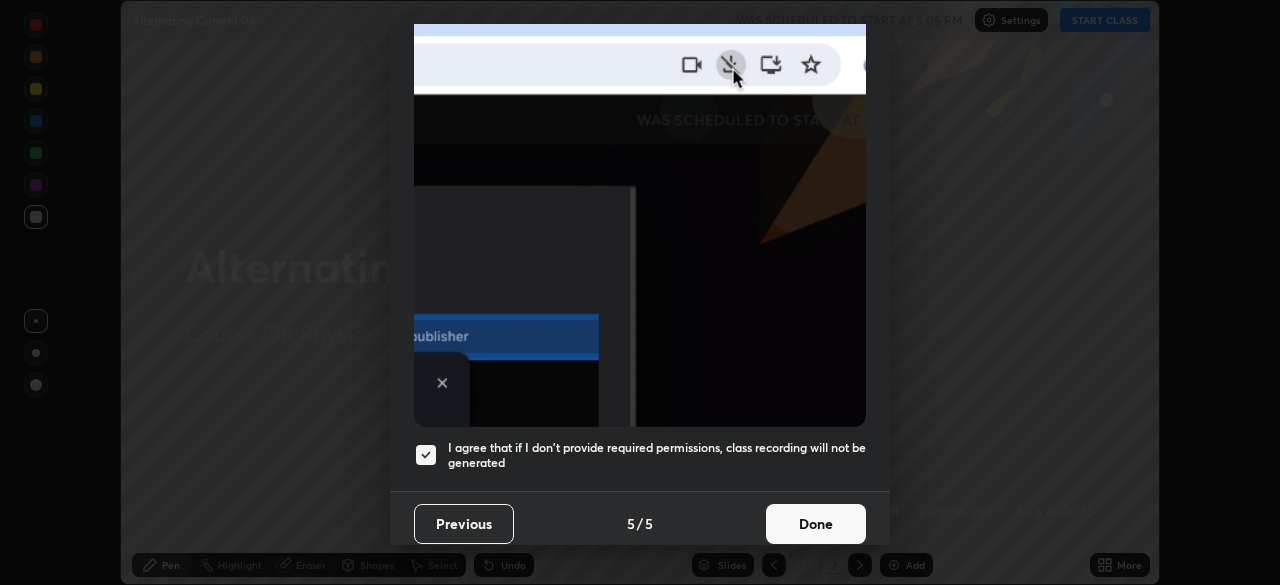 click on "Done" at bounding box center (816, 524) 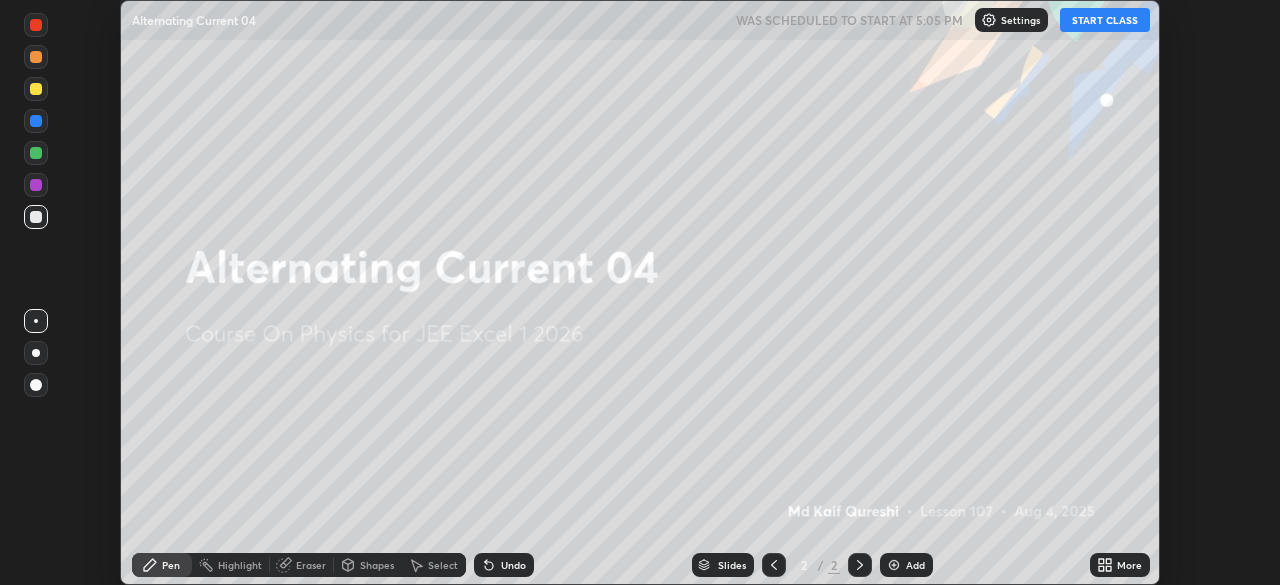 click 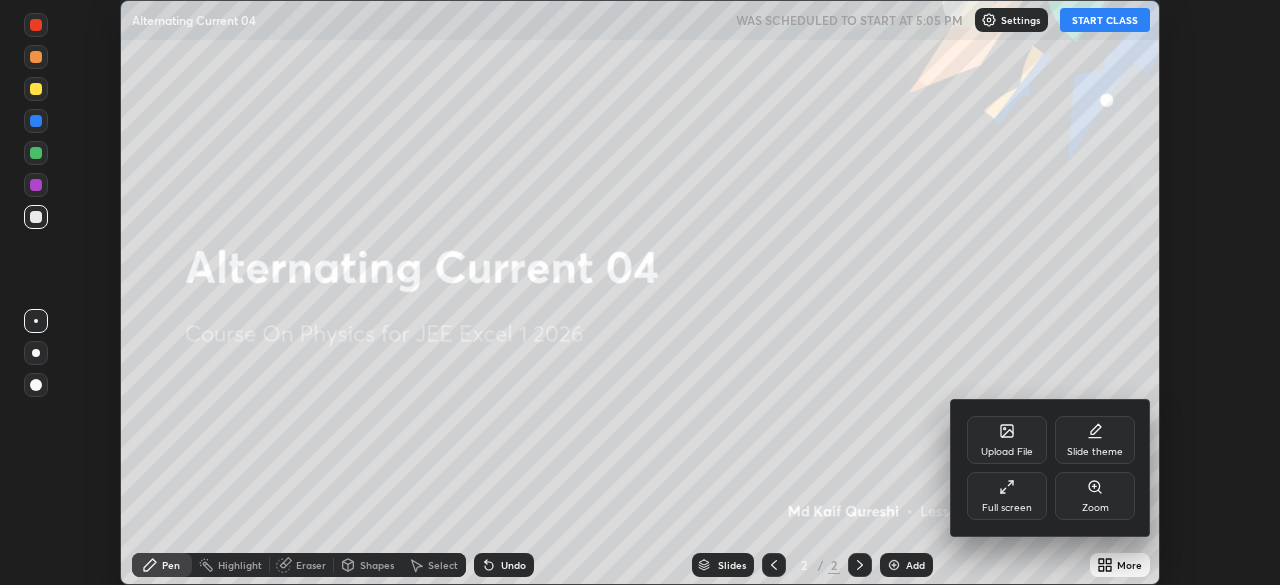 click on "Full screen" at bounding box center (1007, 508) 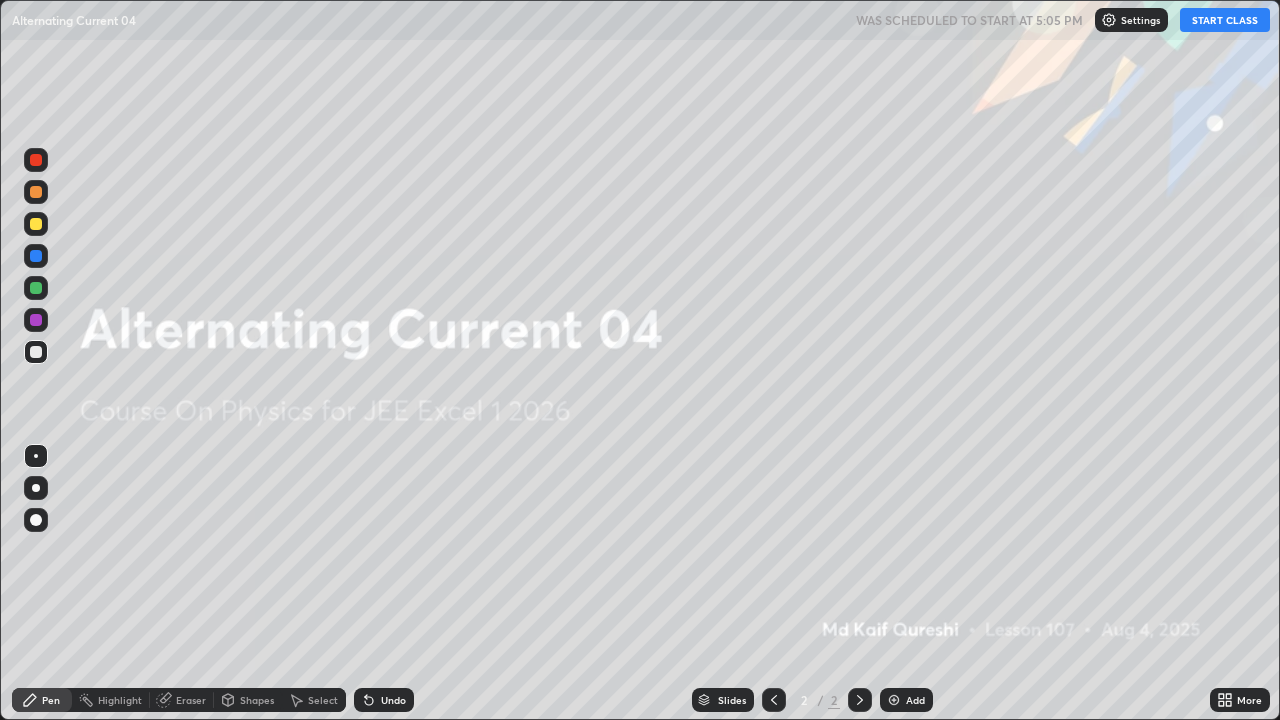 scroll, scrollTop: 99280, scrollLeft: 98720, axis: both 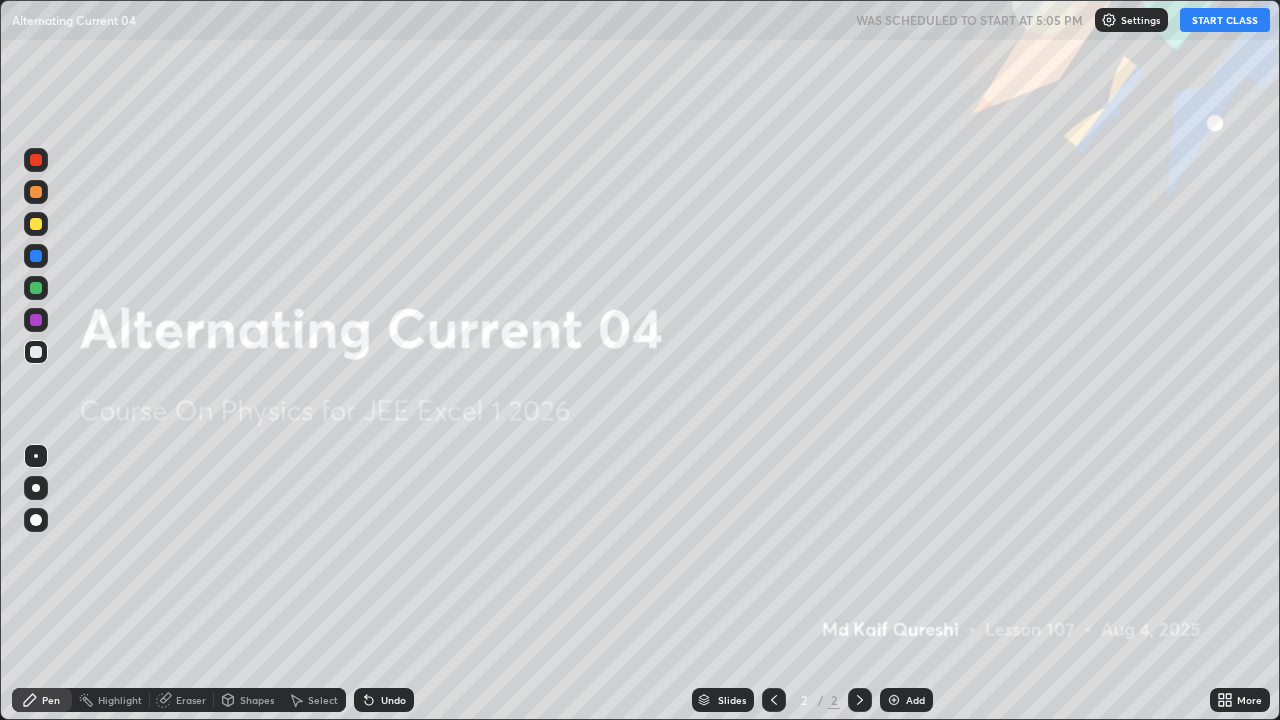 click on "START CLASS" at bounding box center [1225, 20] 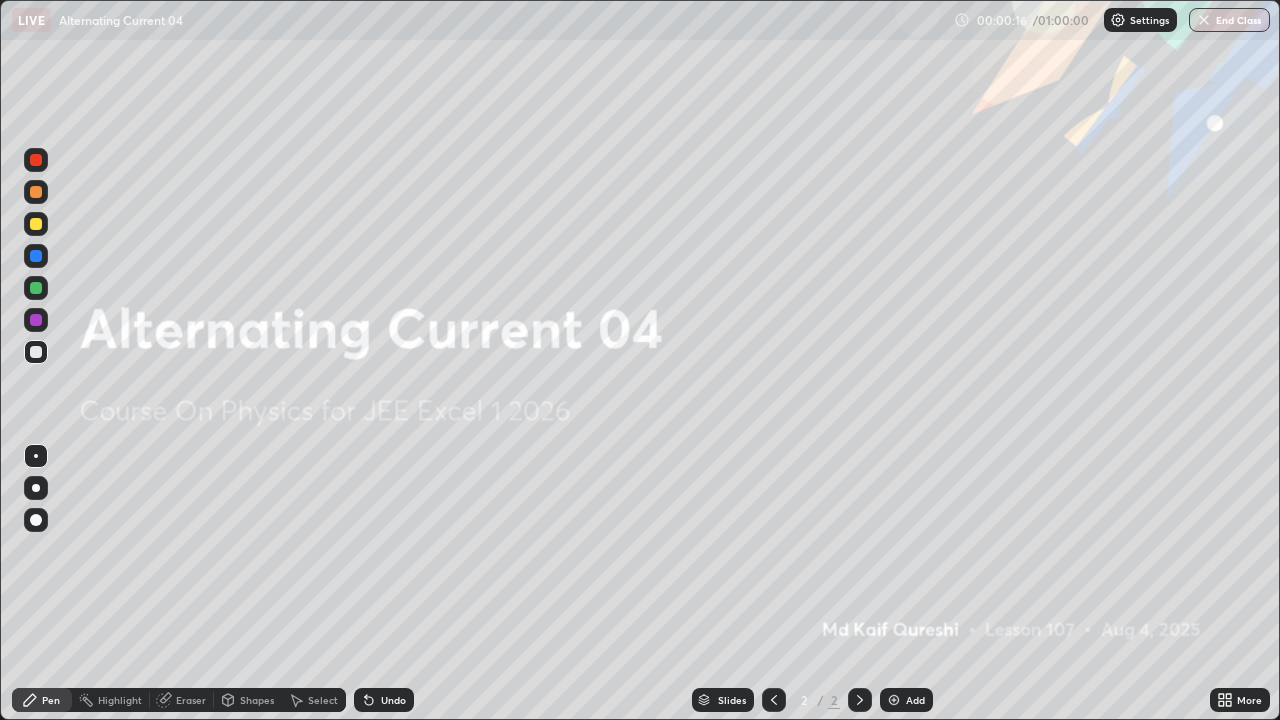click on "Add" at bounding box center [906, 700] 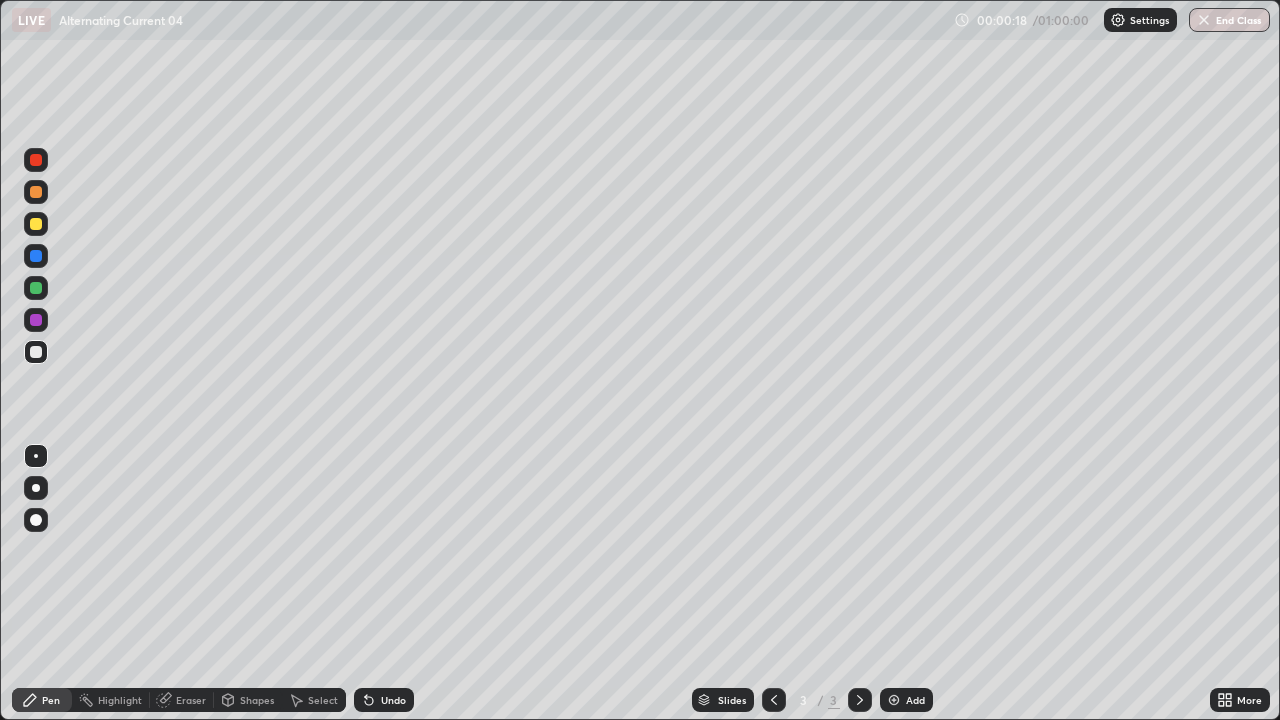 click at bounding box center (36, 224) 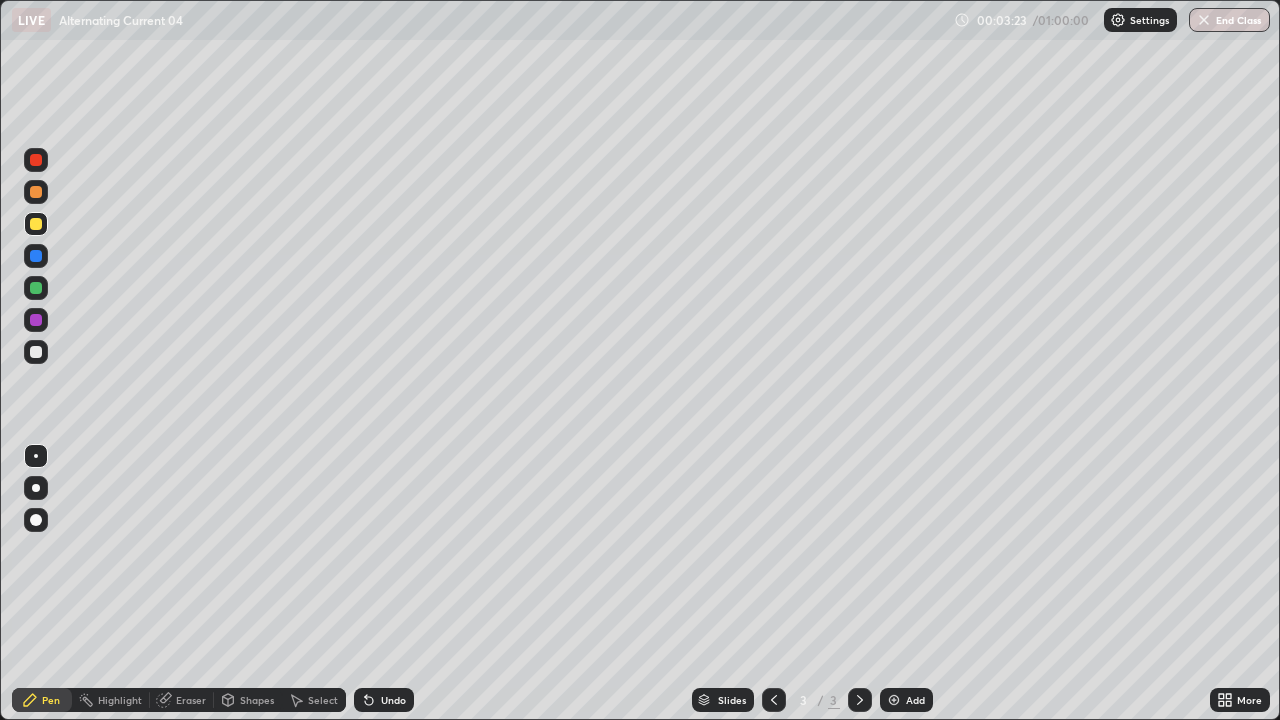 click on "Select" at bounding box center [323, 700] 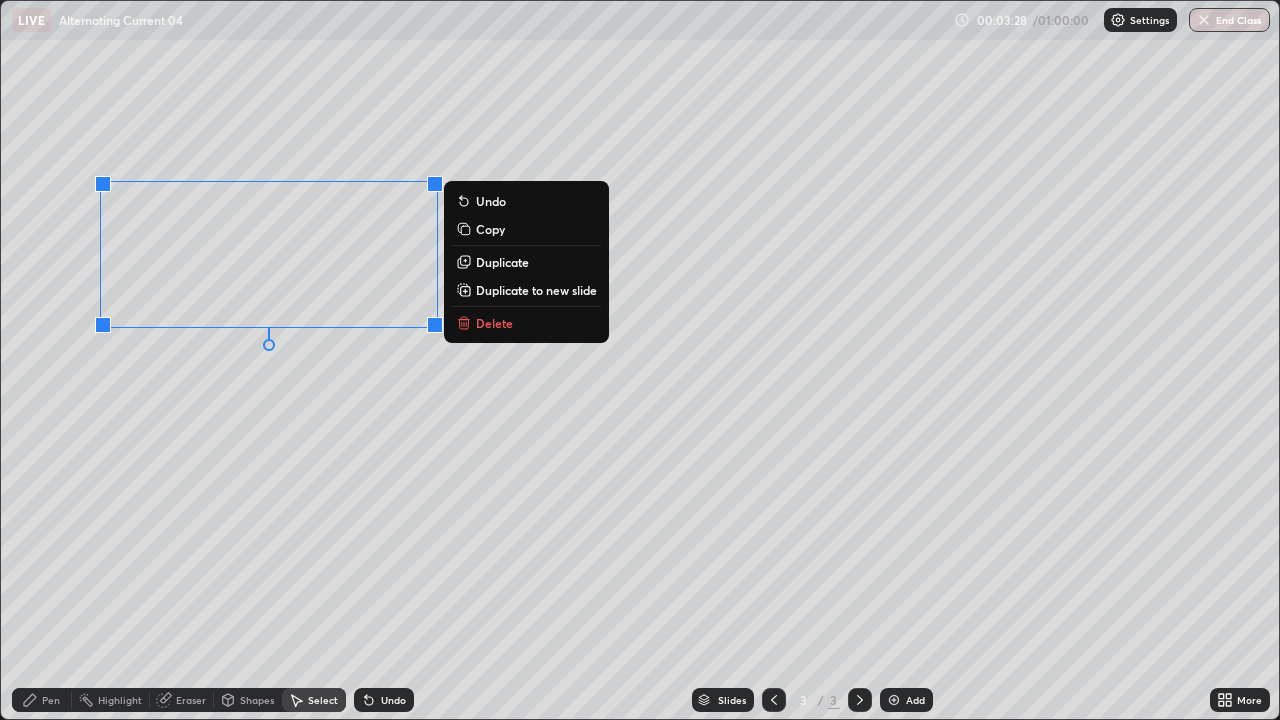 click on "0 ° Undo Copy Duplicate Duplicate to new slide Delete" at bounding box center [640, 360] 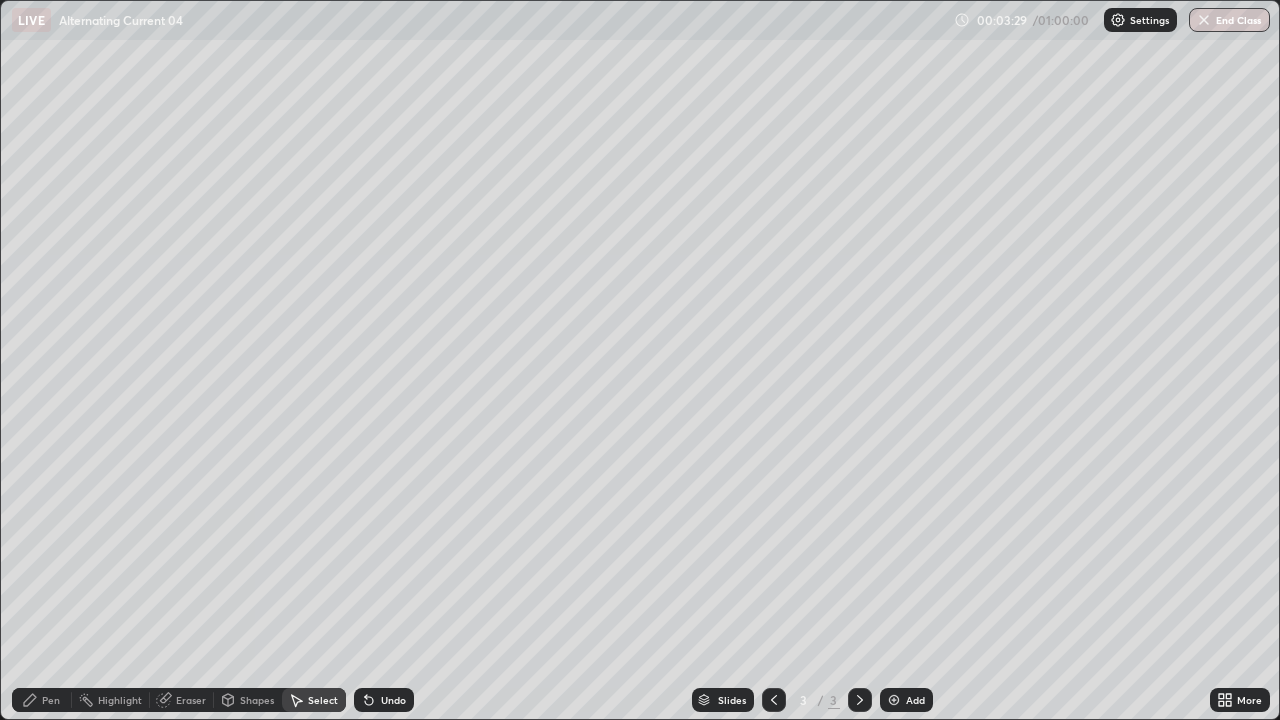 click on "Pen" at bounding box center (42, 700) 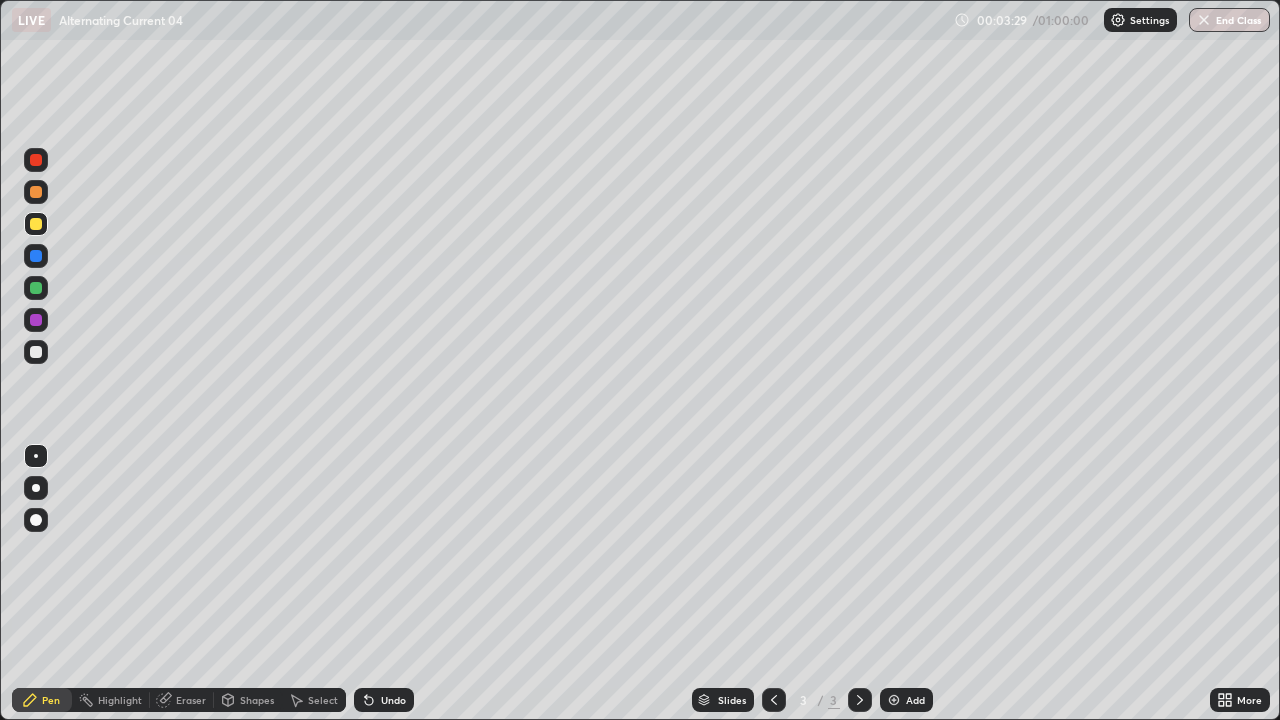 click at bounding box center (36, 352) 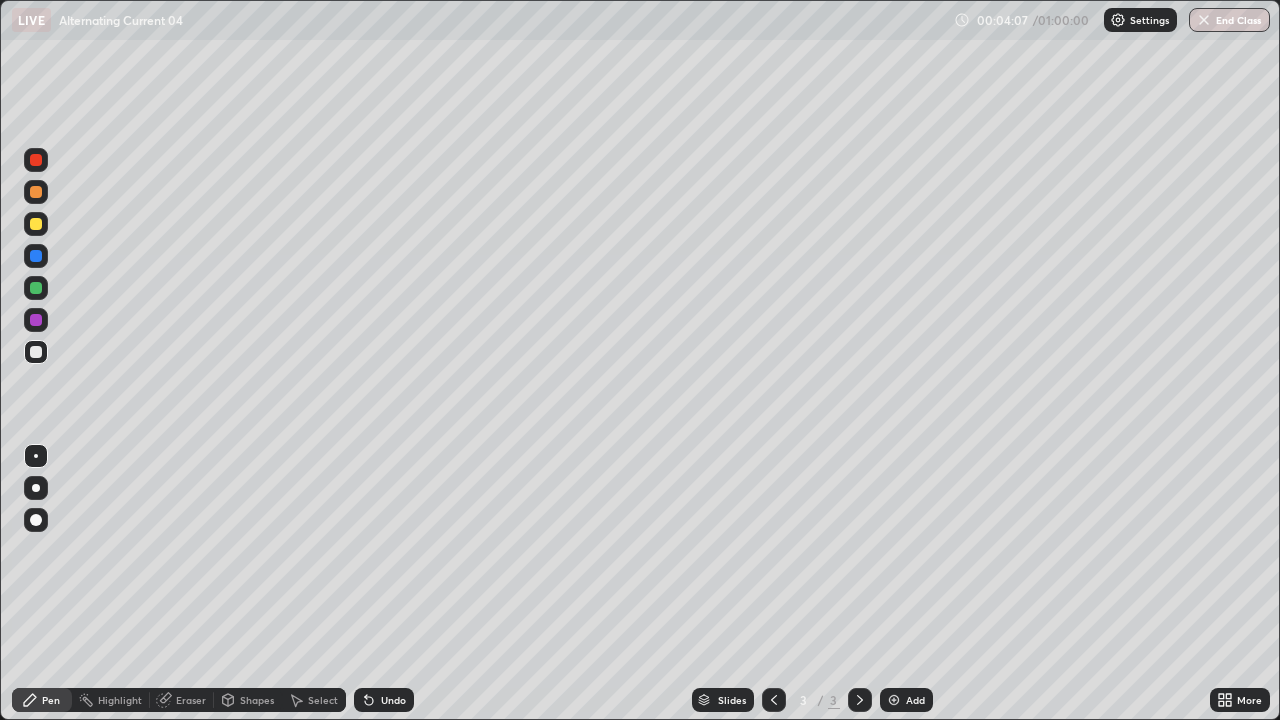 click at bounding box center (36, 288) 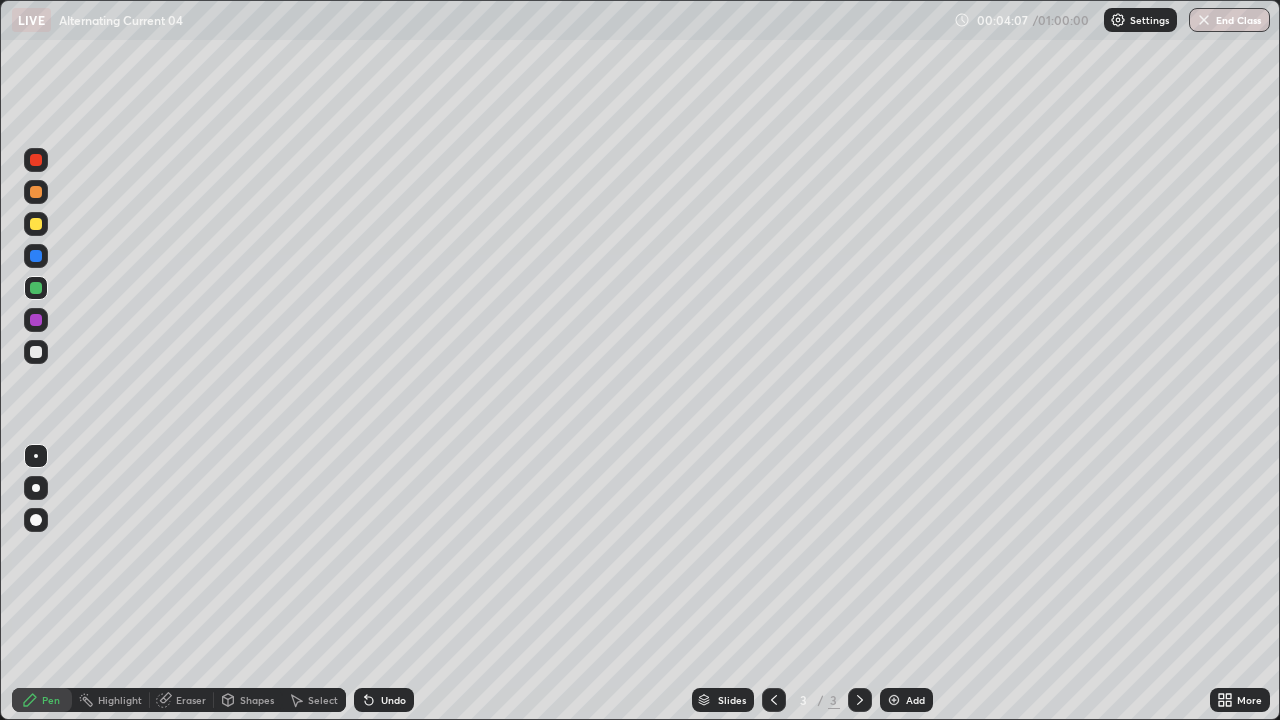 click on "Shapes" at bounding box center (257, 700) 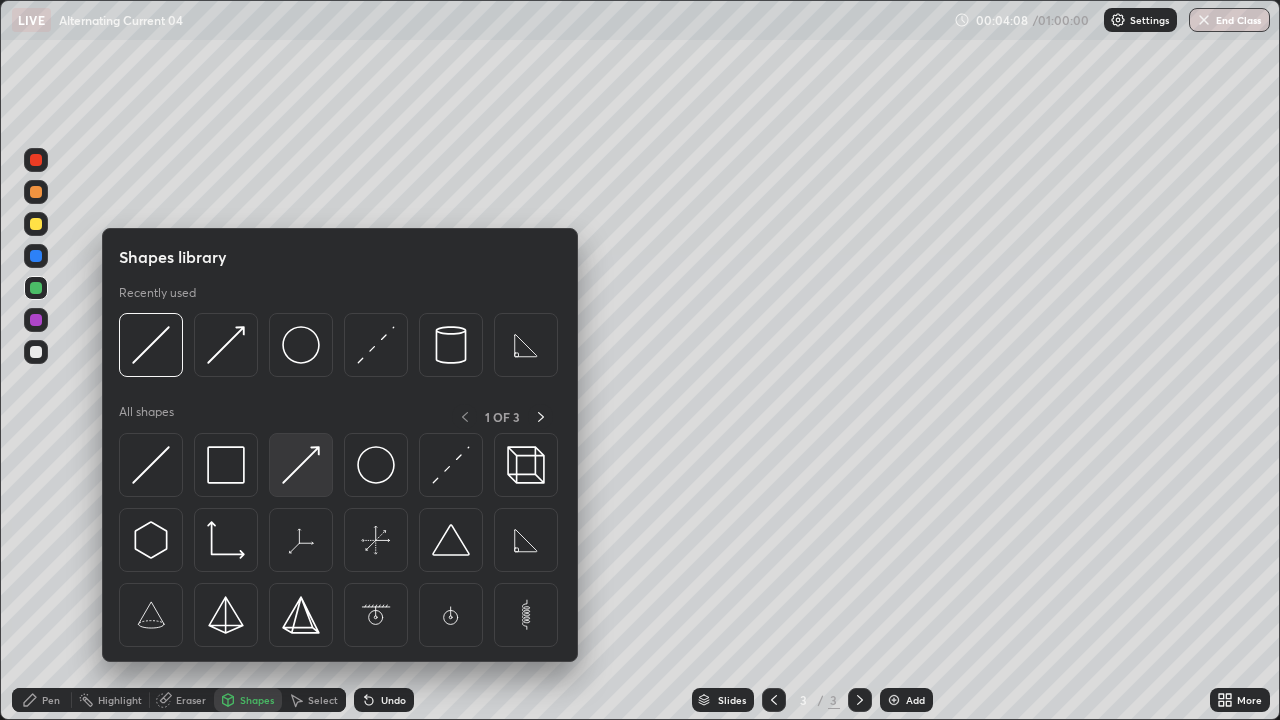 click at bounding box center [301, 465] 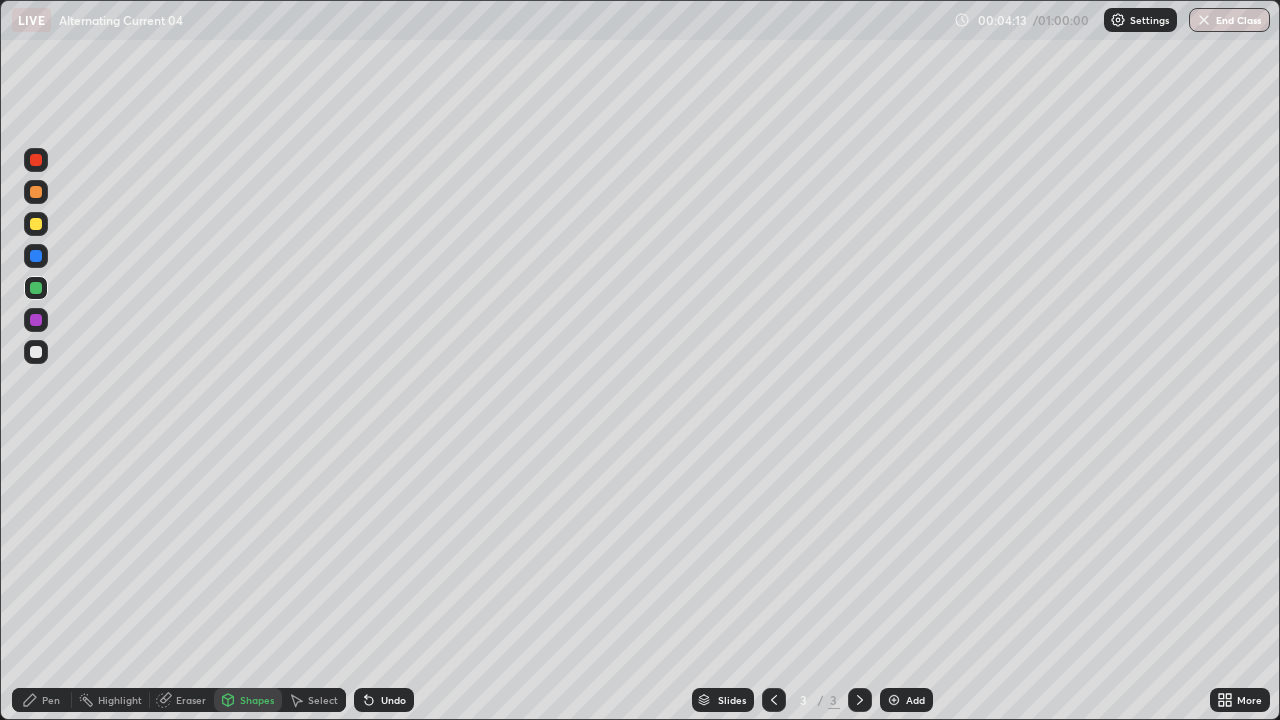 click on "Pen" at bounding box center [42, 700] 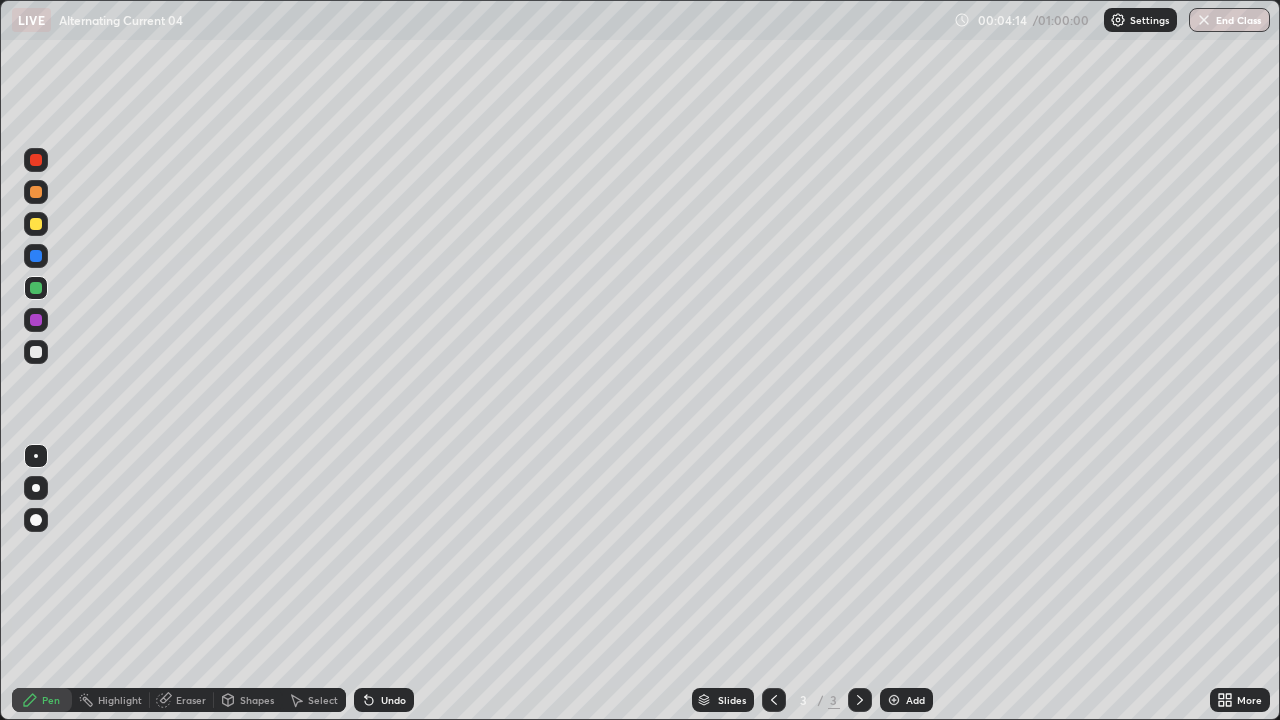 click 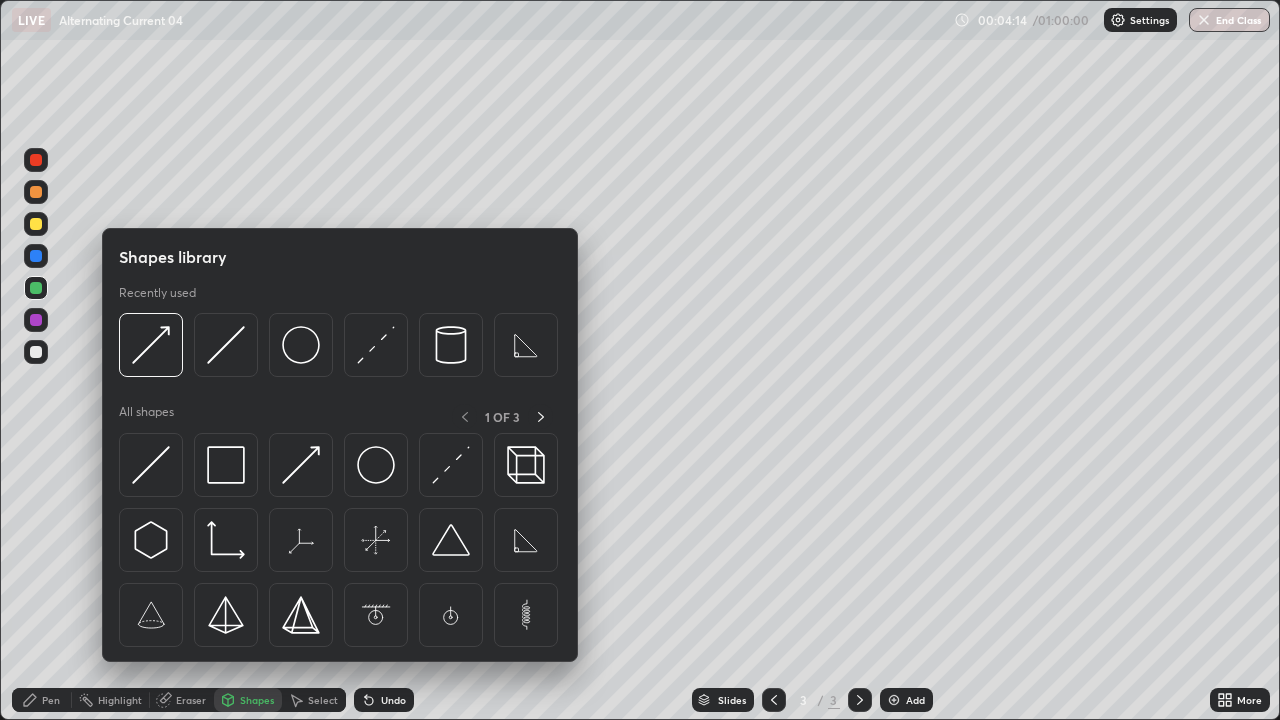 click on "Shapes" at bounding box center [257, 700] 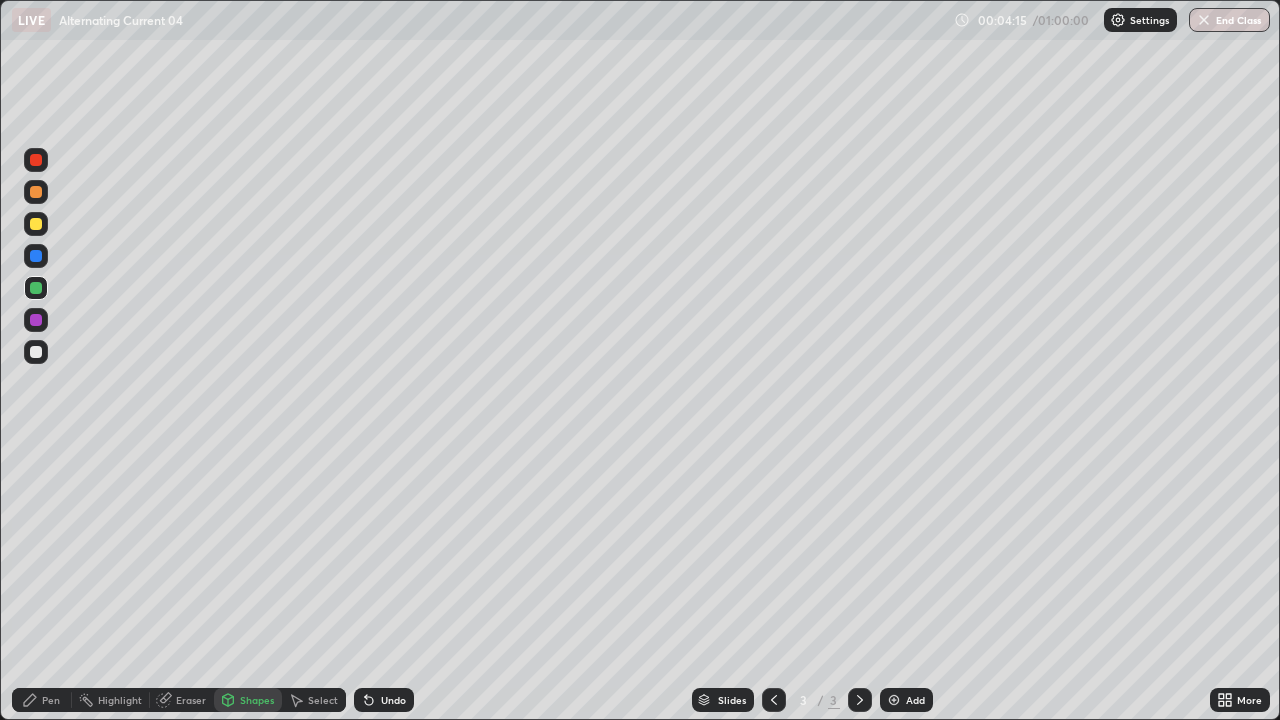 click on "Shapes" at bounding box center [257, 700] 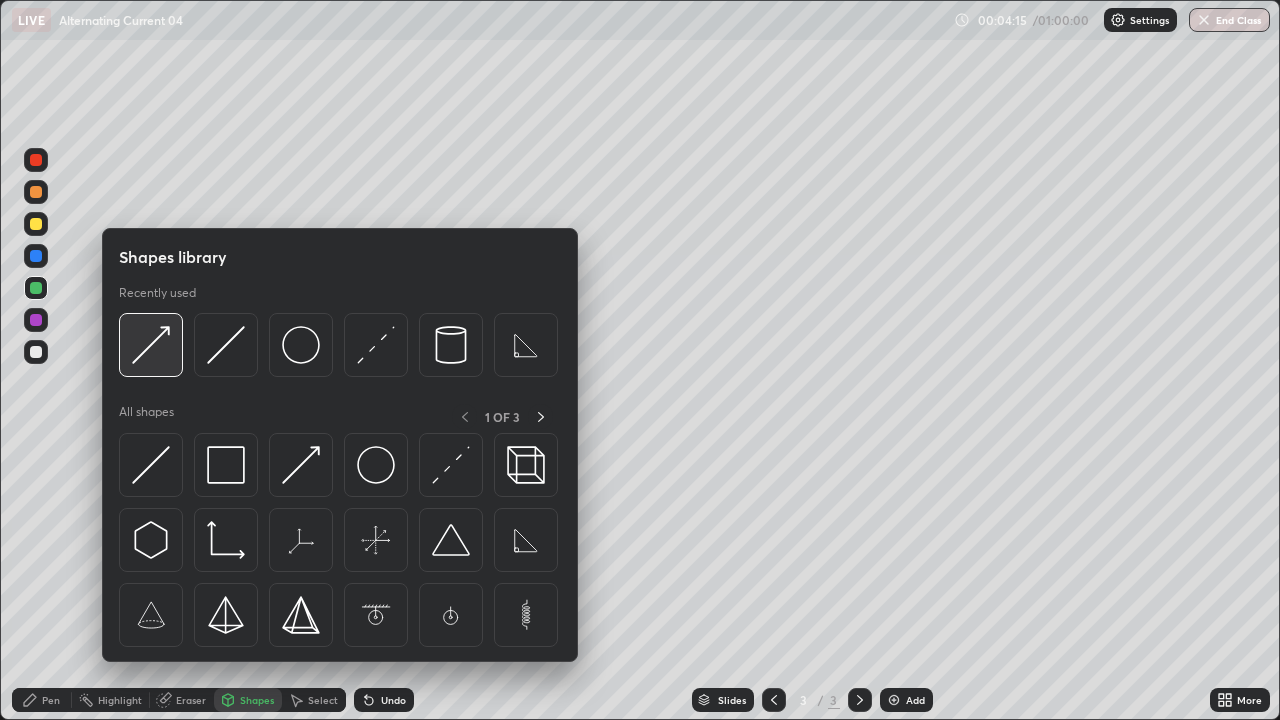 click at bounding box center (151, 345) 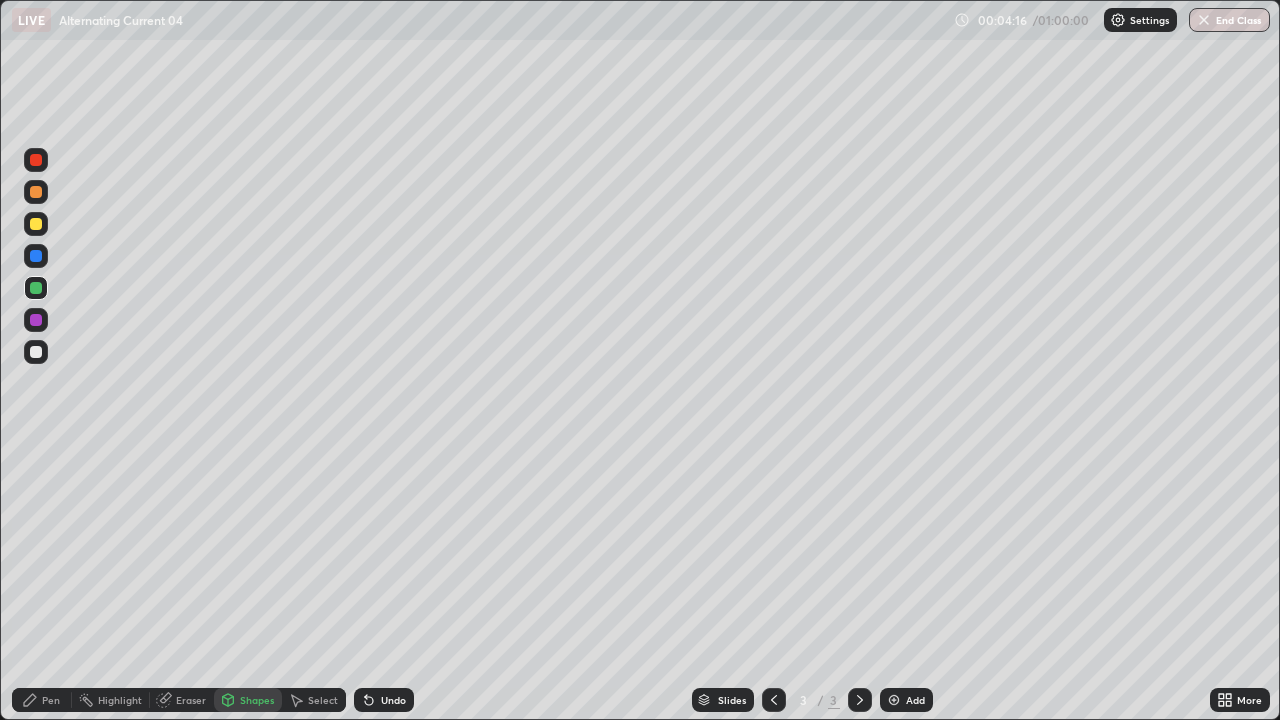 click at bounding box center [36, 224] 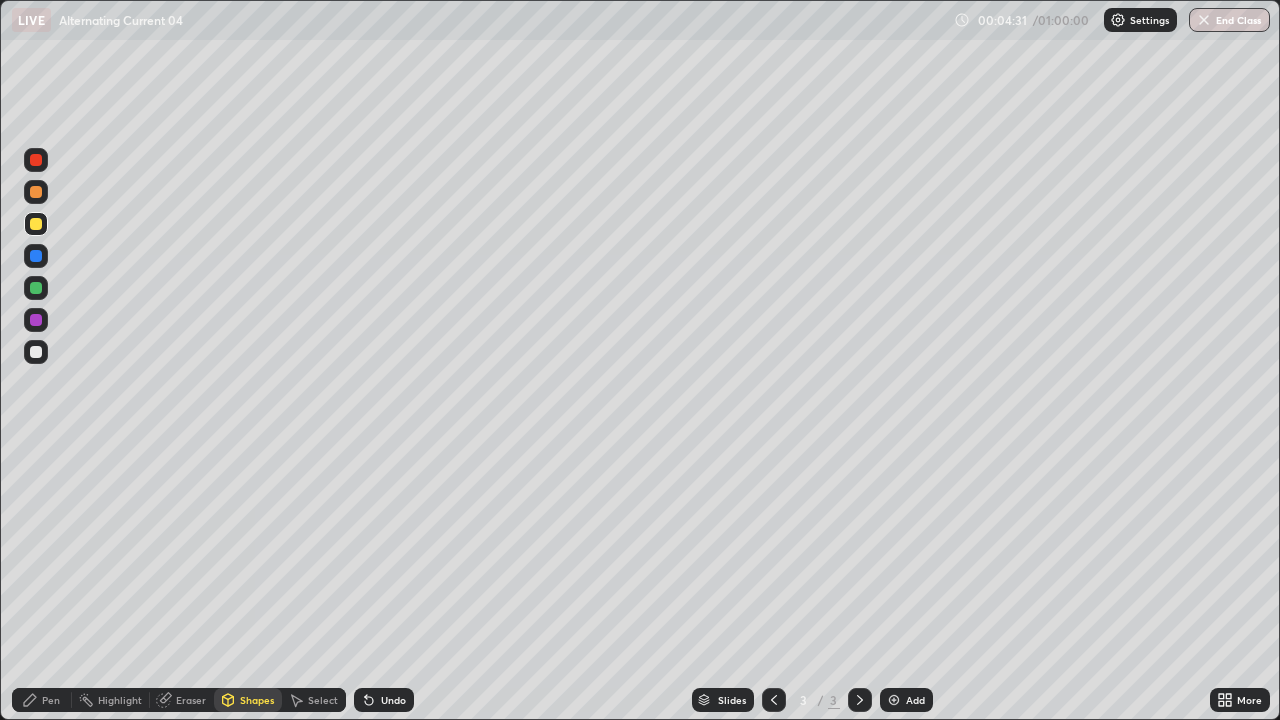 click on "Pen" at bounding box center [42, 700] 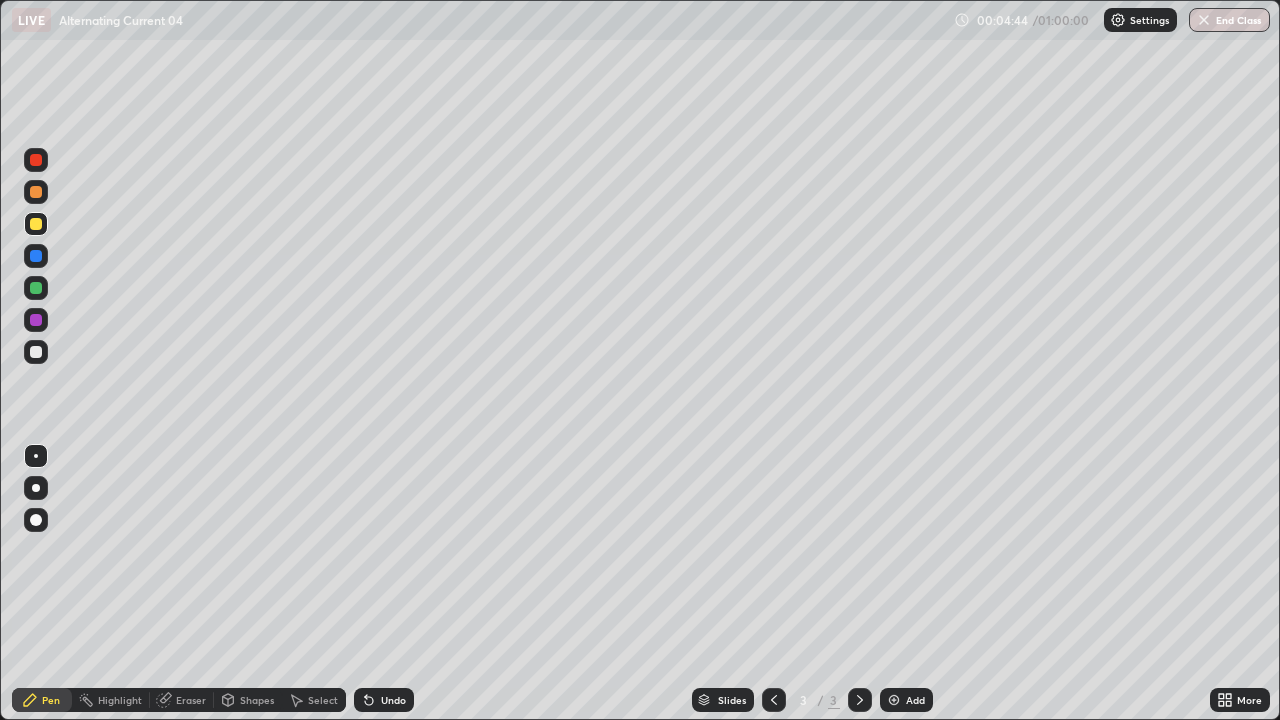 click on "Shapes" at bounding box center (257, 700) 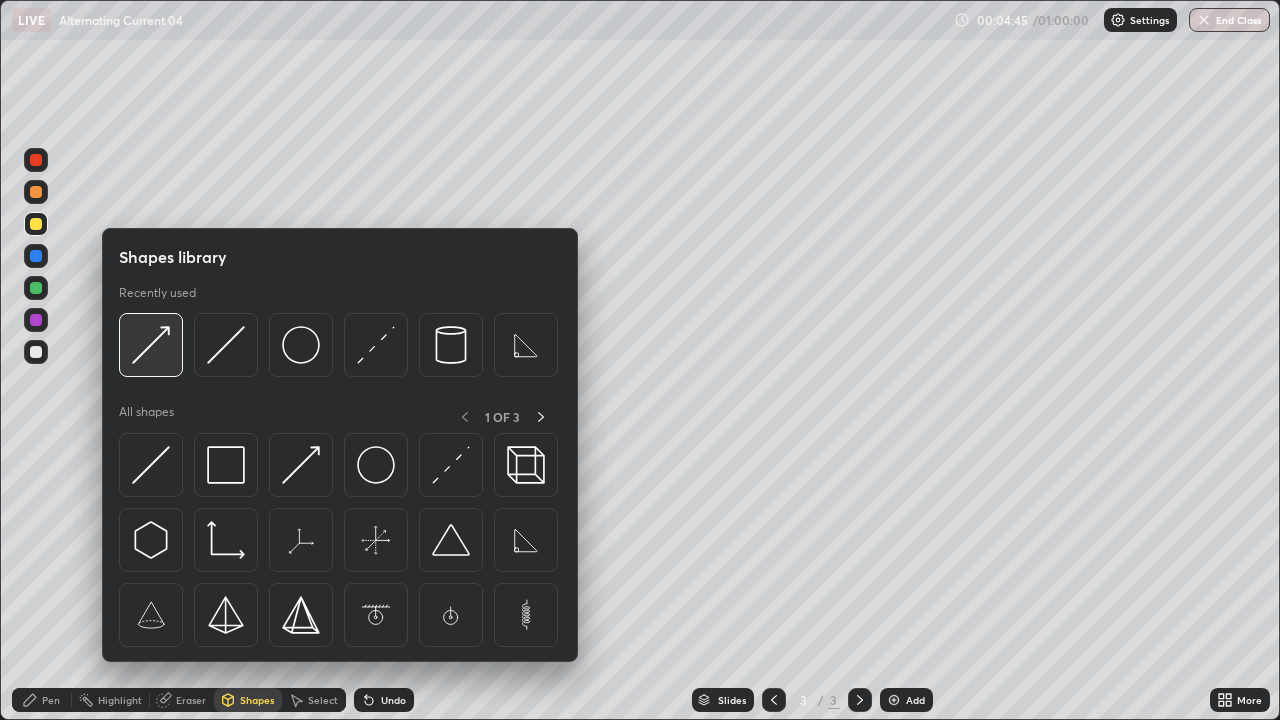 click at bounding box center [151, 345] 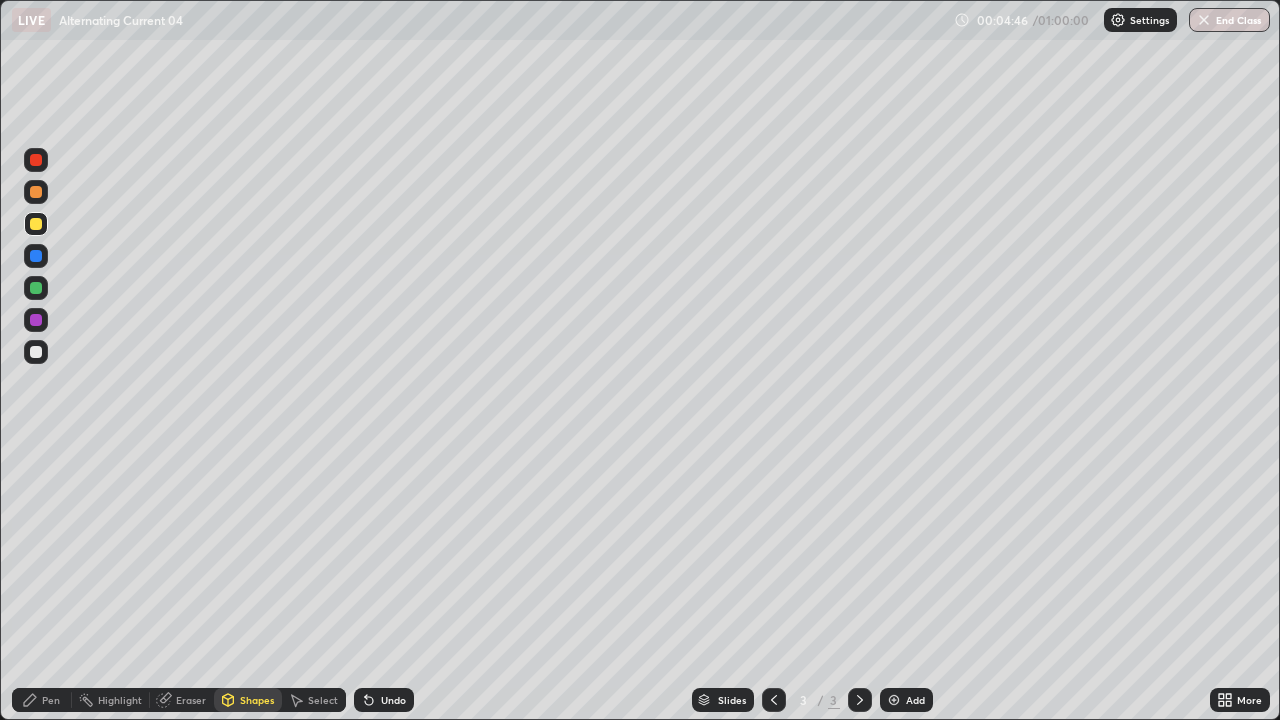 click at bounding box center (36, 256) 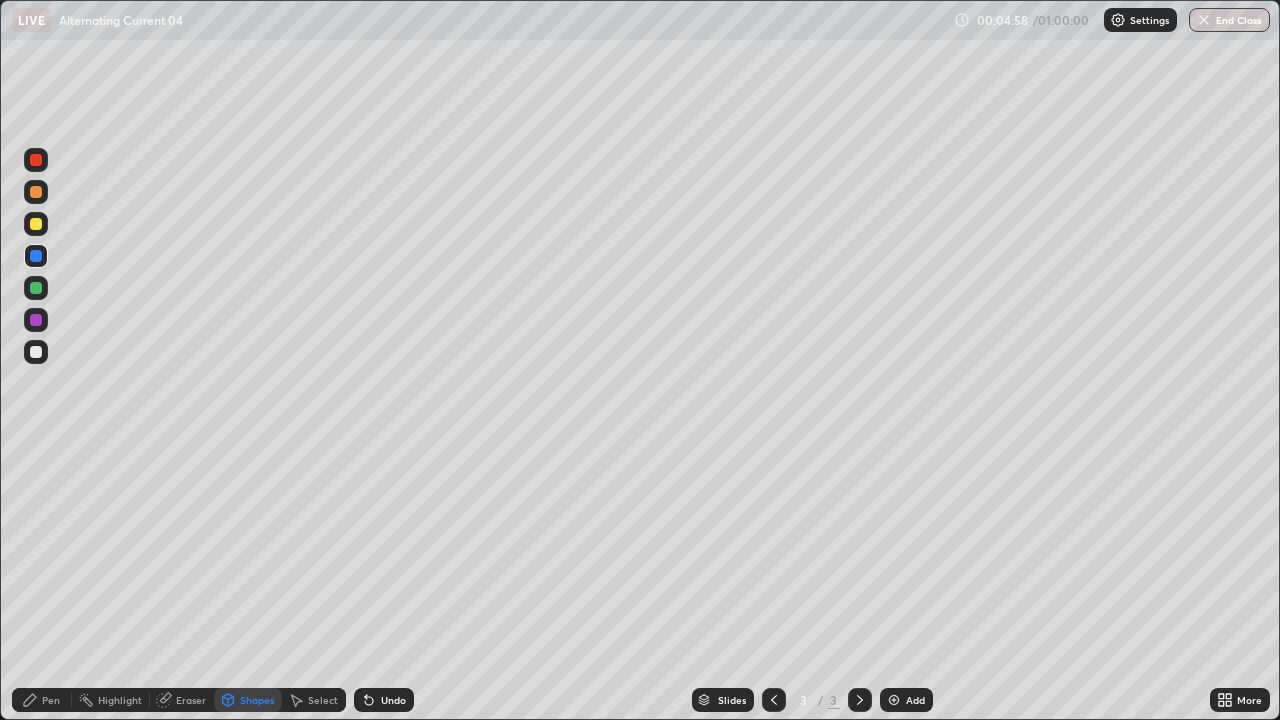 click 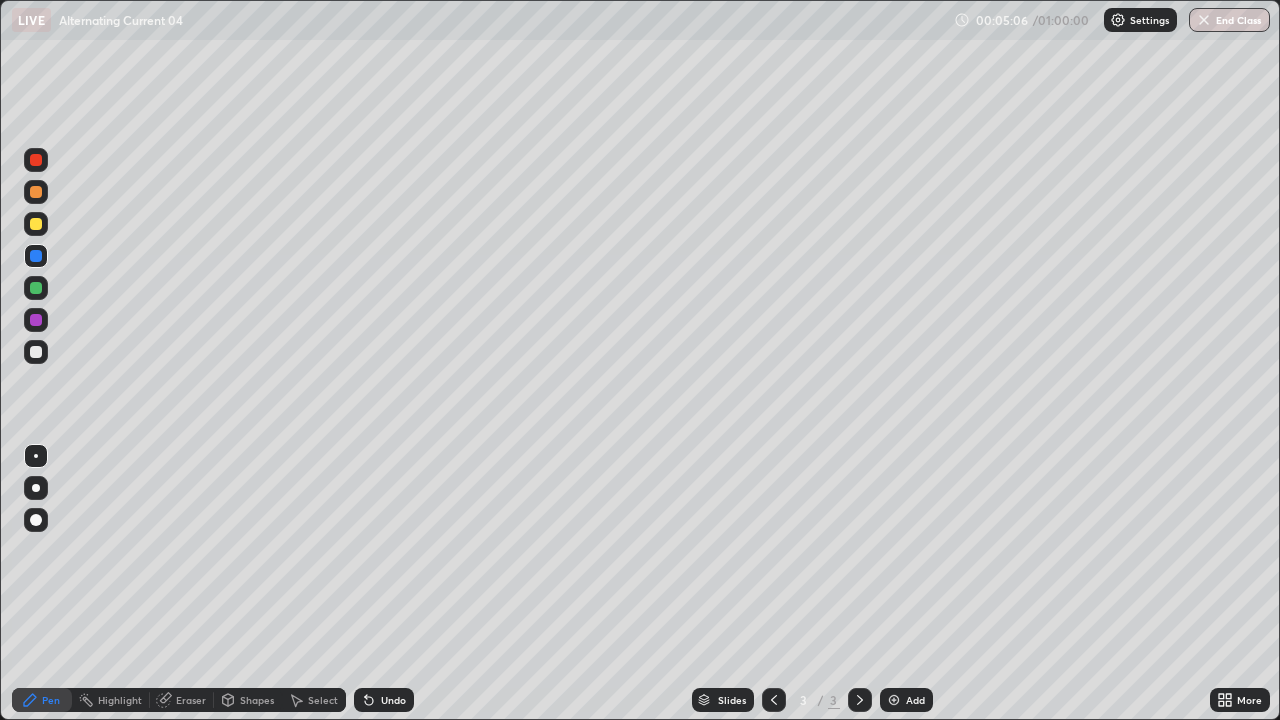 click at bounding box center (36, 288) 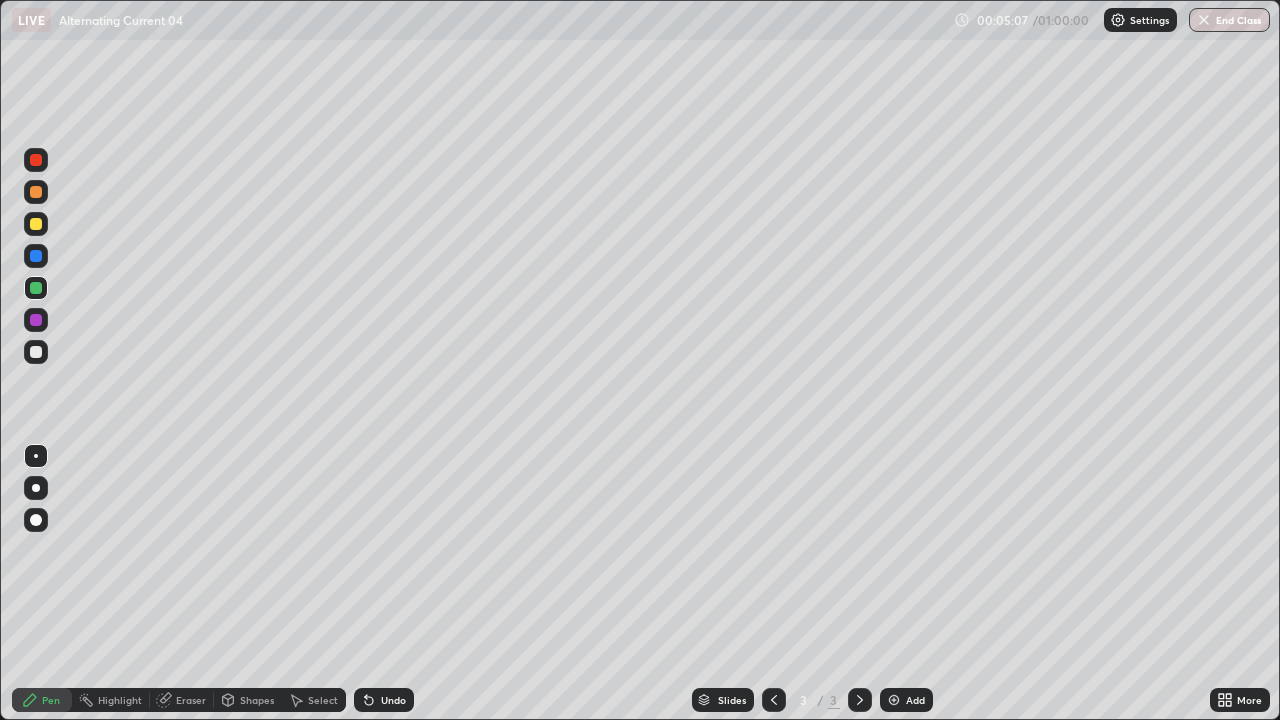 click 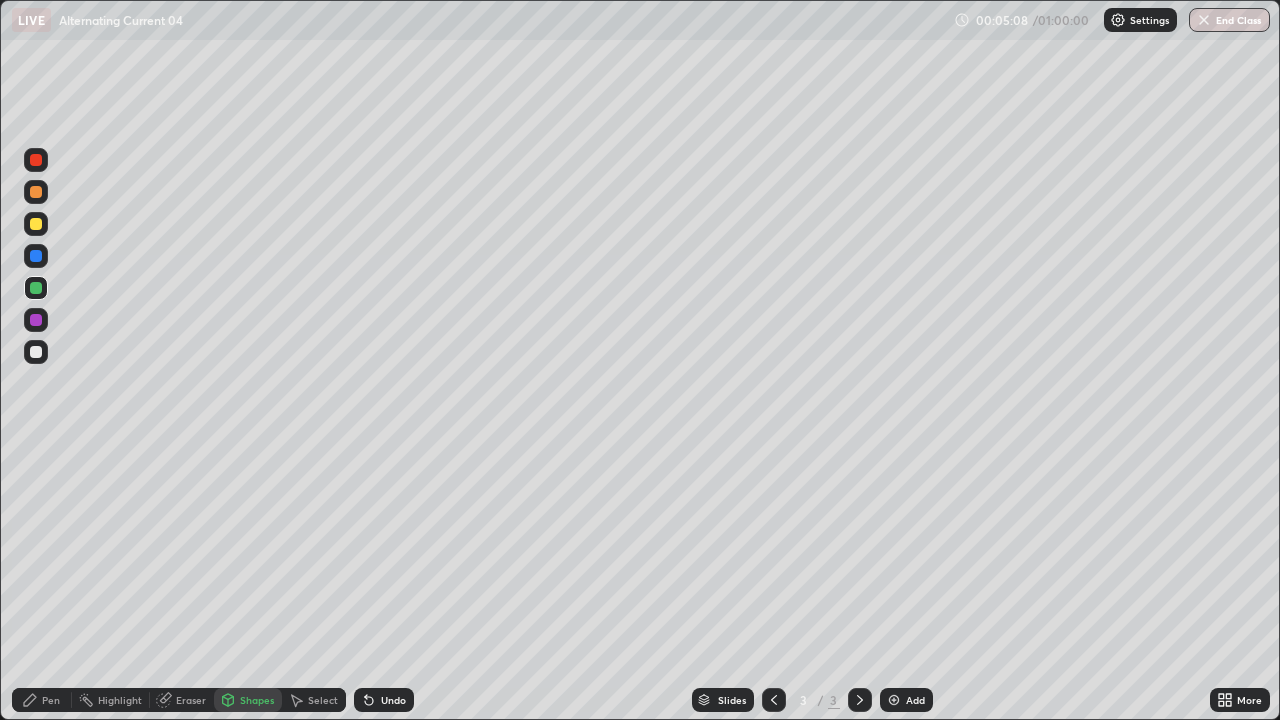 click on "Shapes" at bounding box center [248, 700] 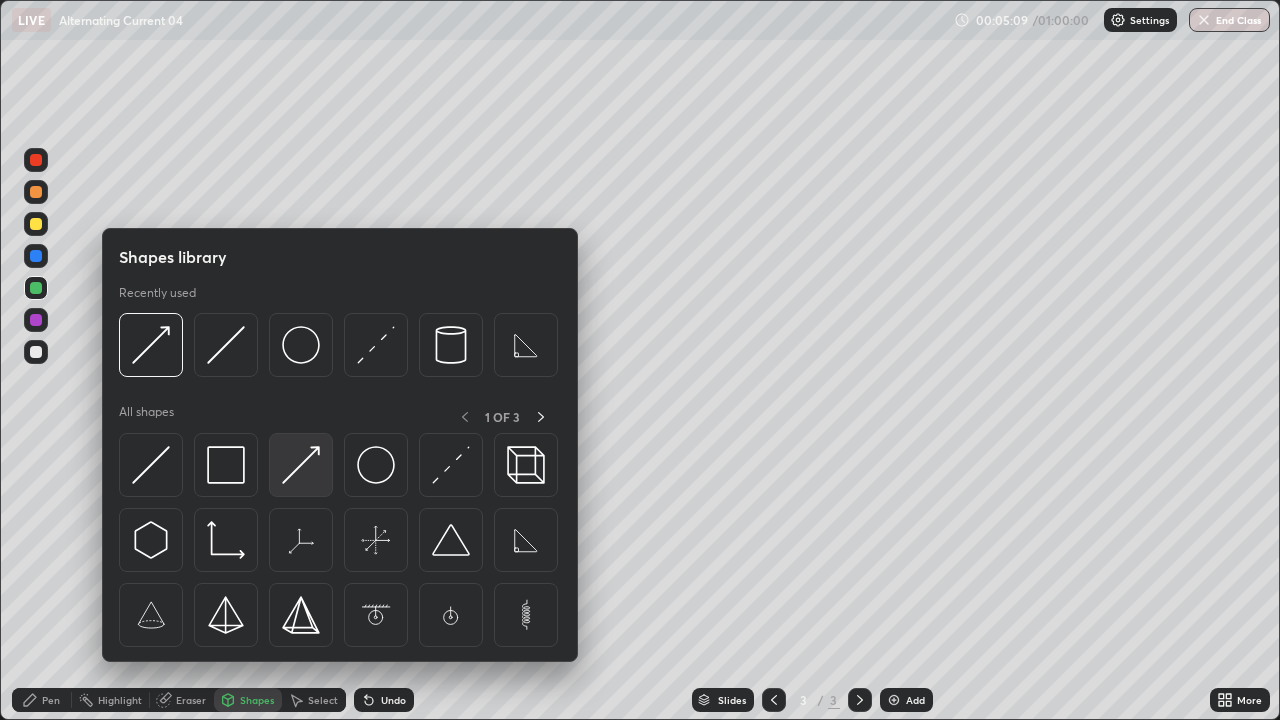 click at bounding box center [301, 465] 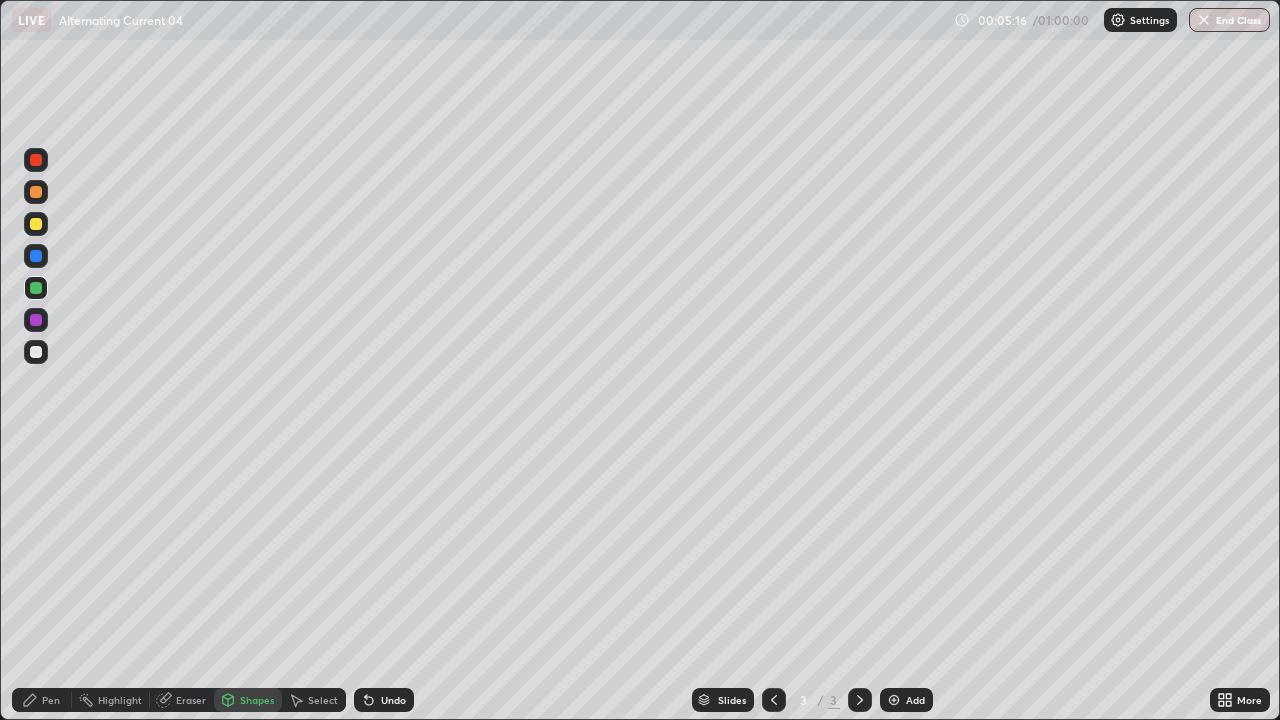 click 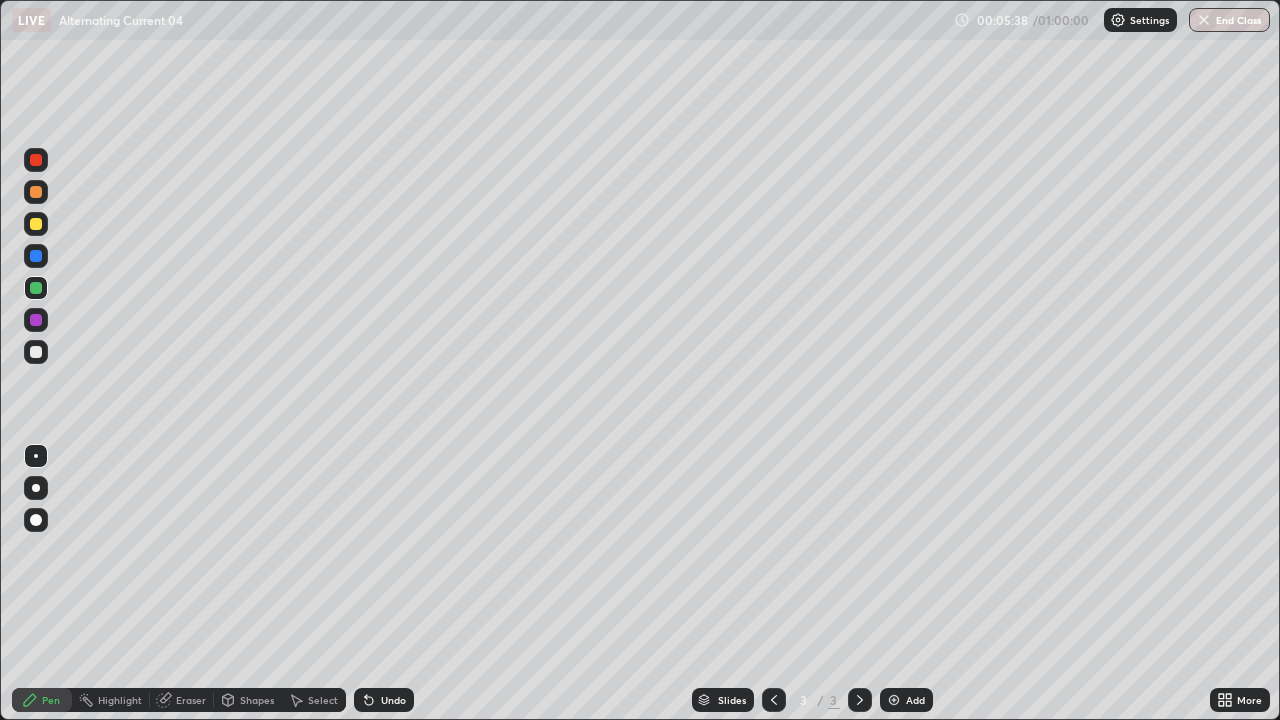 click on "Shapes" at bounding box center (257, 700) 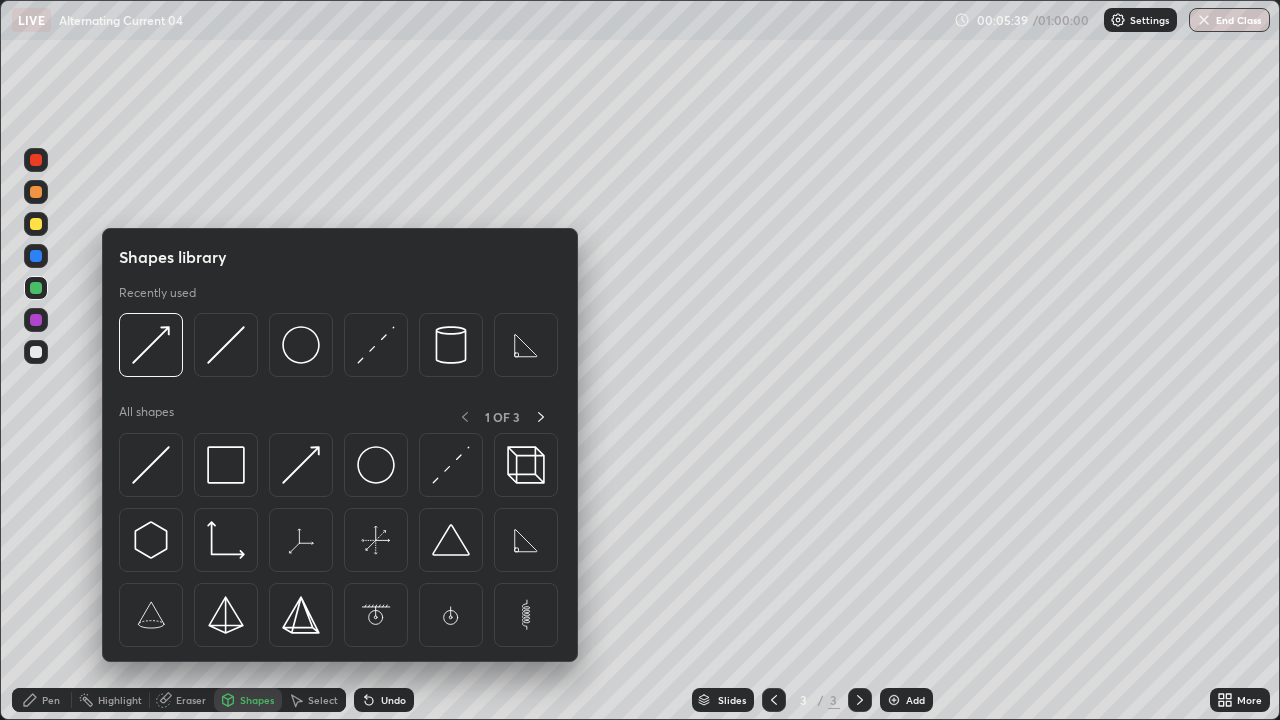 click at bounding box center [36, 352] 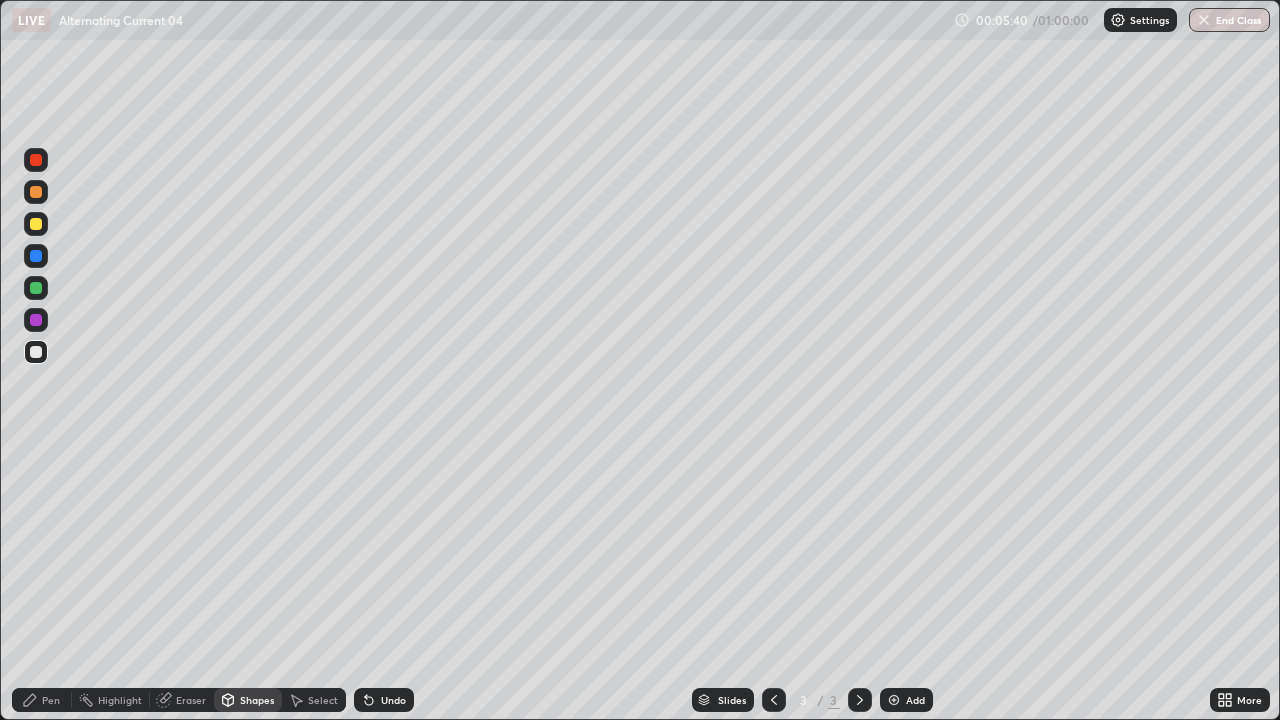 click at bounding box center [36, 224] 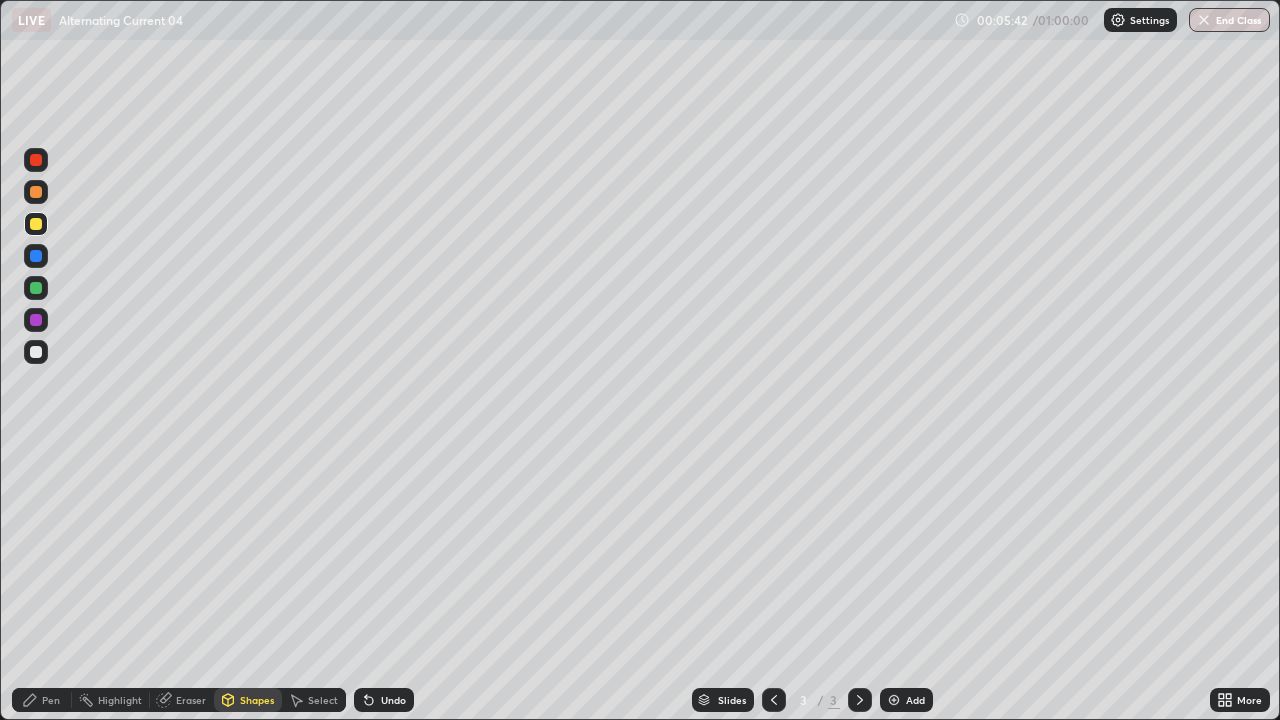 click on "Undo" at bounding box center (393, 700) 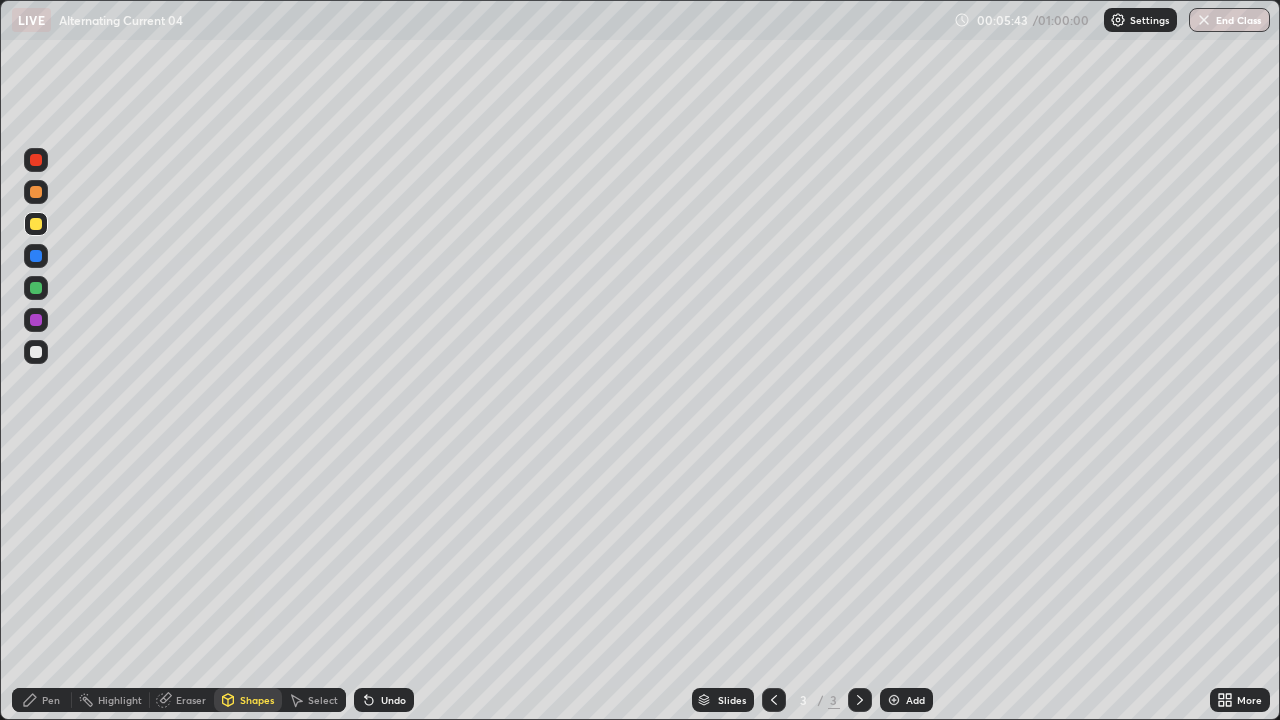 click on "Pen" at bounding box center (42, 700) 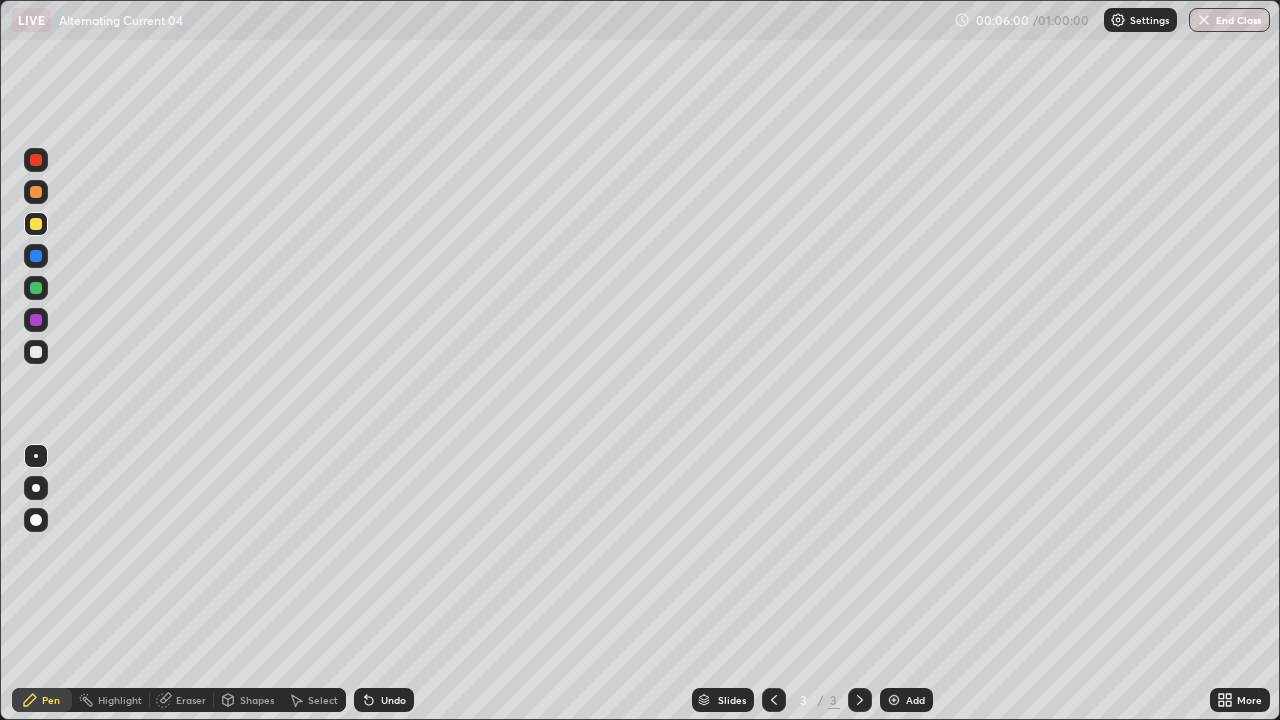 click on "Shapes" at bounding box center (257, 700) 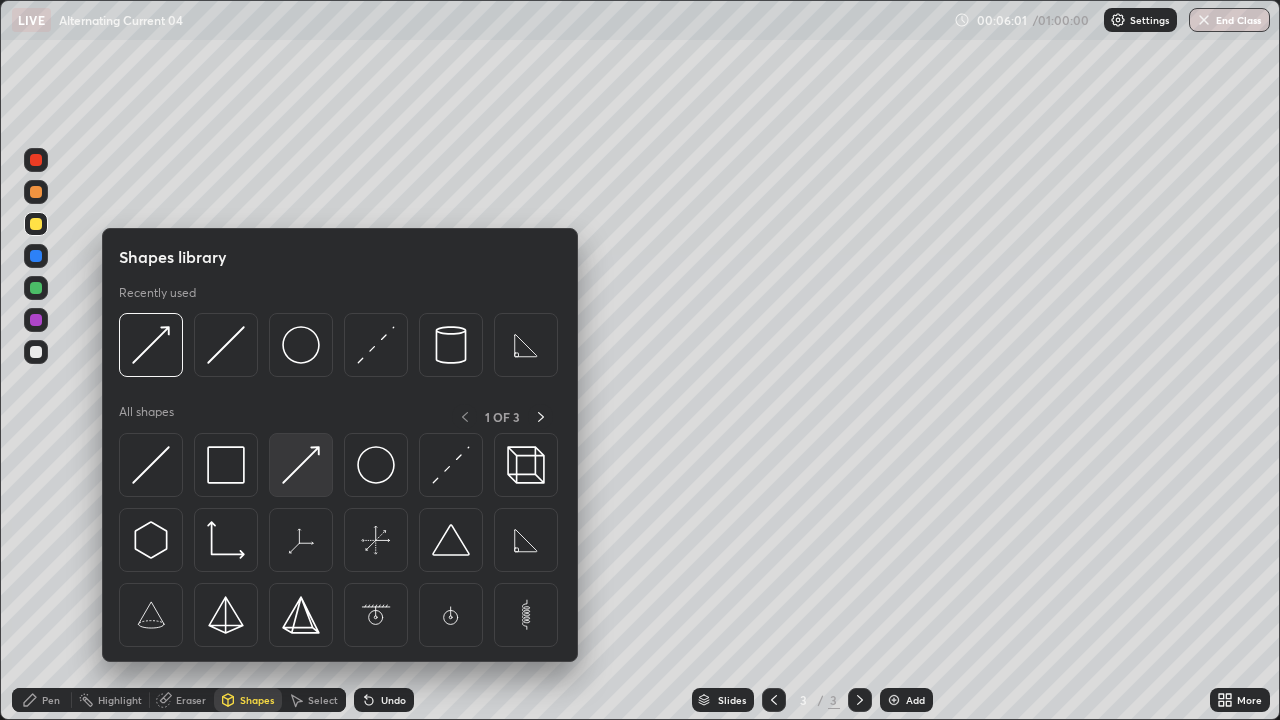 click at bounding box center (301, 465) 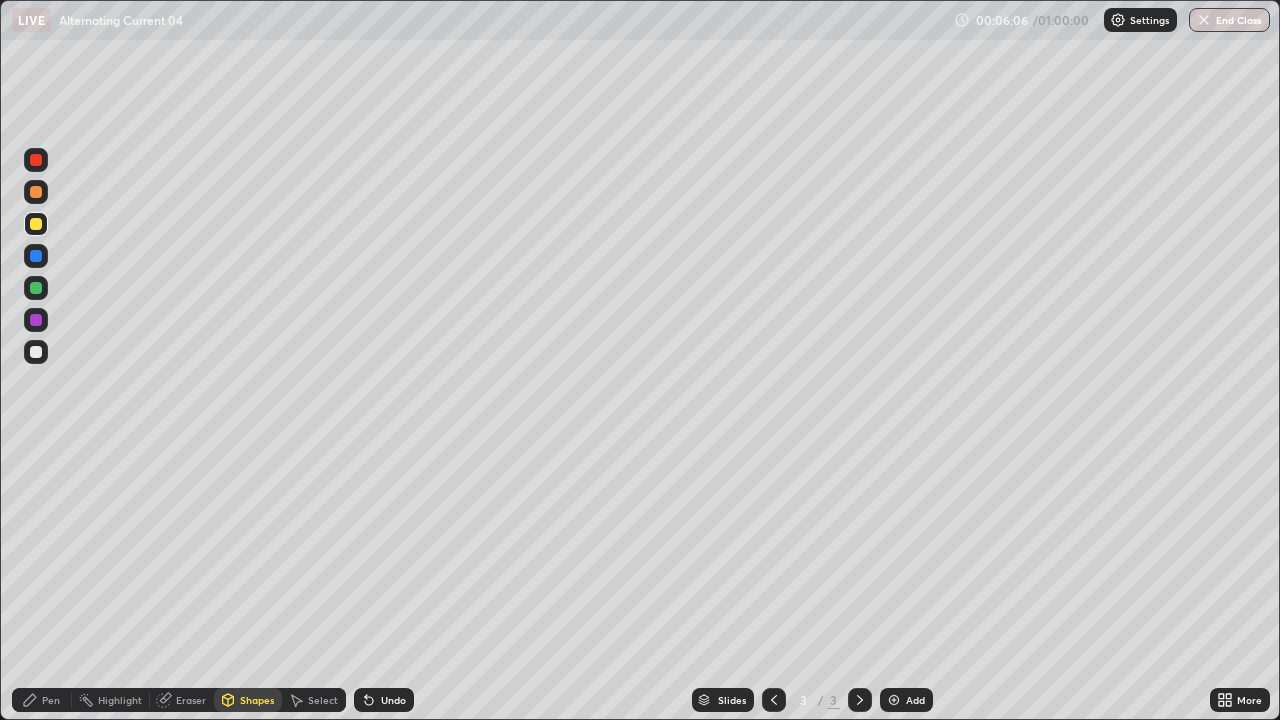 click on "Shapes" at bounding box center [257, 700] 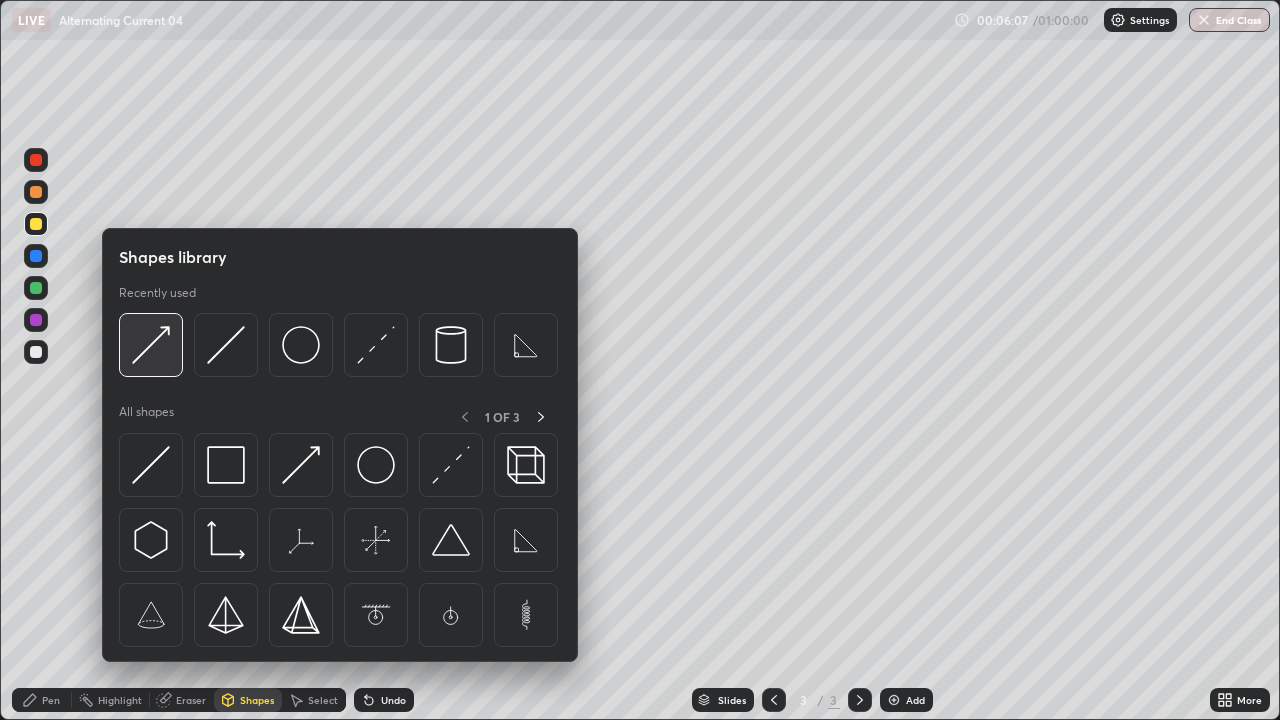 click at bounding box center (151, 345) 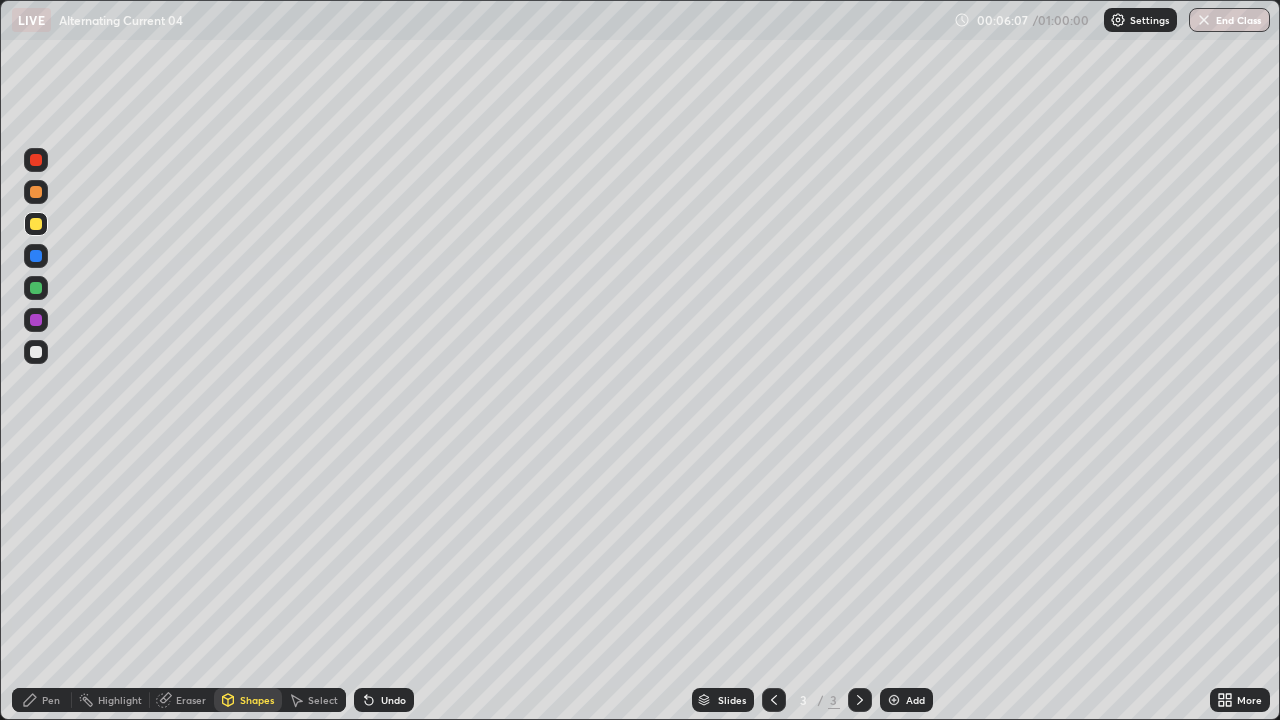 click at bounding box center (36, 320) 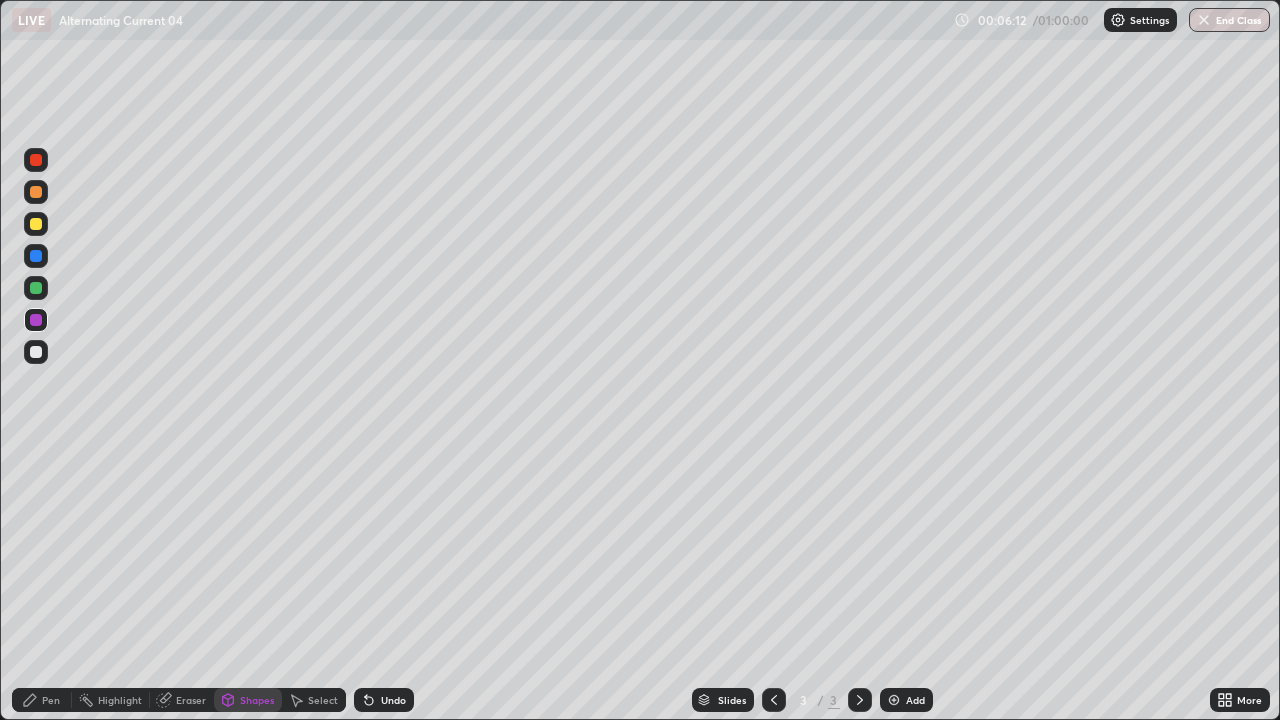 click on "Pen" at bounding box center [42, 700] 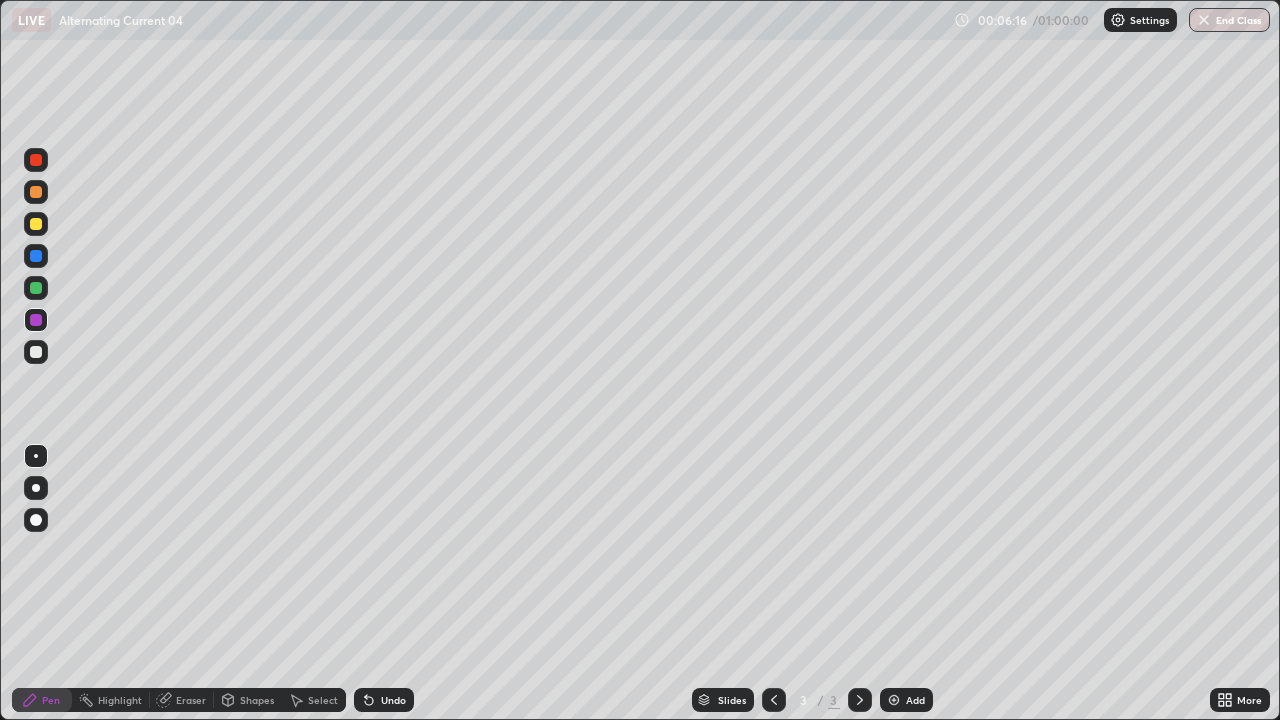 click on "Undo" at bounding box center (393, 700) 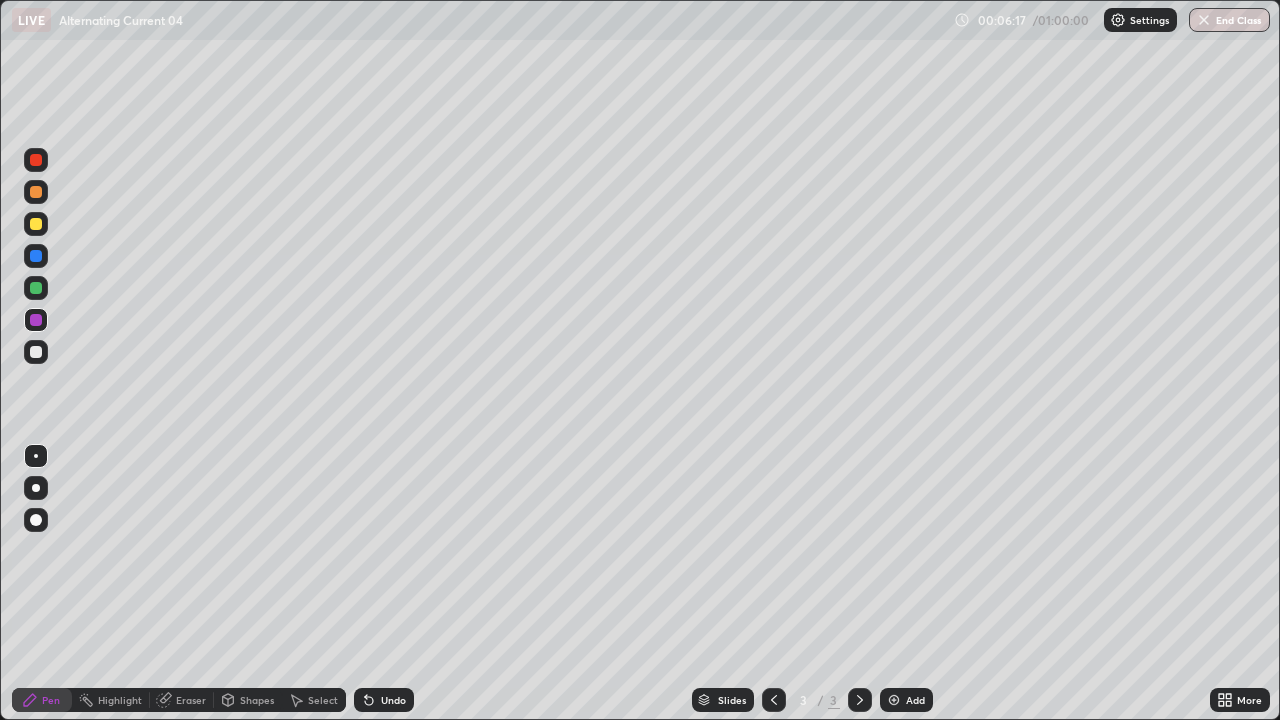 click at bounding box center [36, 520] 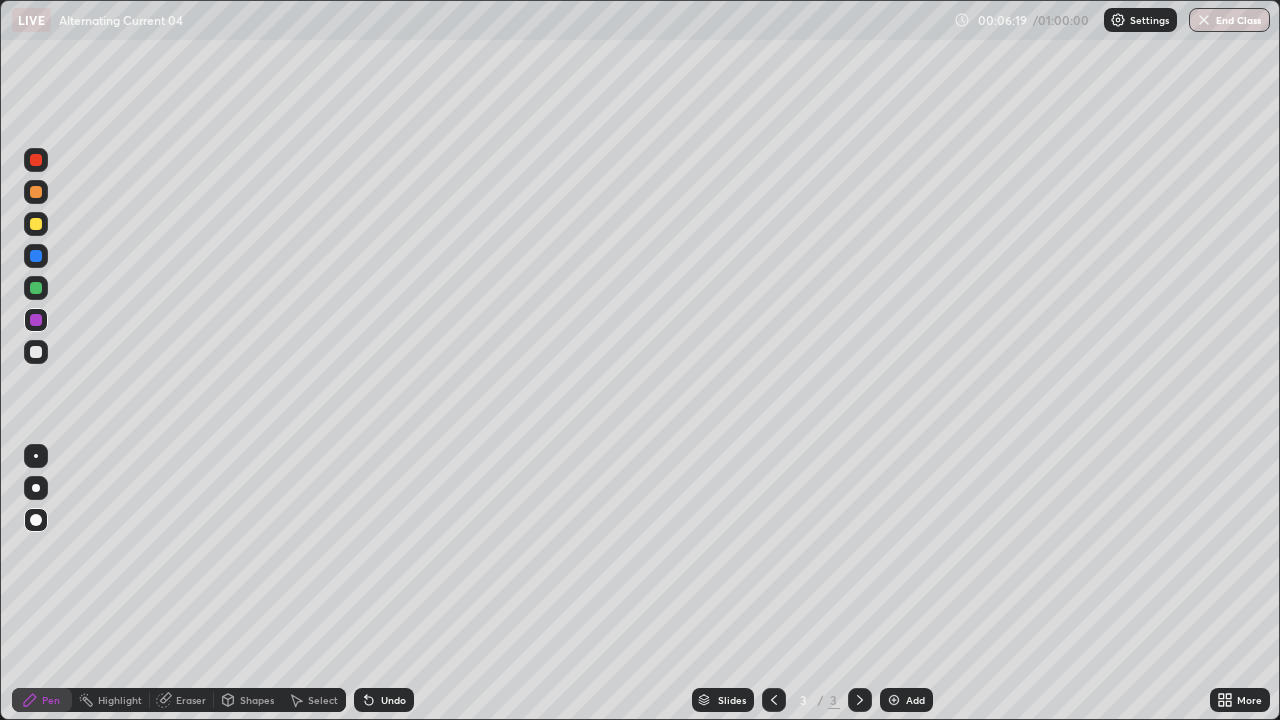 click on "Undo" at bounding box center [393, 700] 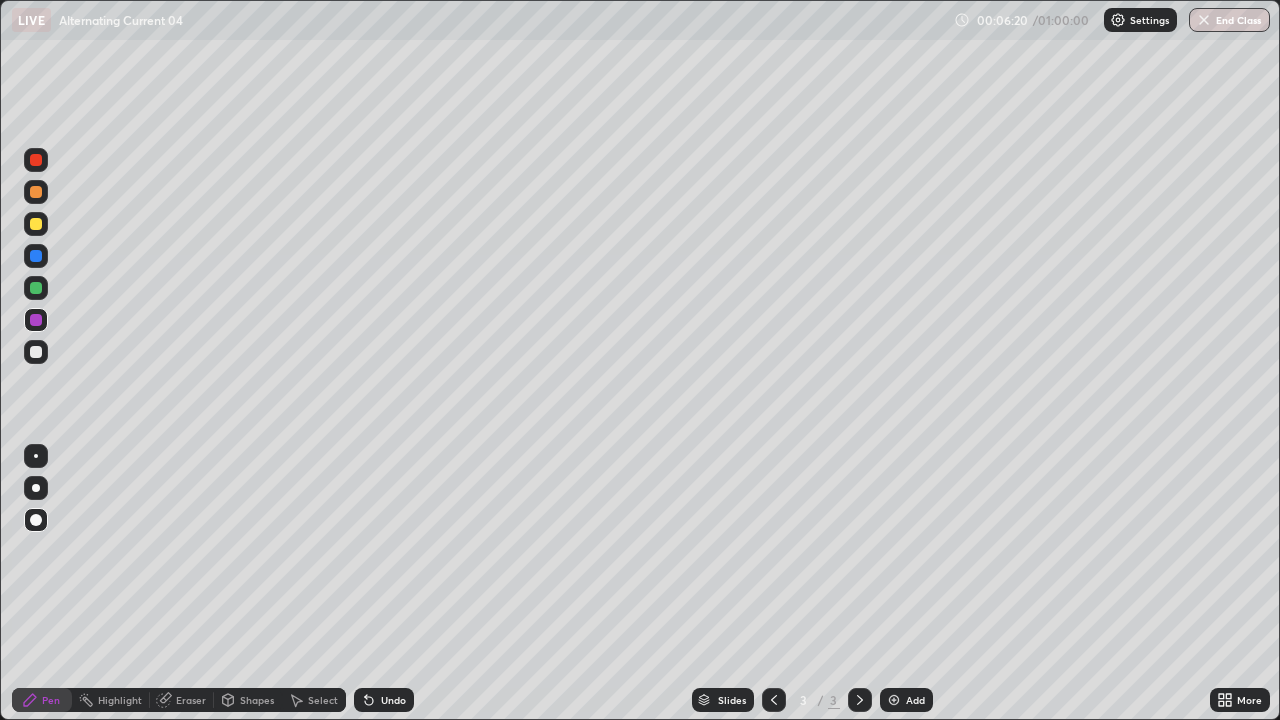 click on "Undo" at bounding box center [384, 700] 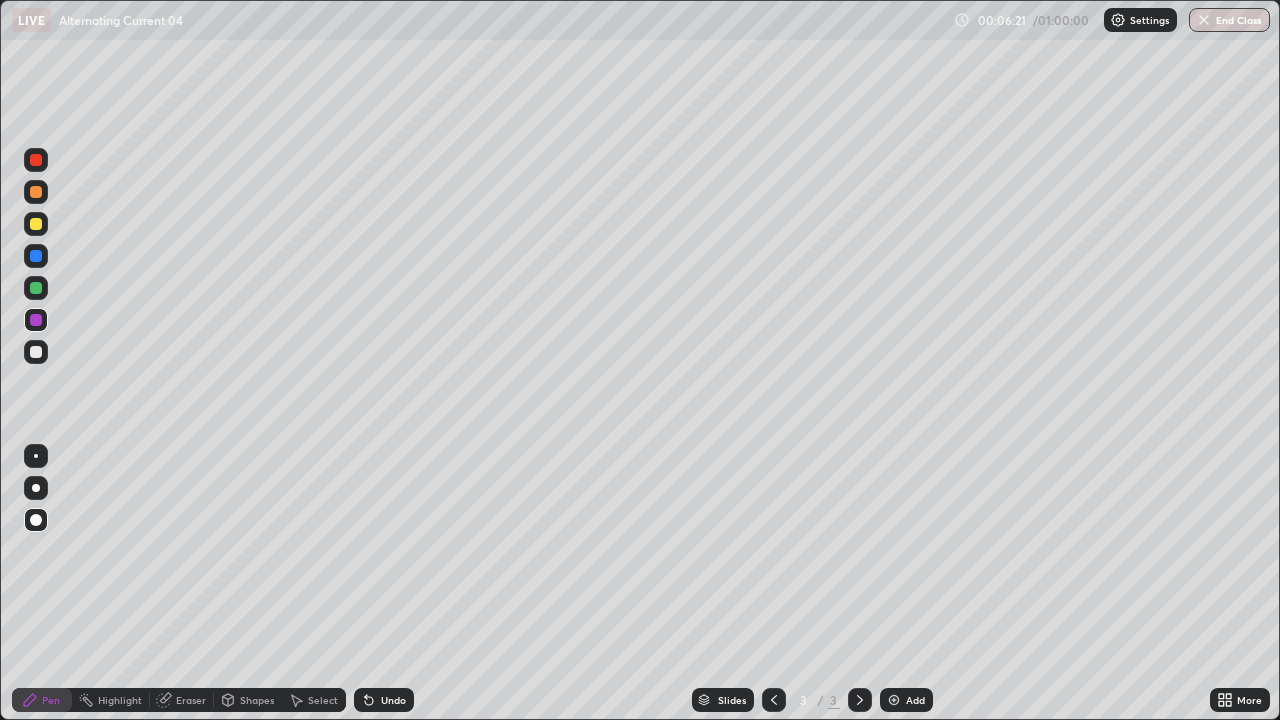 click at bounding box center (36, 456) 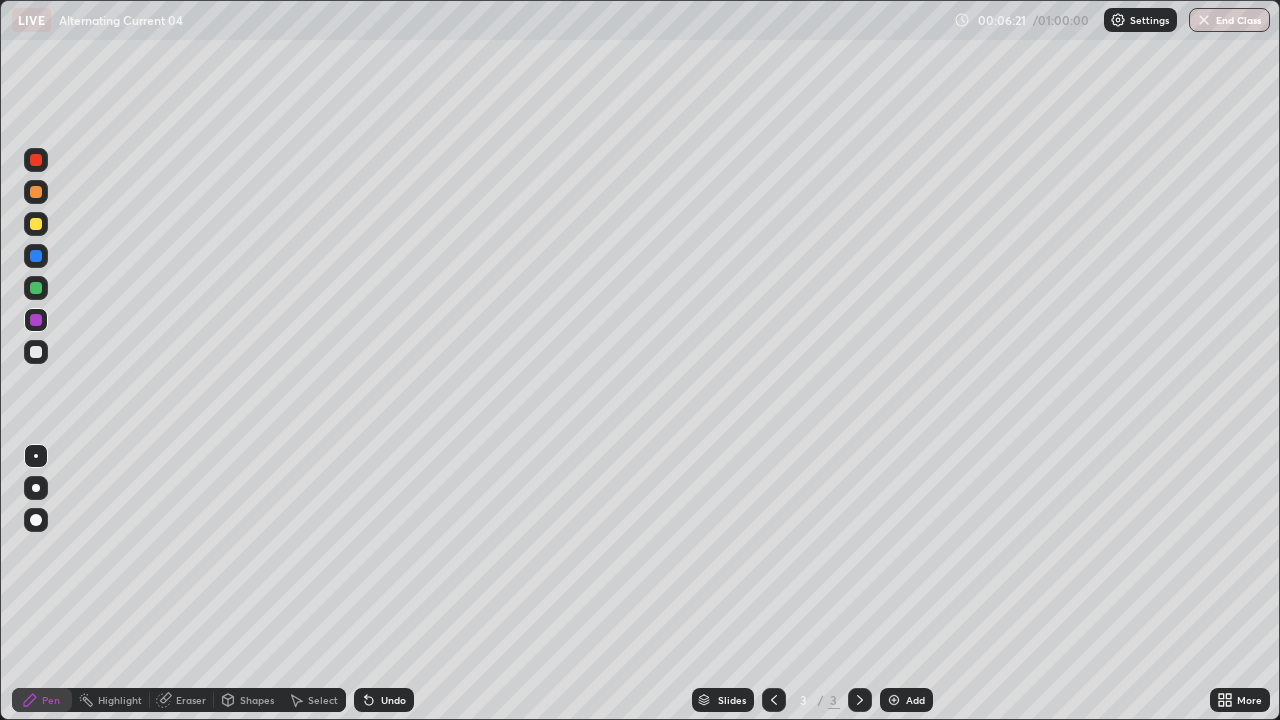 click at bounding box center [36, 352] 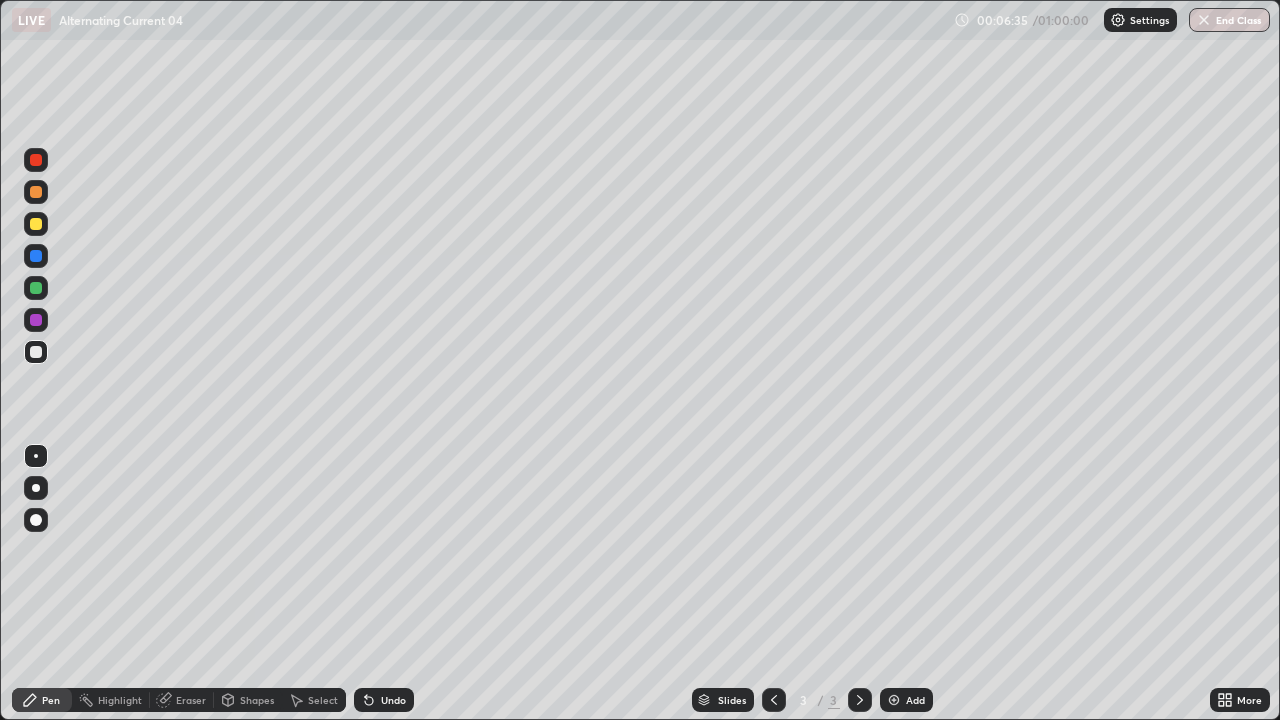 click on "Undo" at bounding box center [393, 700] 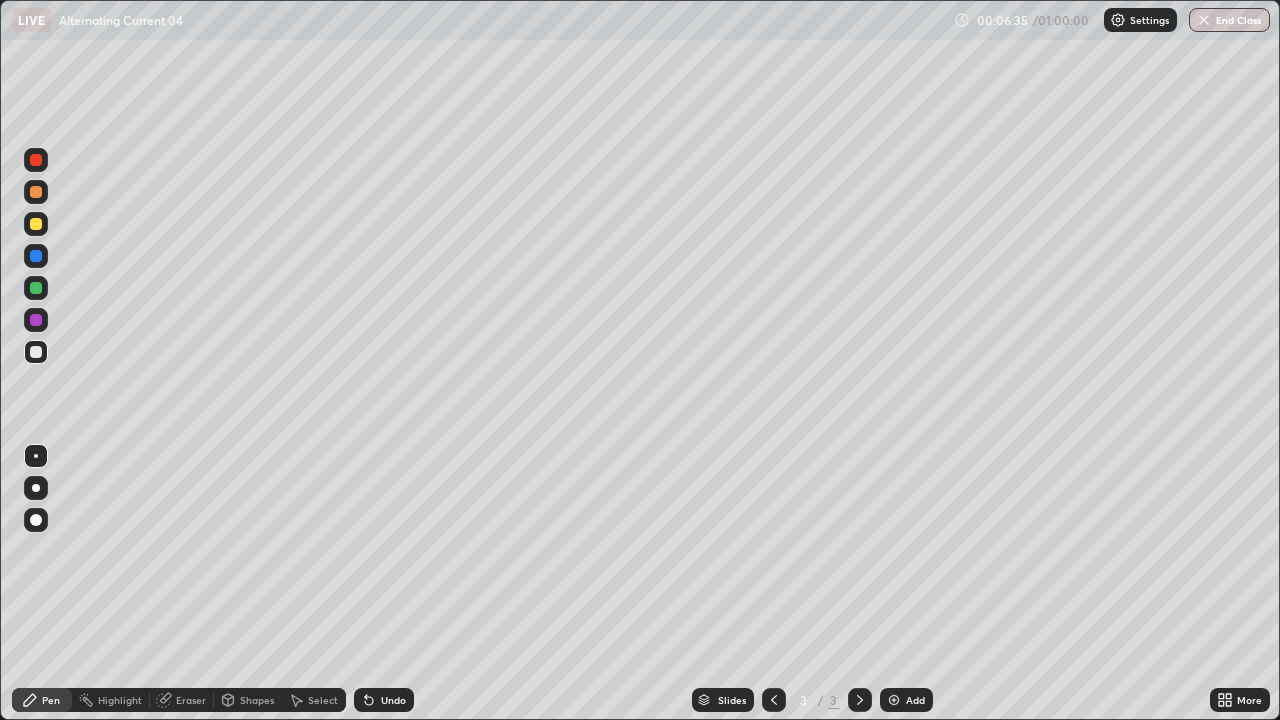 click on "Undo" at bounding box center (393, 700) 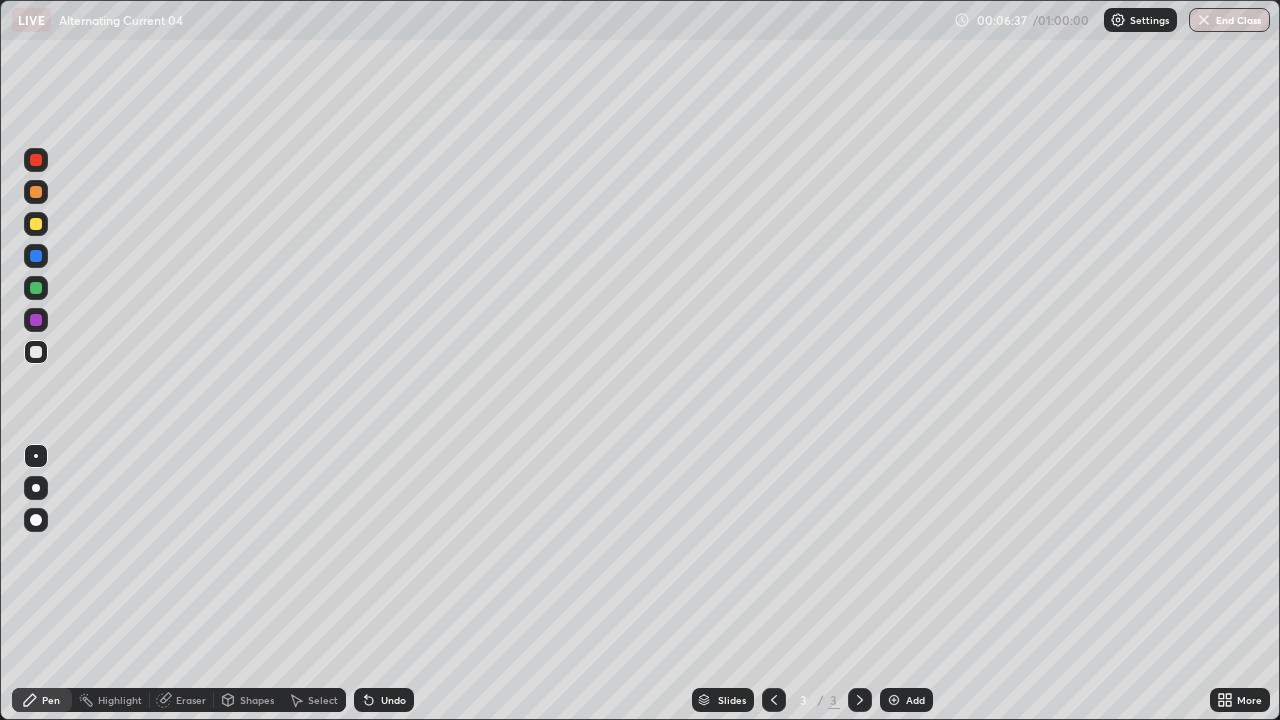 click on "Undo" at bounding box center (393, 700) 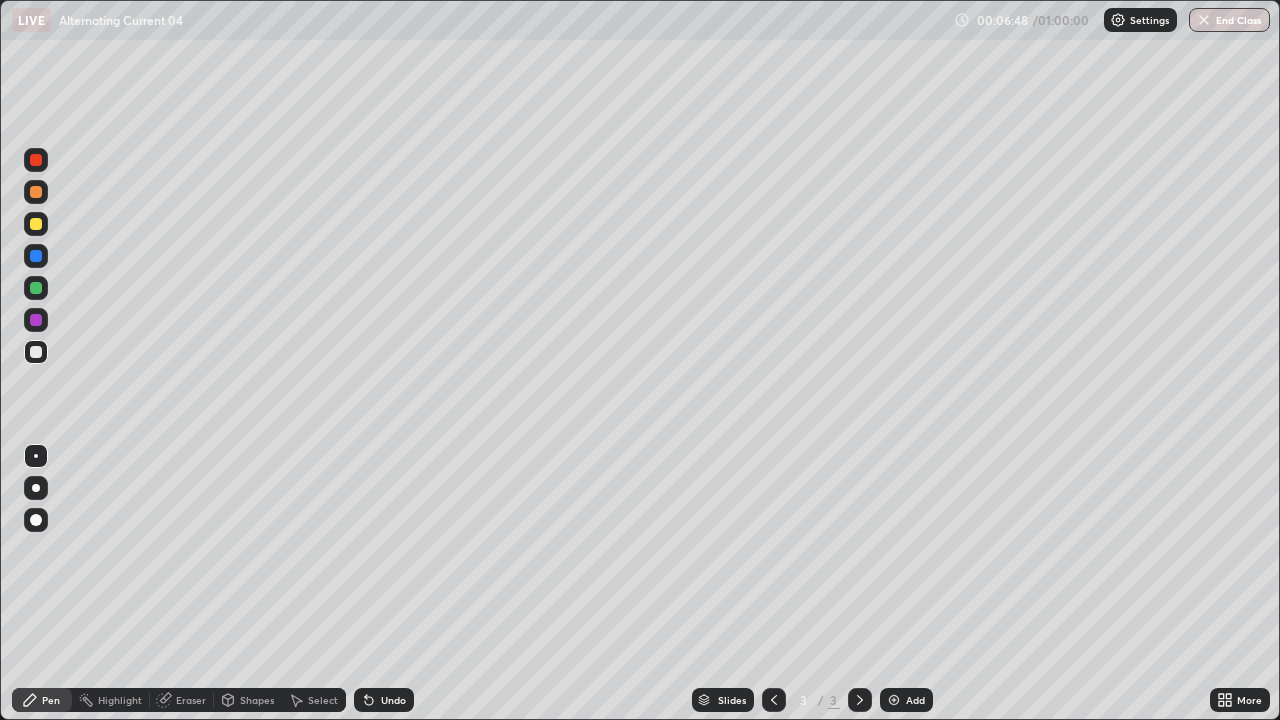 click on "Shapes" at bounding box center [257, 700] 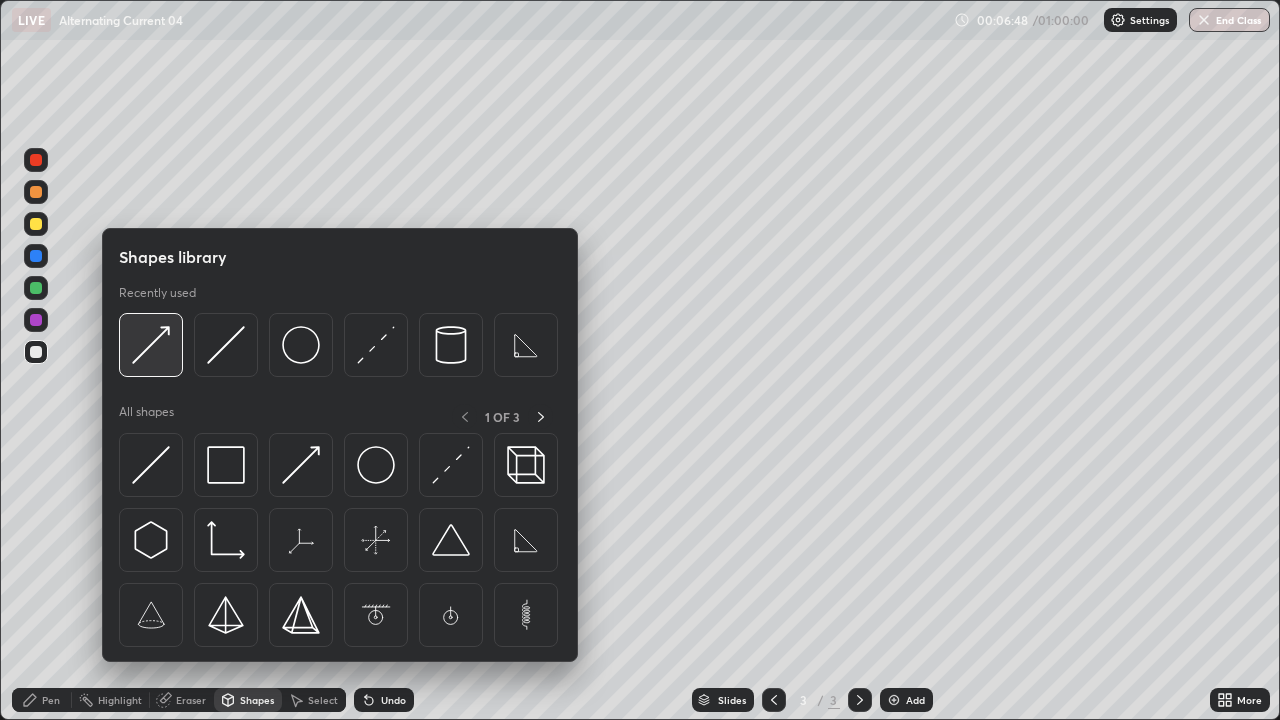 click at bounding box center (151, 345) 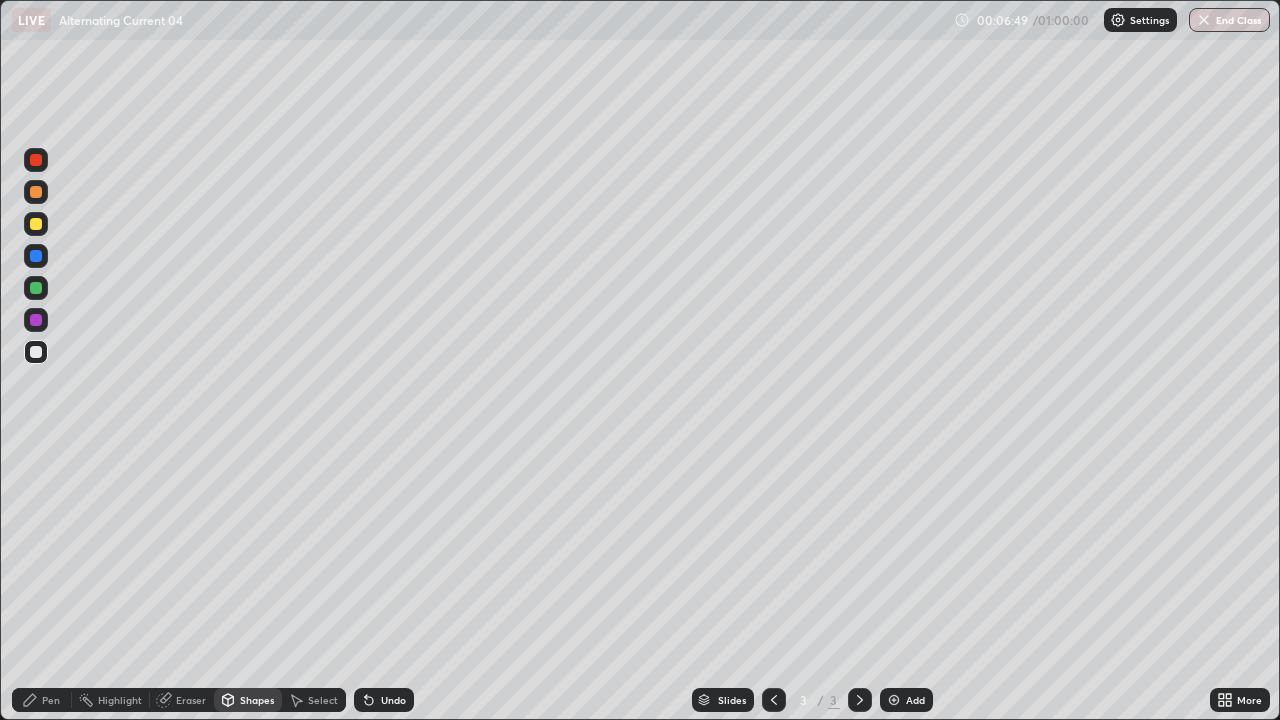 click at bounding box center [36, 192] 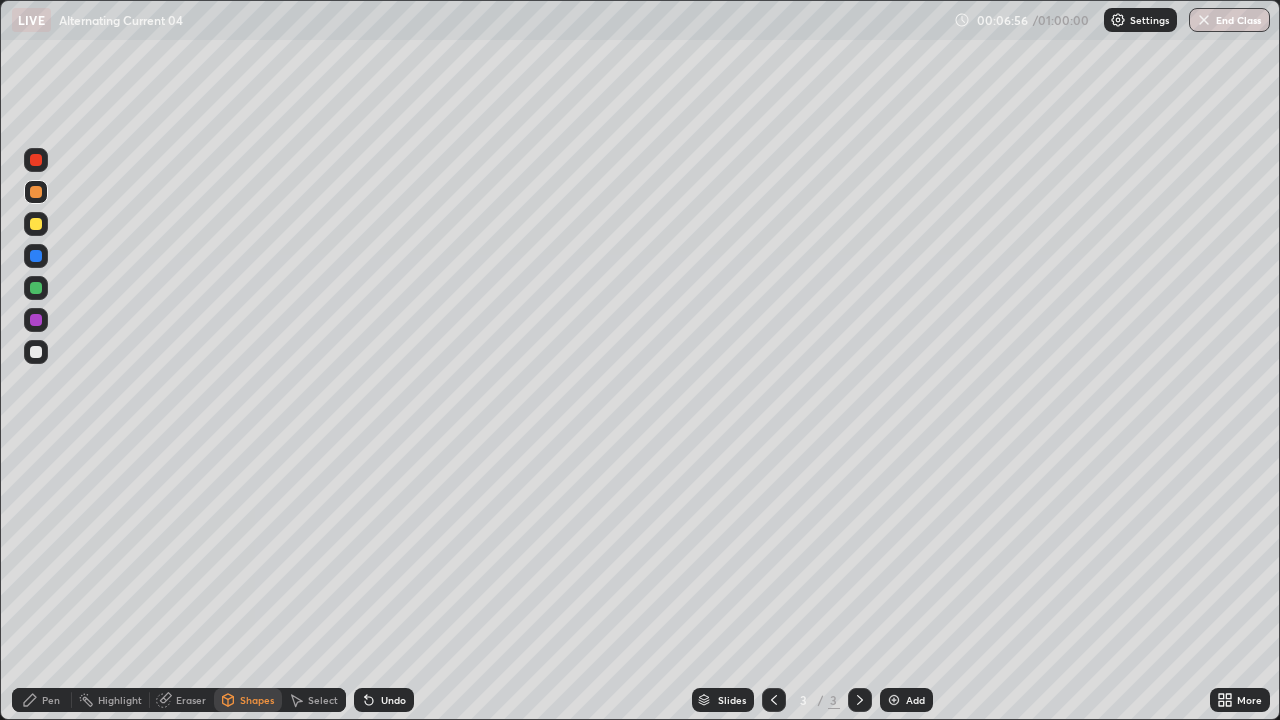 click on "Pen" at bounding box center (51, 700) 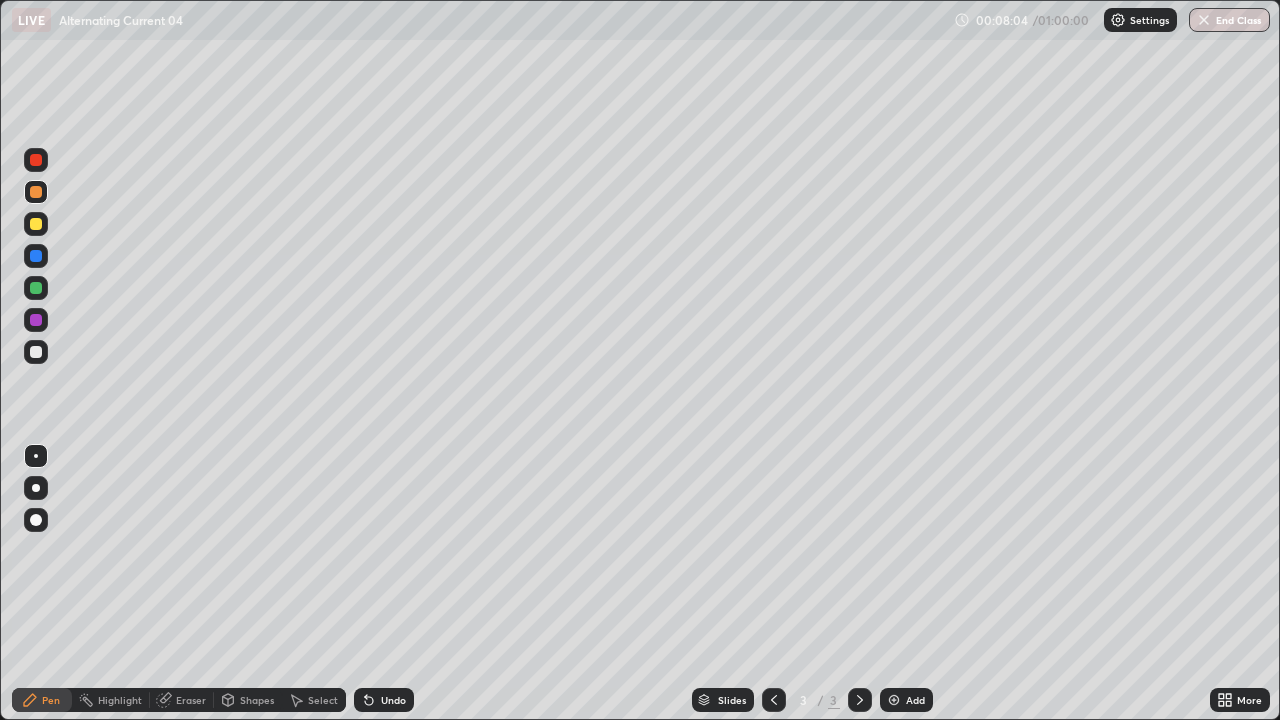 click at bounding box center [36, 352] 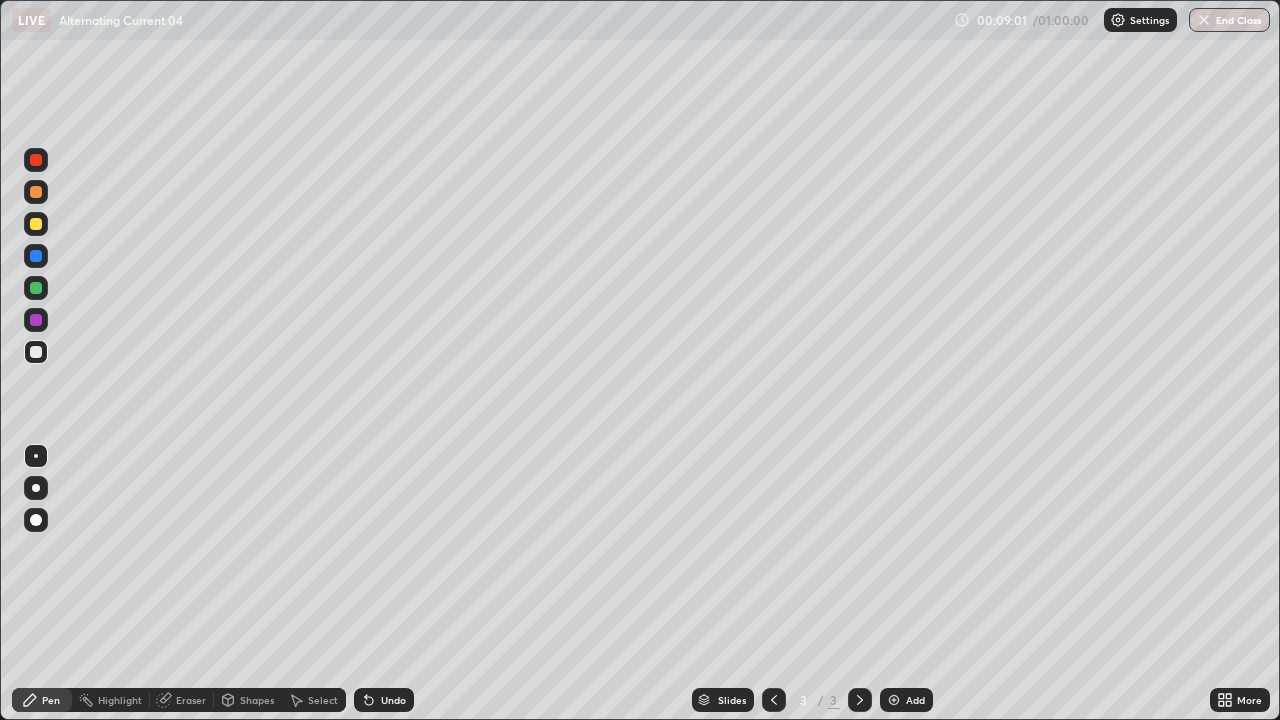 click on "Shapes" at bounding box center [257, 700] 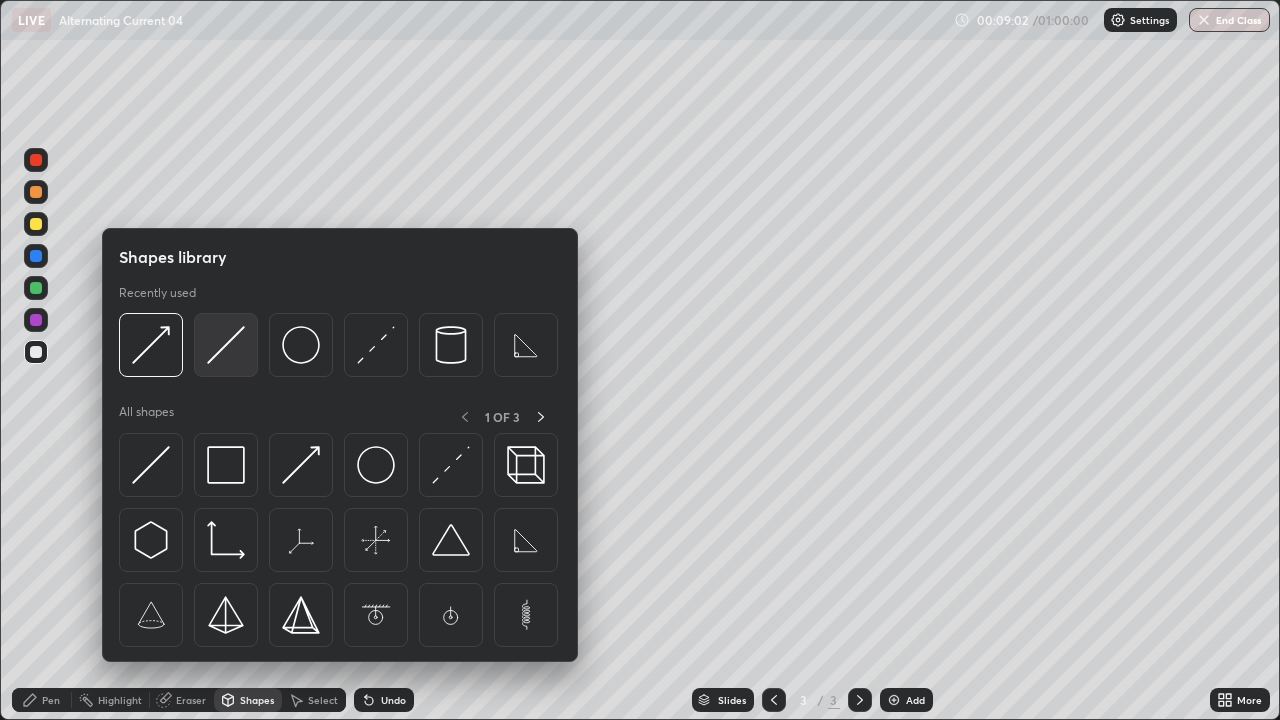 click at bounding box center [226, 345] 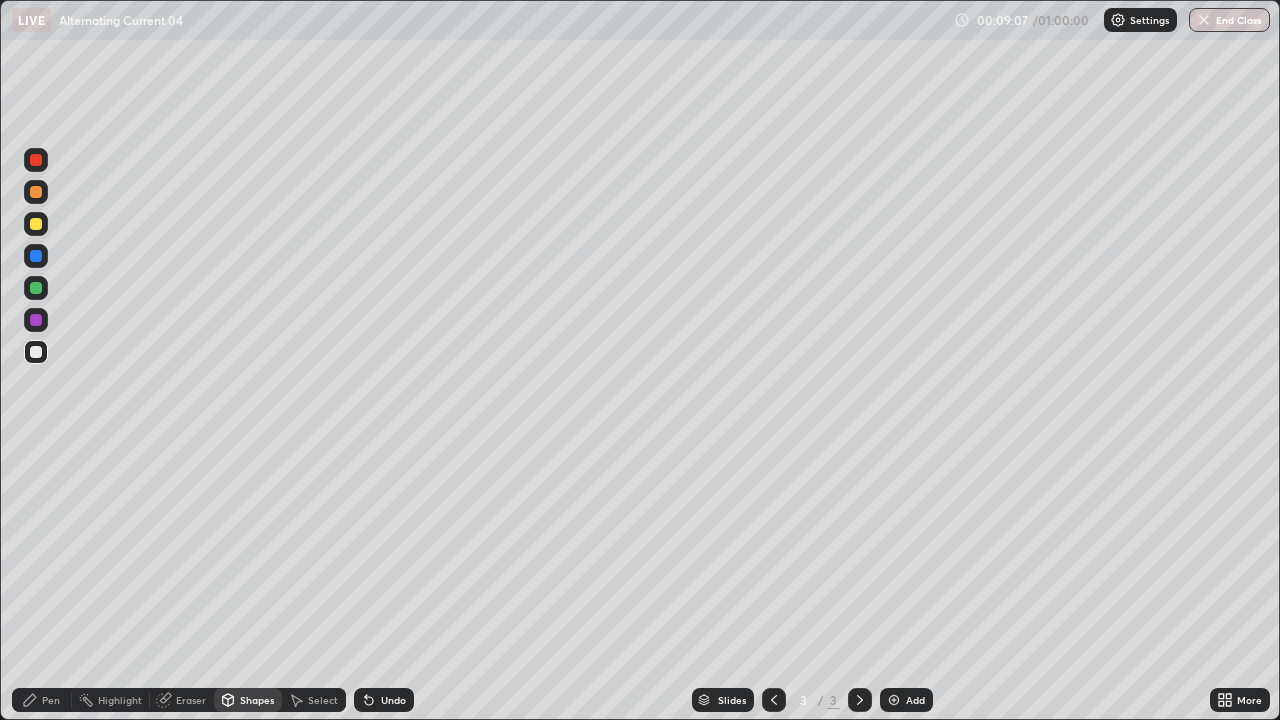 click on "Pen" at bounding box center [42, 700] 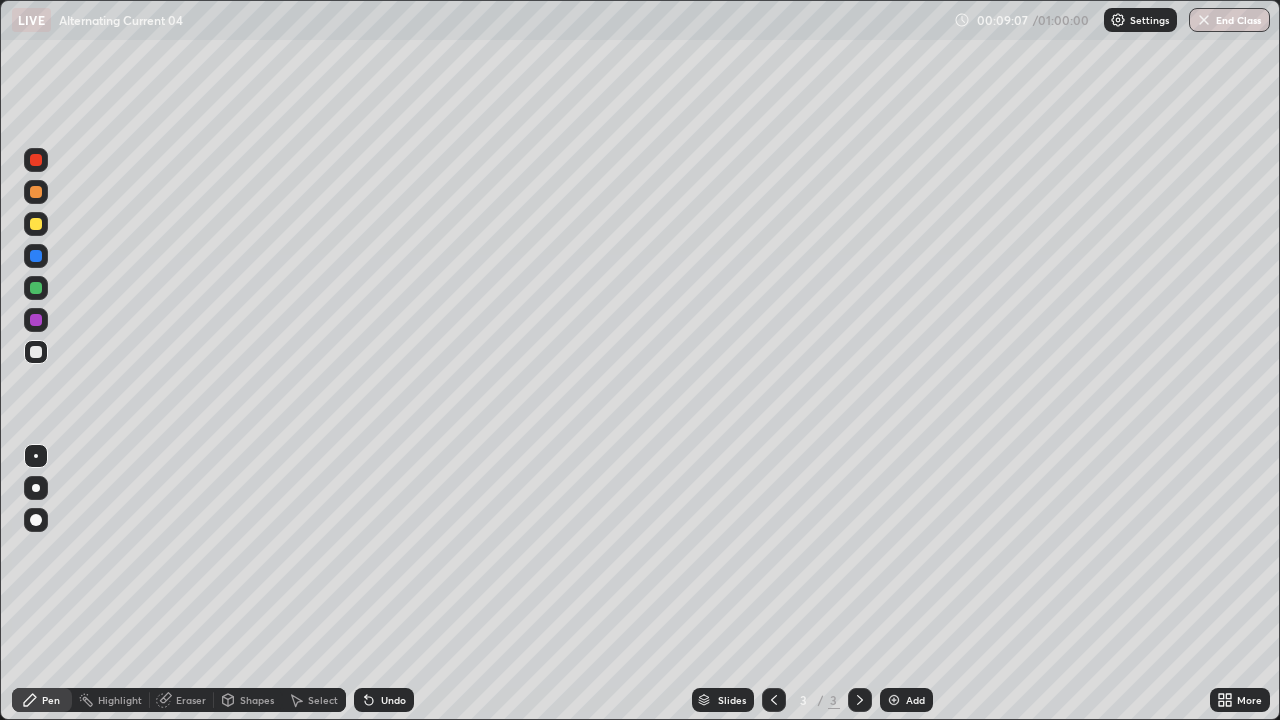 click at bounding box center (36, 224) 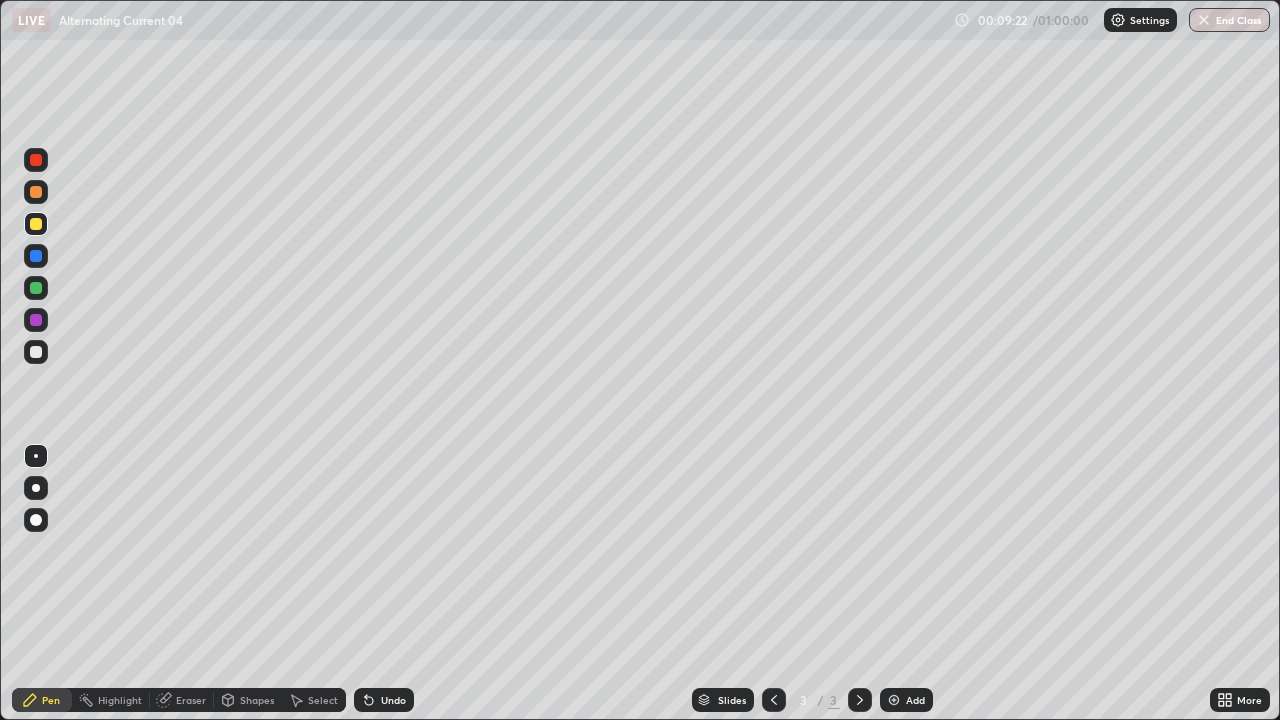 click on "Shapes" at bounding box center (257, 700) 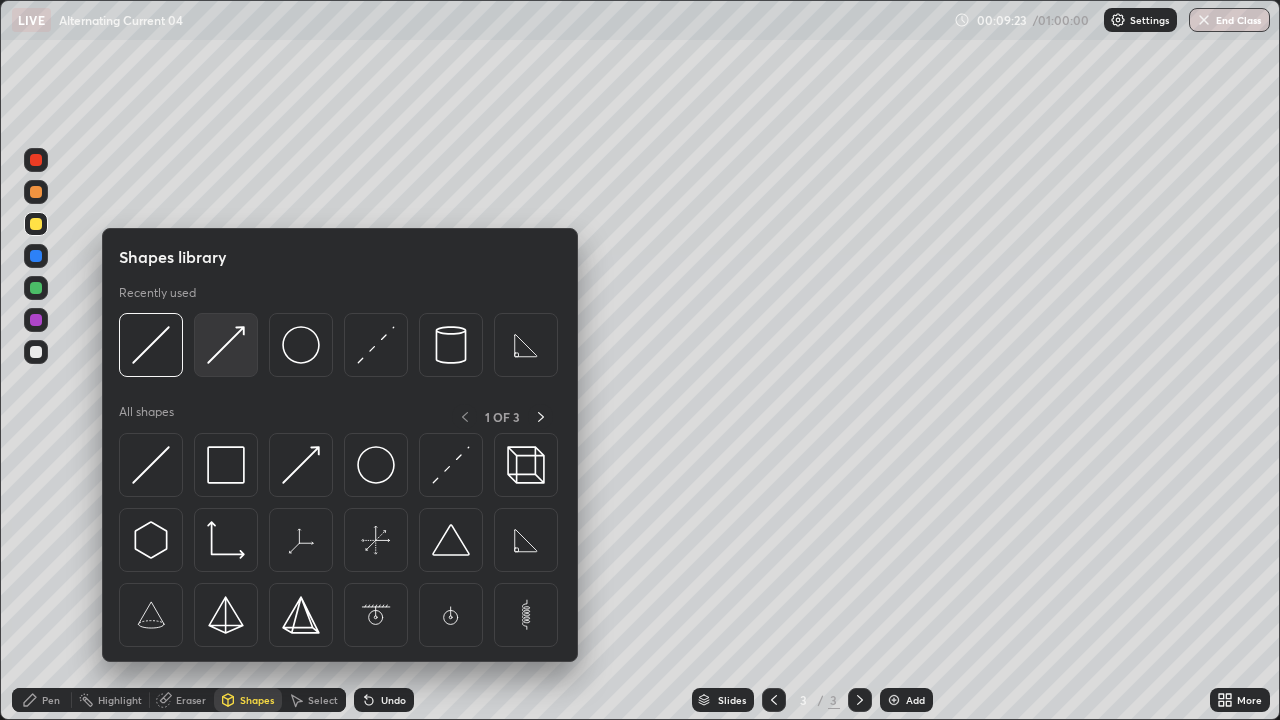 click at bounding box center (226, 345) 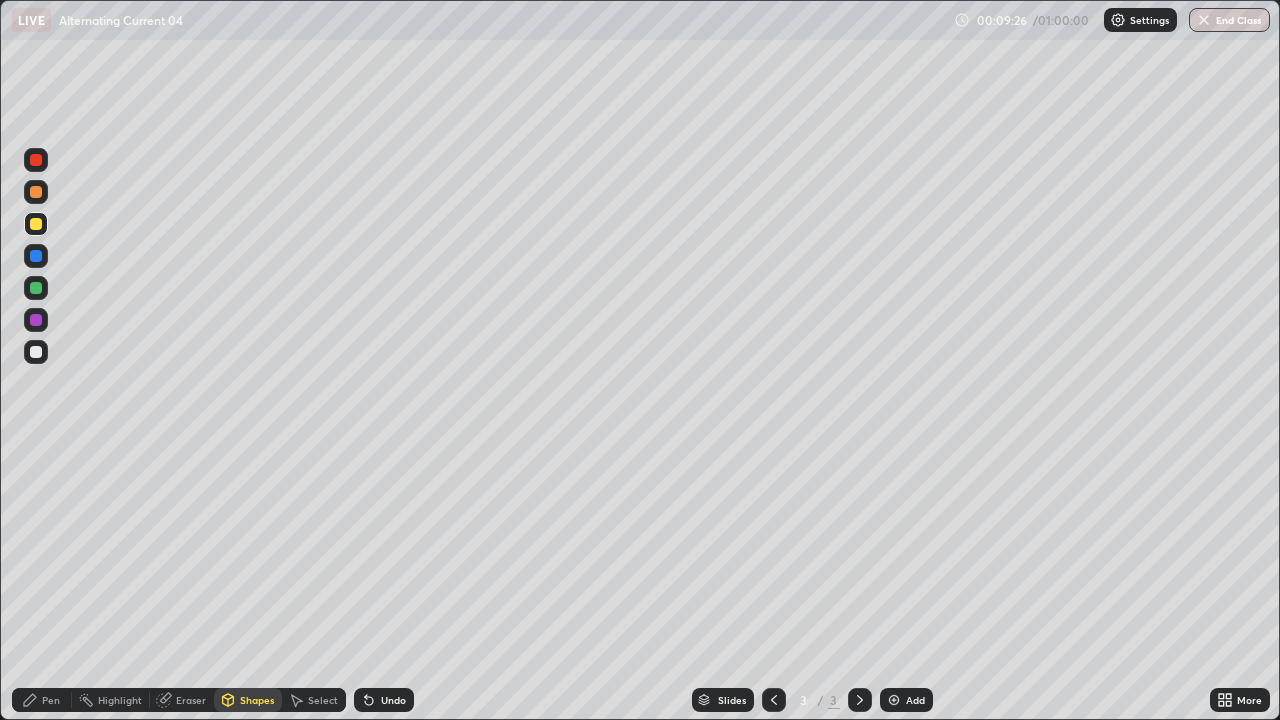 click on "Shapes" at bounding box center [257, 700] 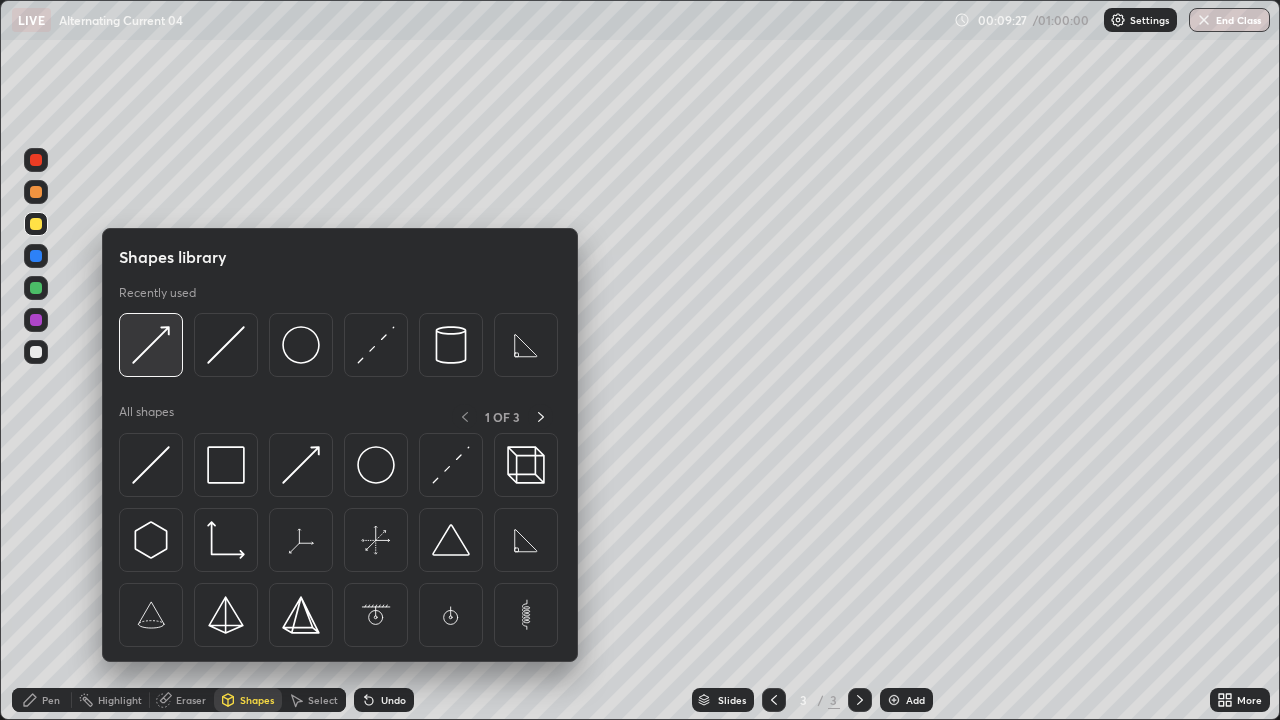 click at bounding box center [151, 345] 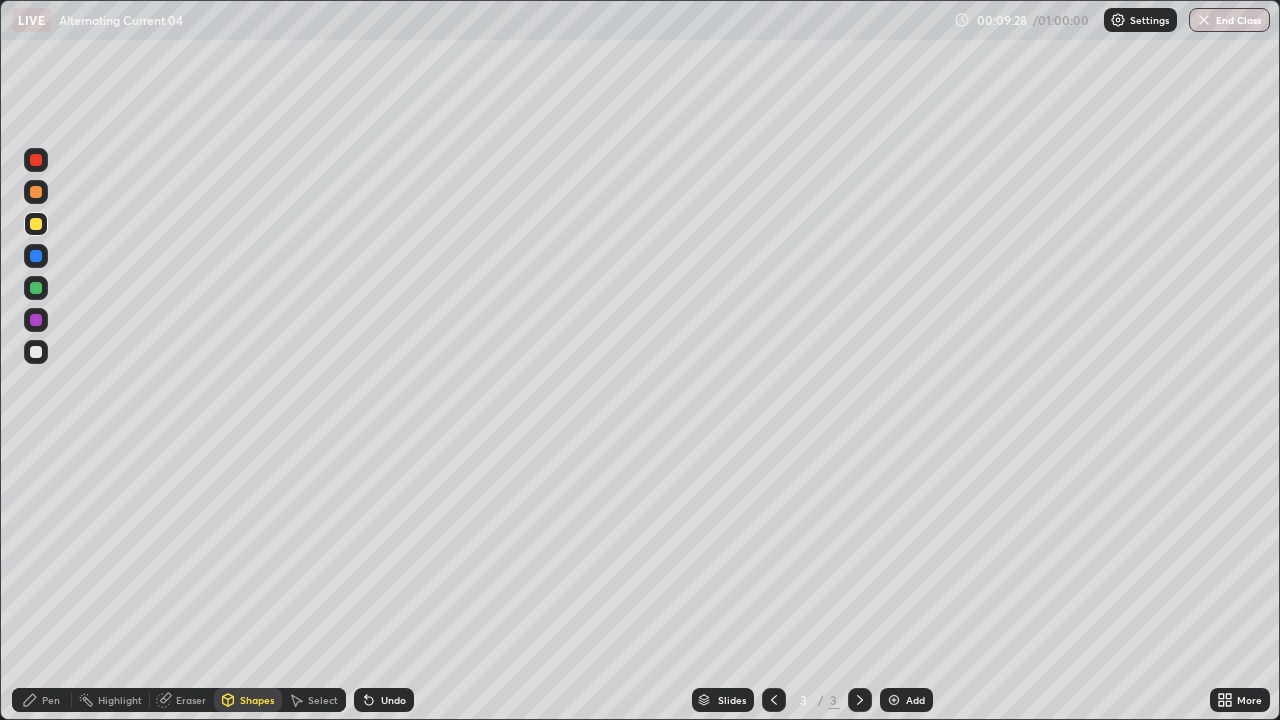 click at bounding box center (36, 320) 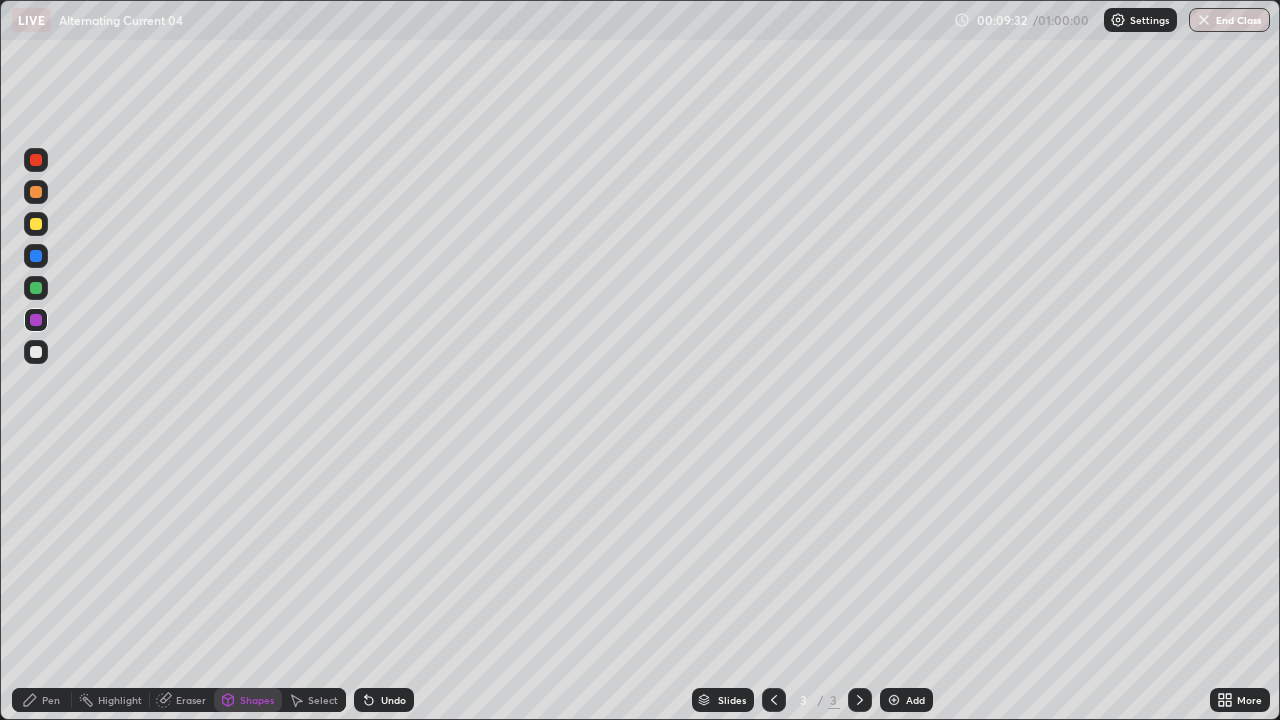 click on "Pen" at bounding box center [51, 700] 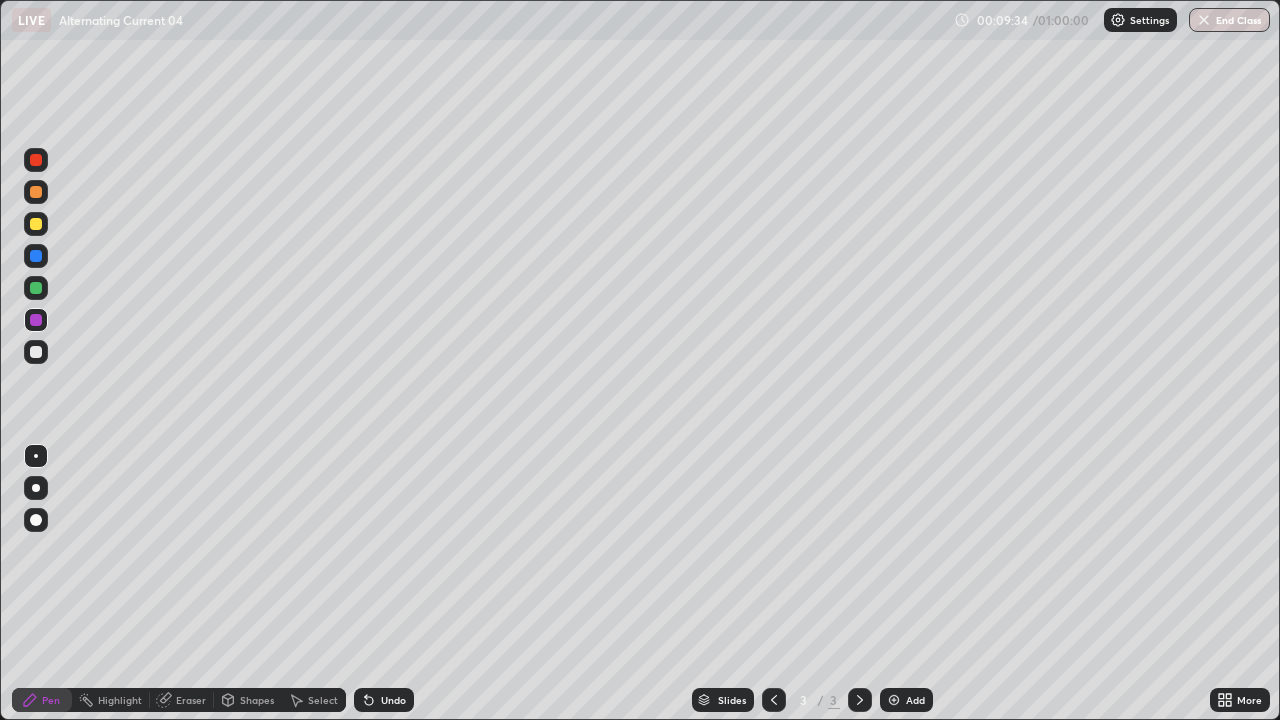 click at bounding box center [36, 352] 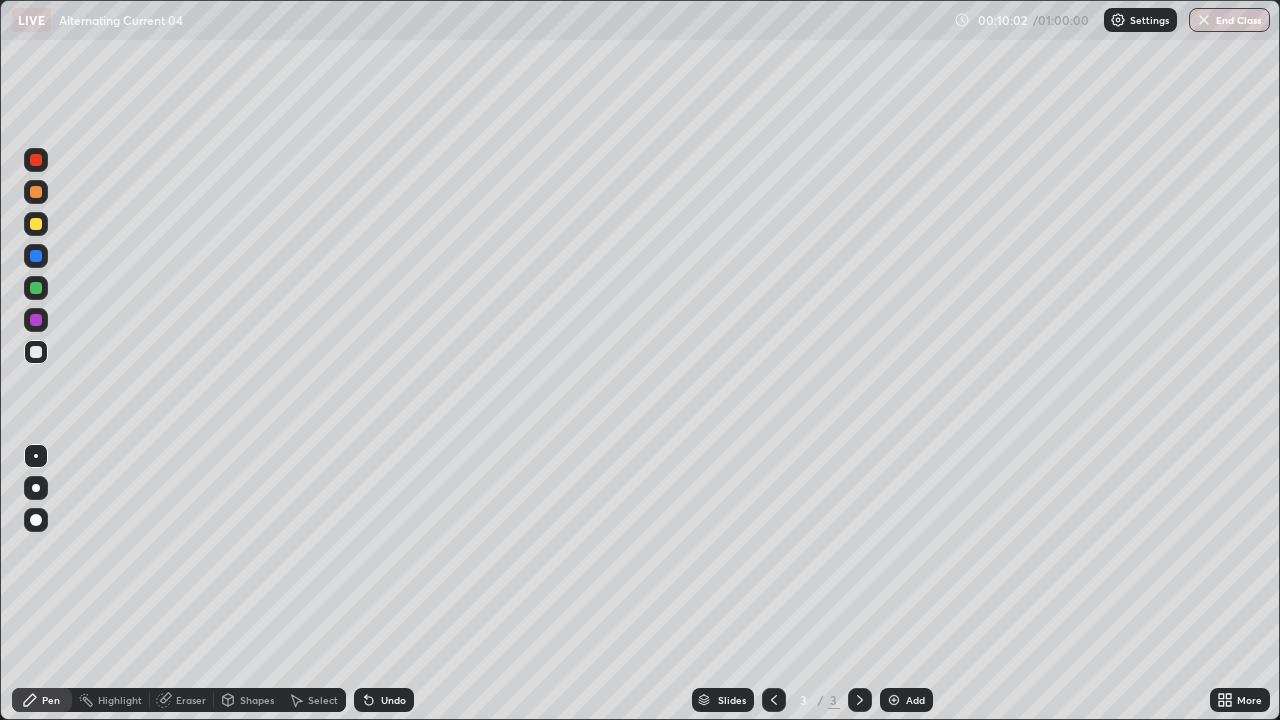 click on "Shapes" at bounding box center [257, 700] 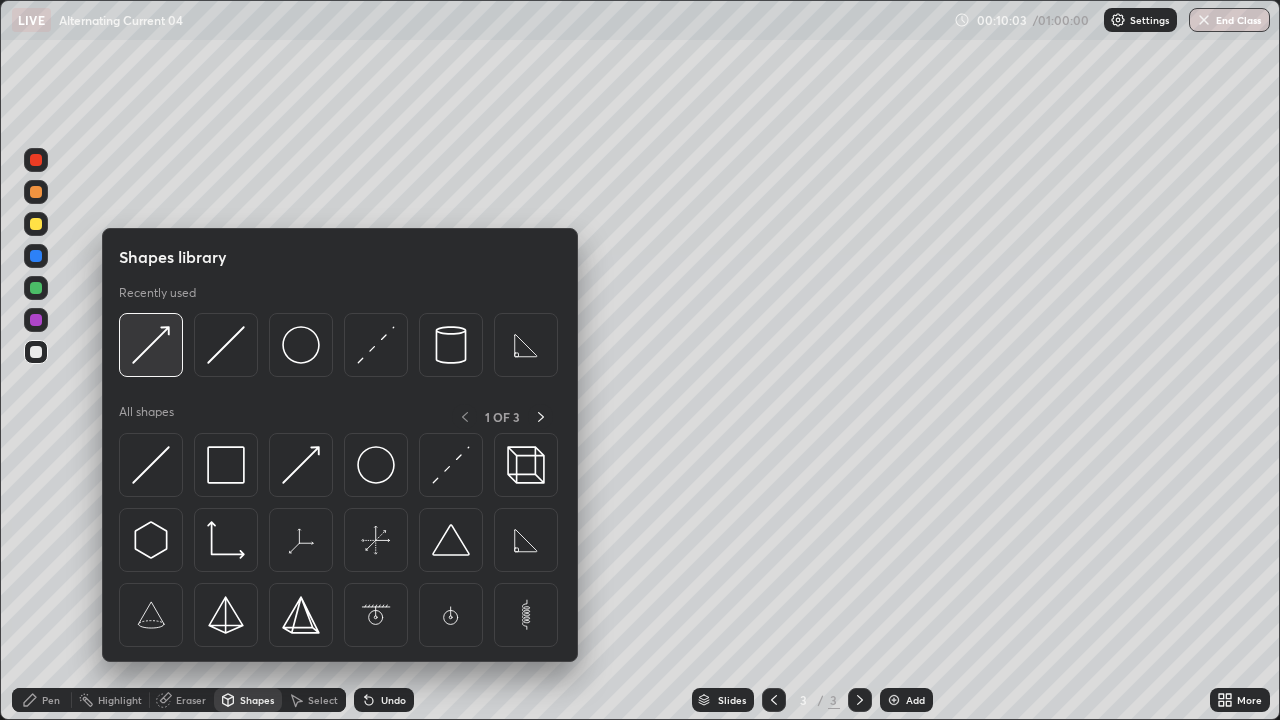 click at bounding box center [151, 345] 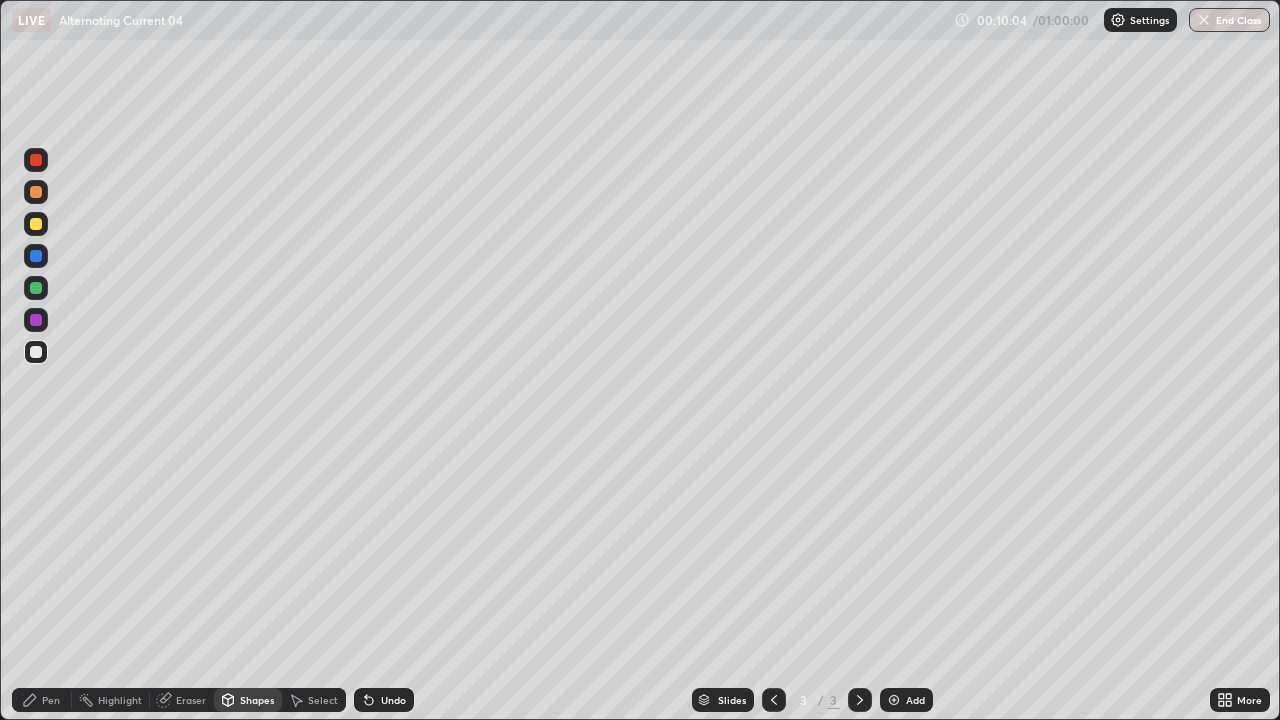 click at bounding box center [36, 192] 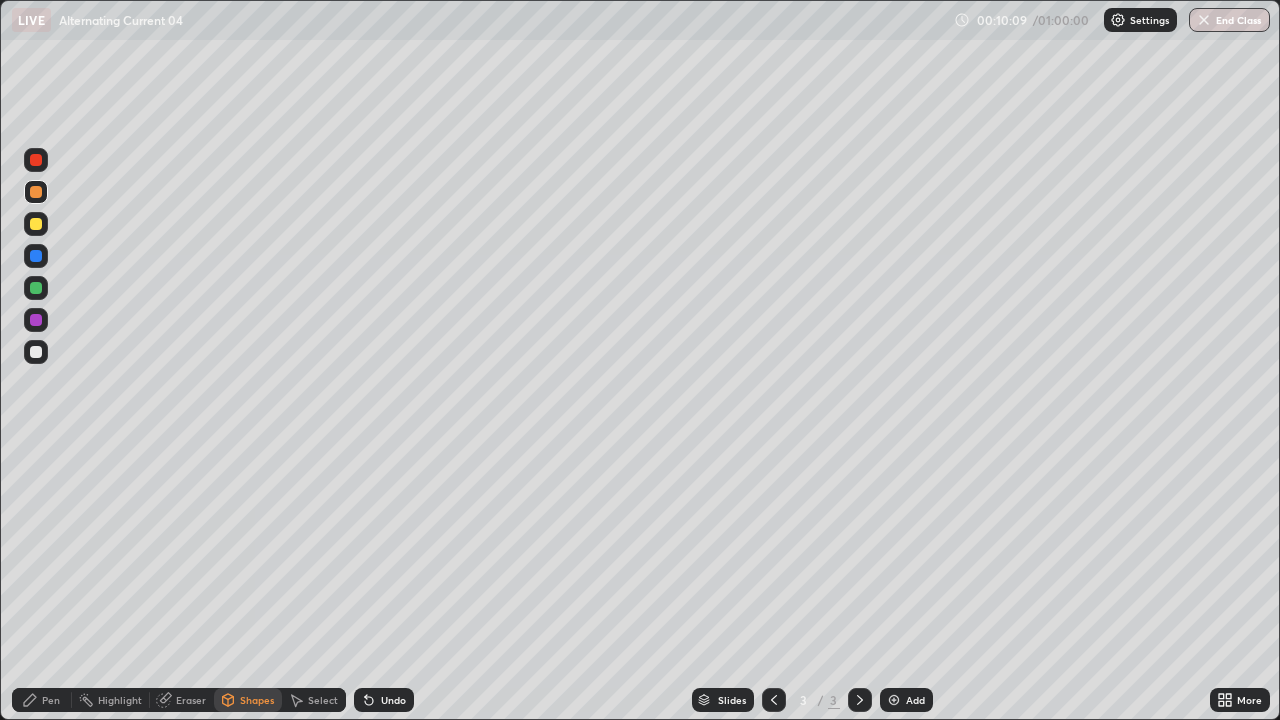click on "Pen" at bounding box center (51, 700) 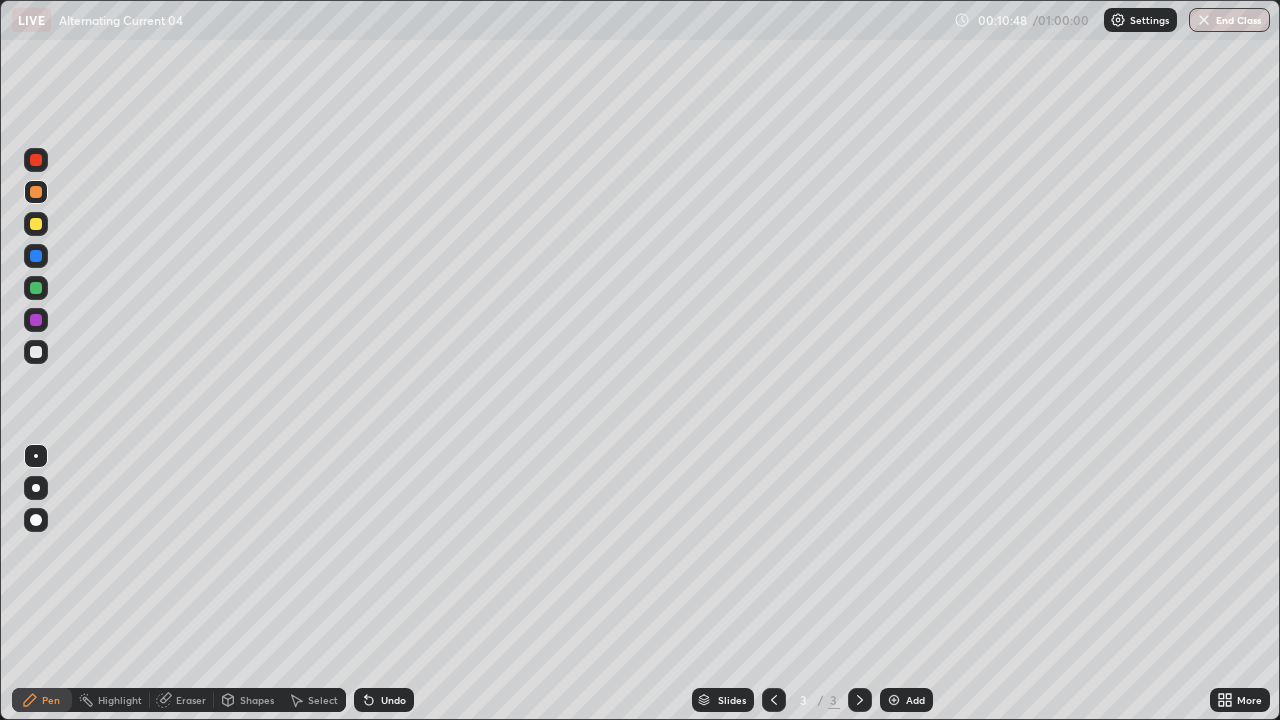 click on "Undo" at bounding box center (393, 700) 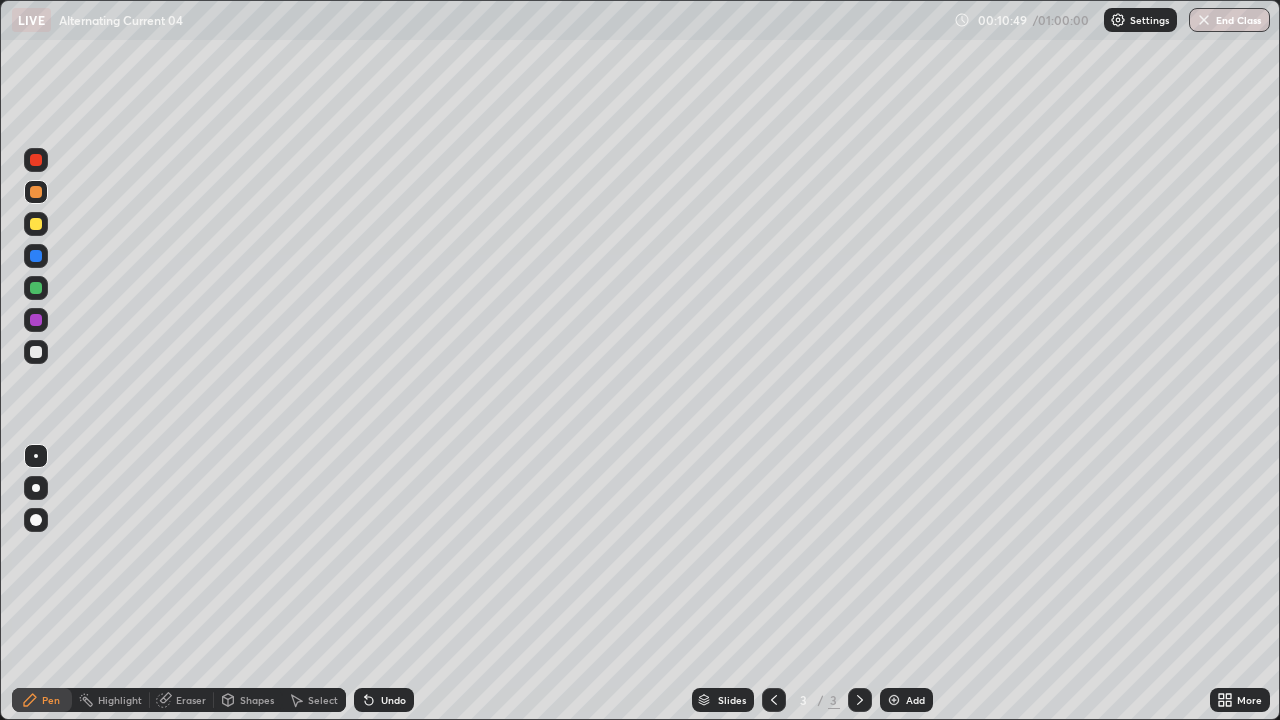 click at bounding box center (36, 520) 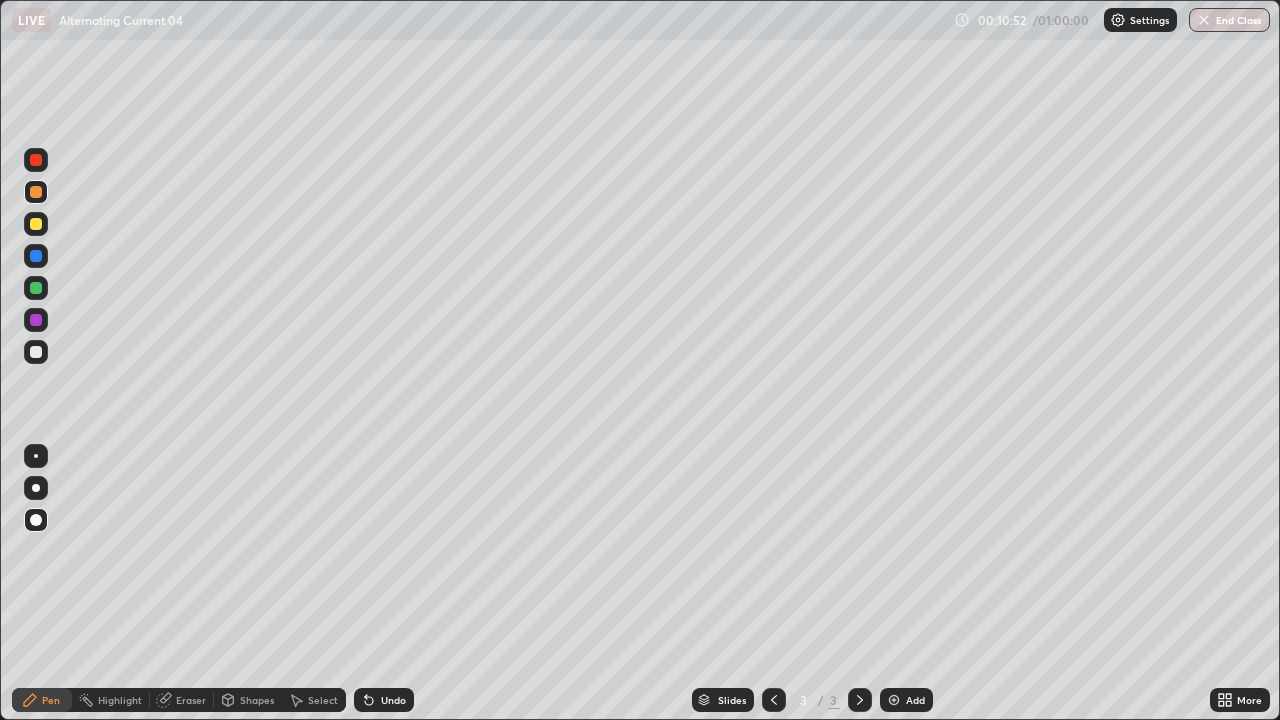 click at bounding box center (36, 456) 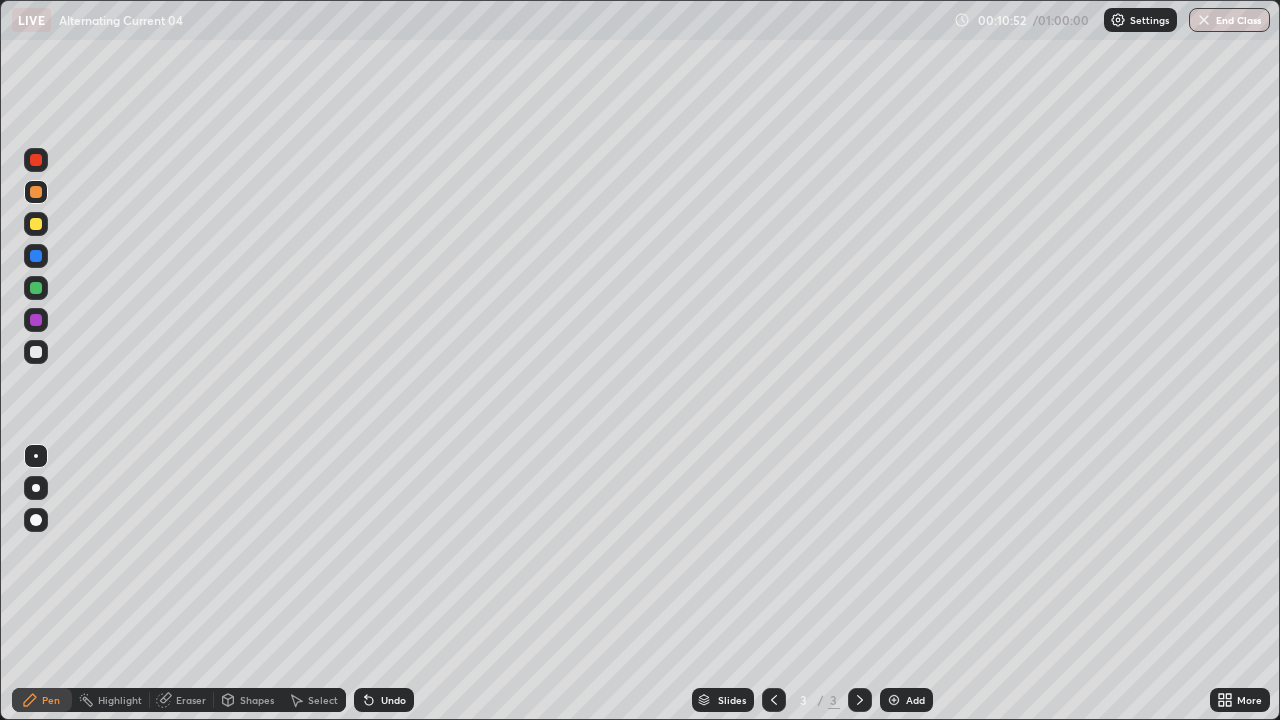 click at bounding box center (36, 352) 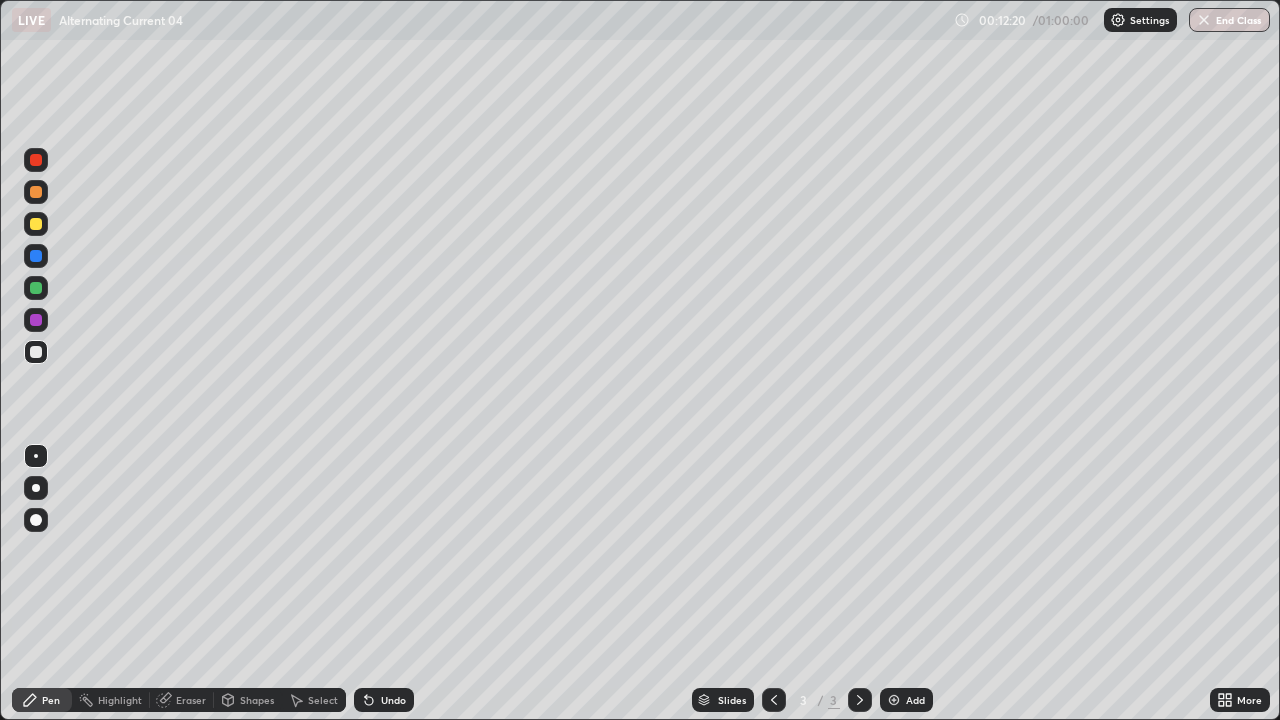click at bounding box center [894, 700] 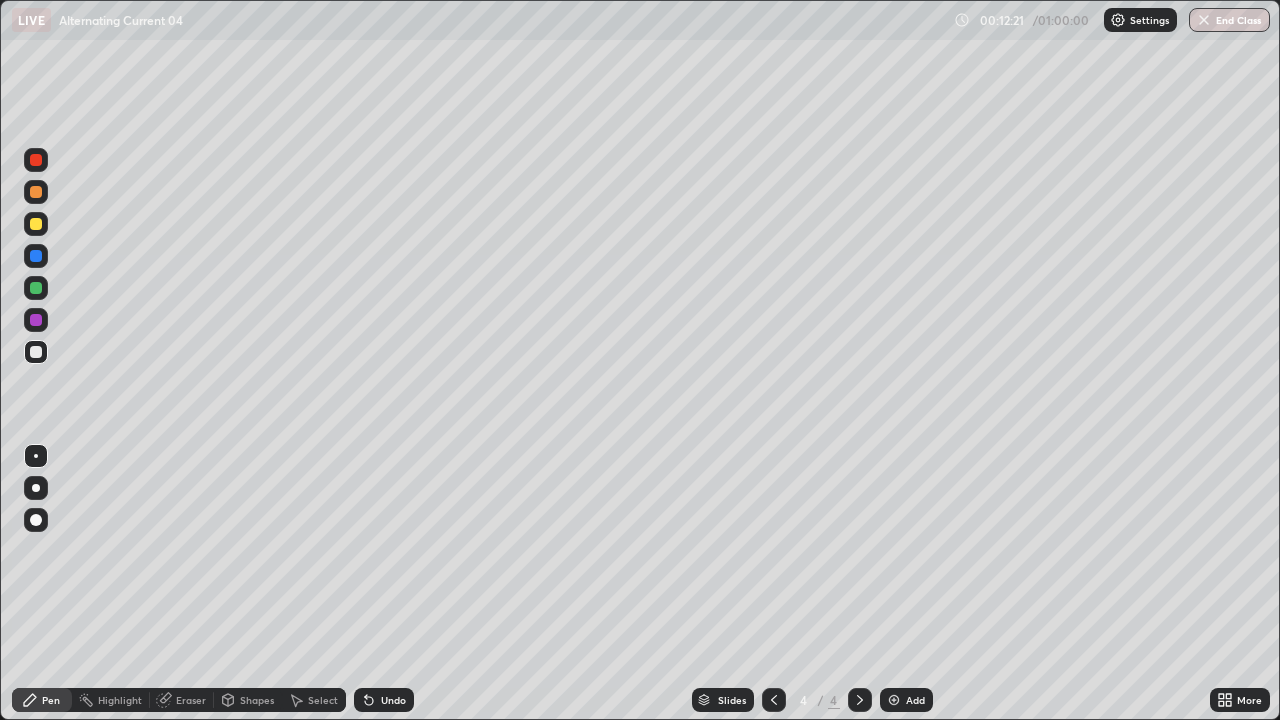 click at bounding box center [36, 224] 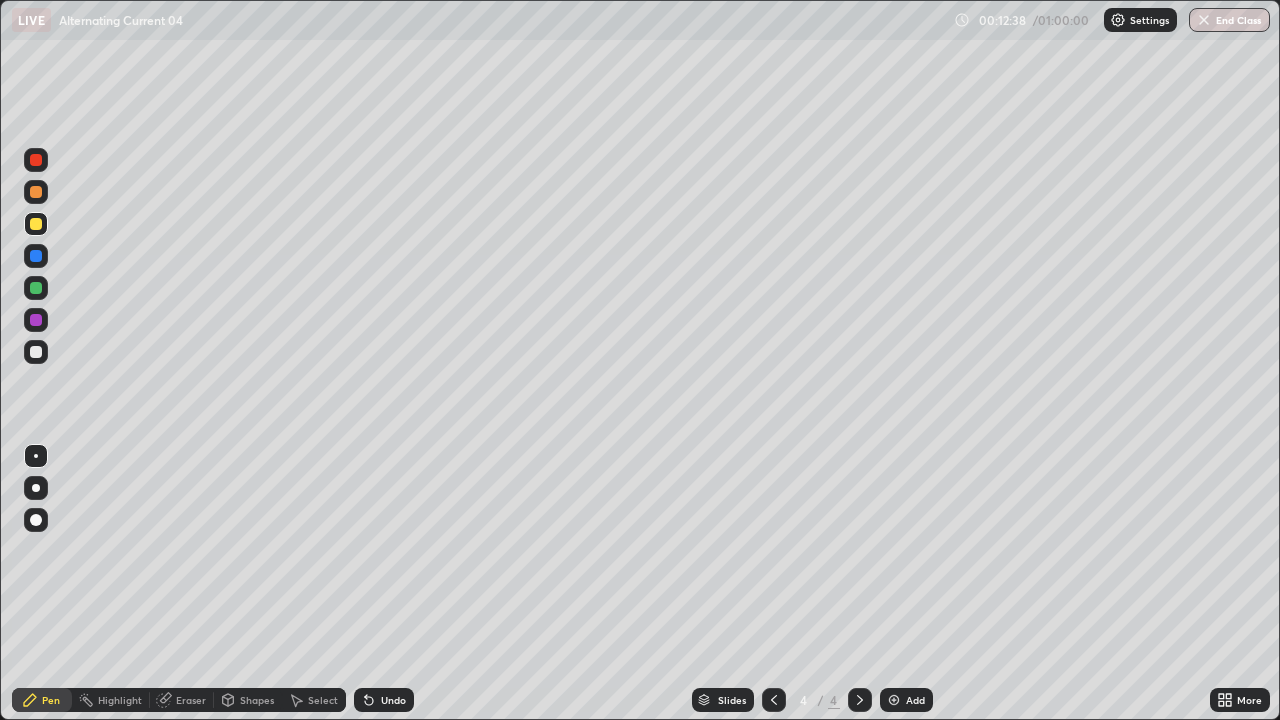 click on "Shapes" at bounding box center (257, 700) 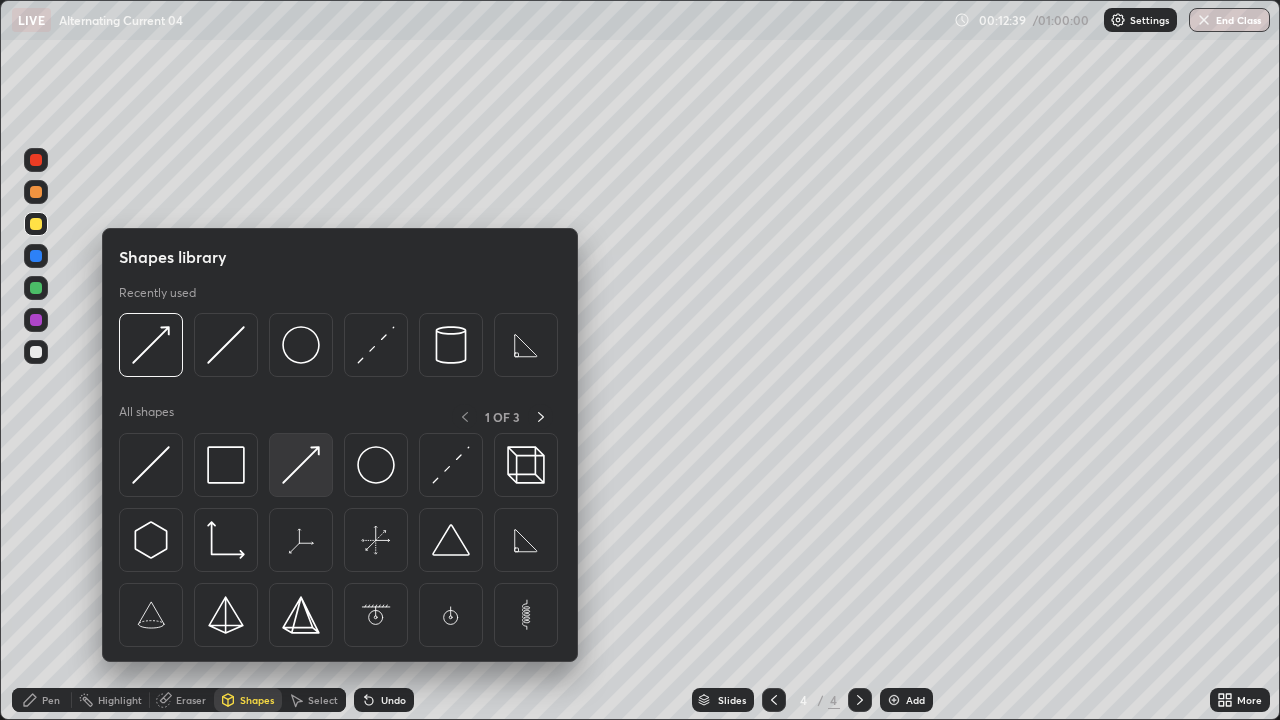 click at bounding box center (301, 465) 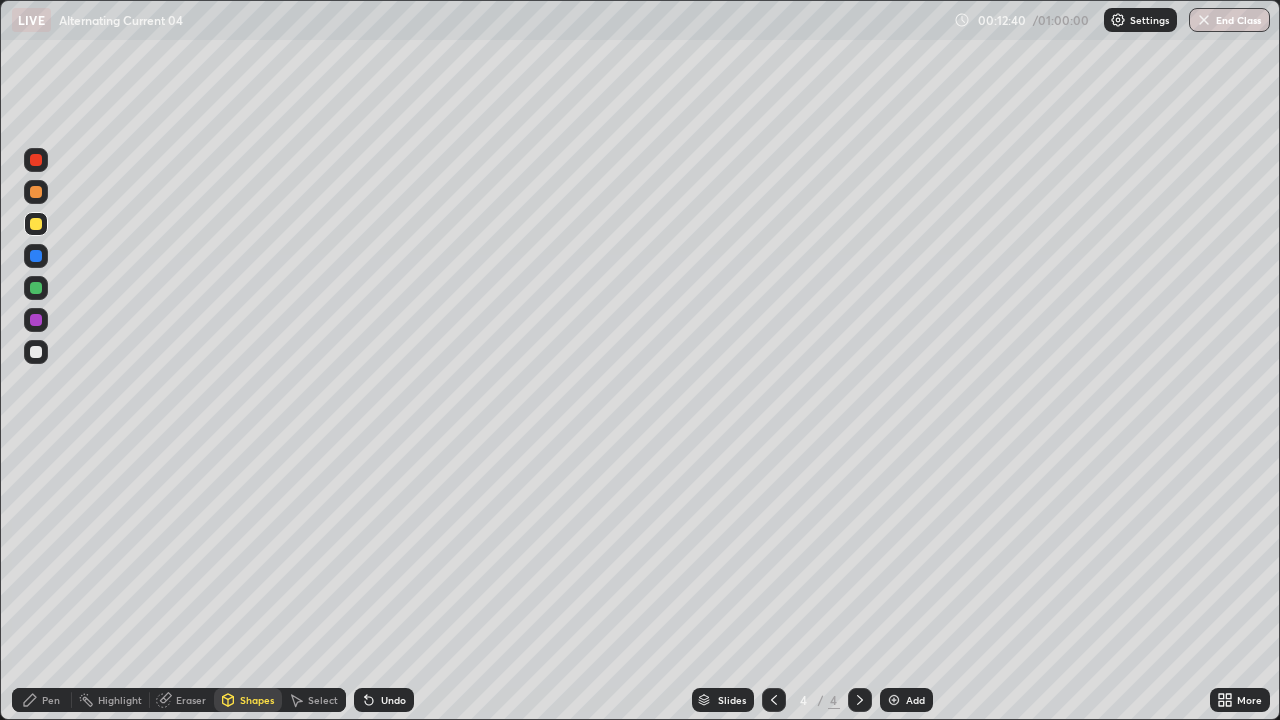 click at bounding box center (36, 224) 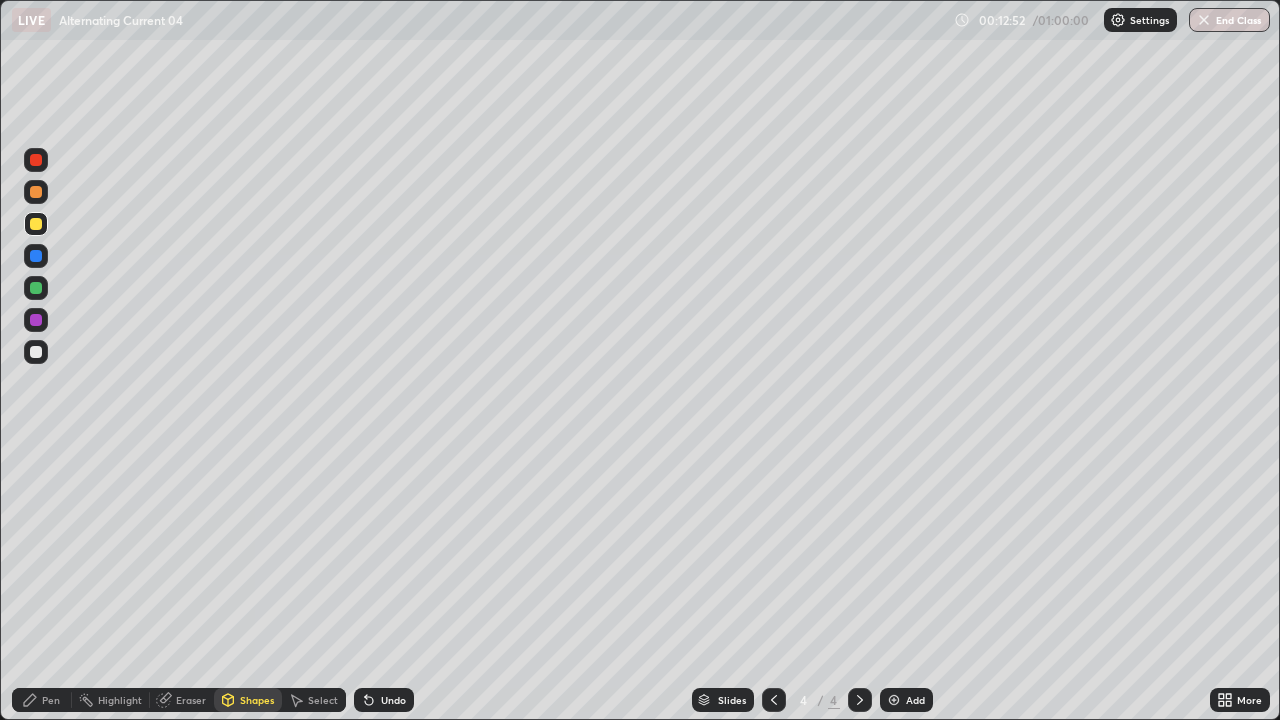 click 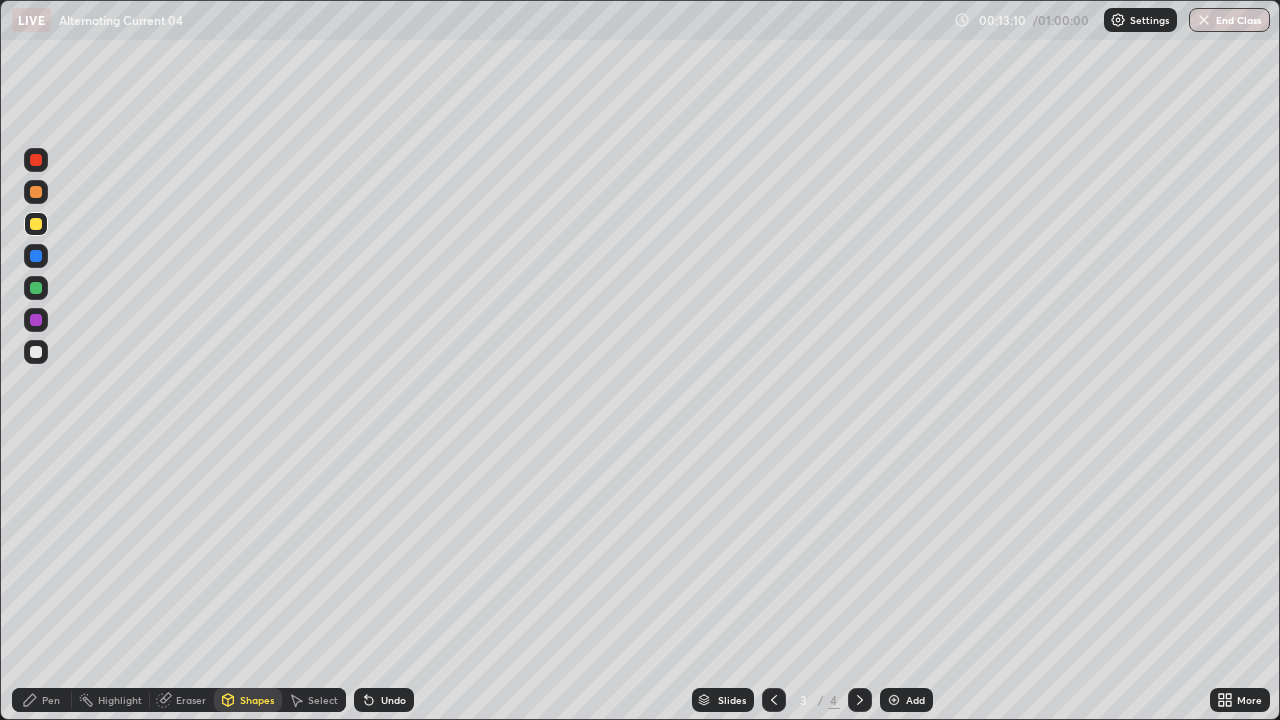 click 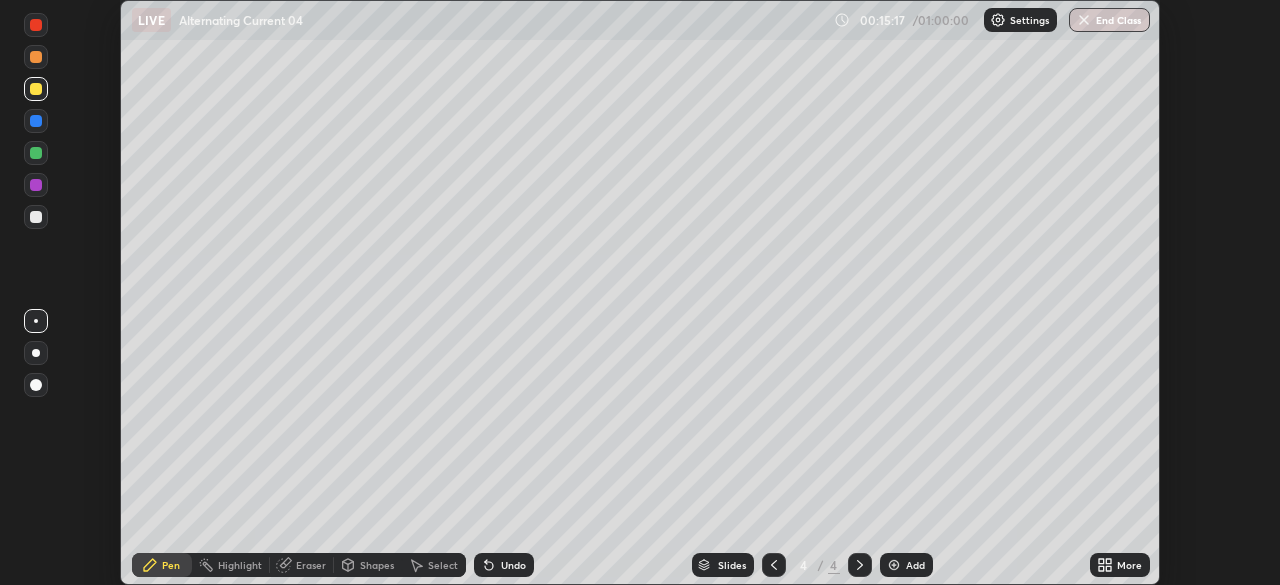 scroll, scrollTop: 0, scrollLeft: 0, axis: both 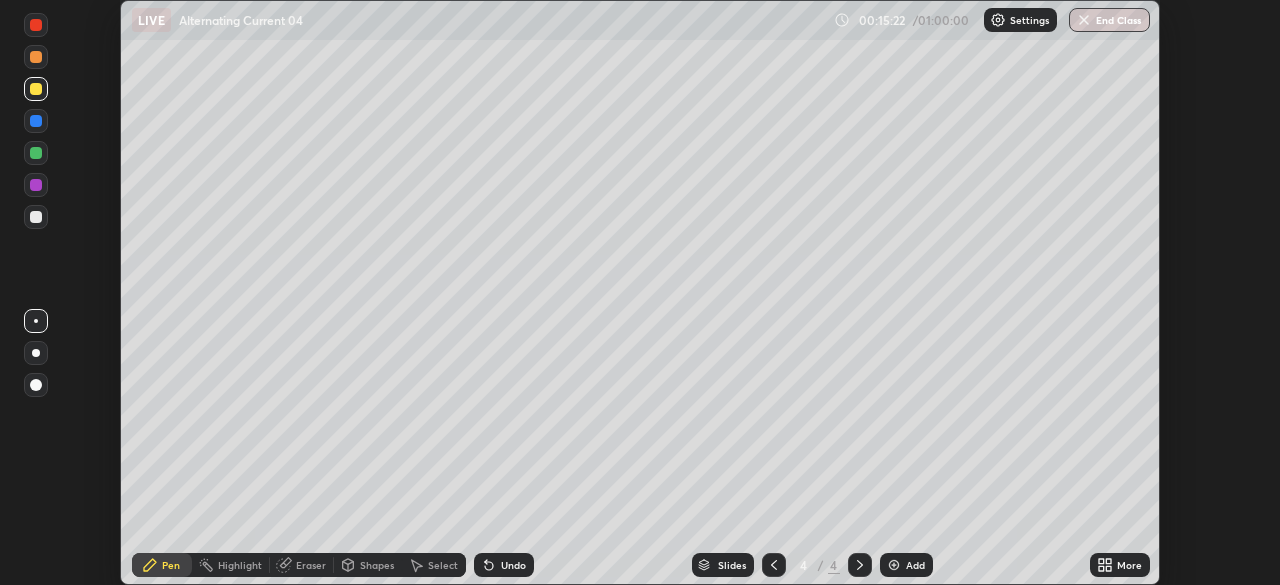 click 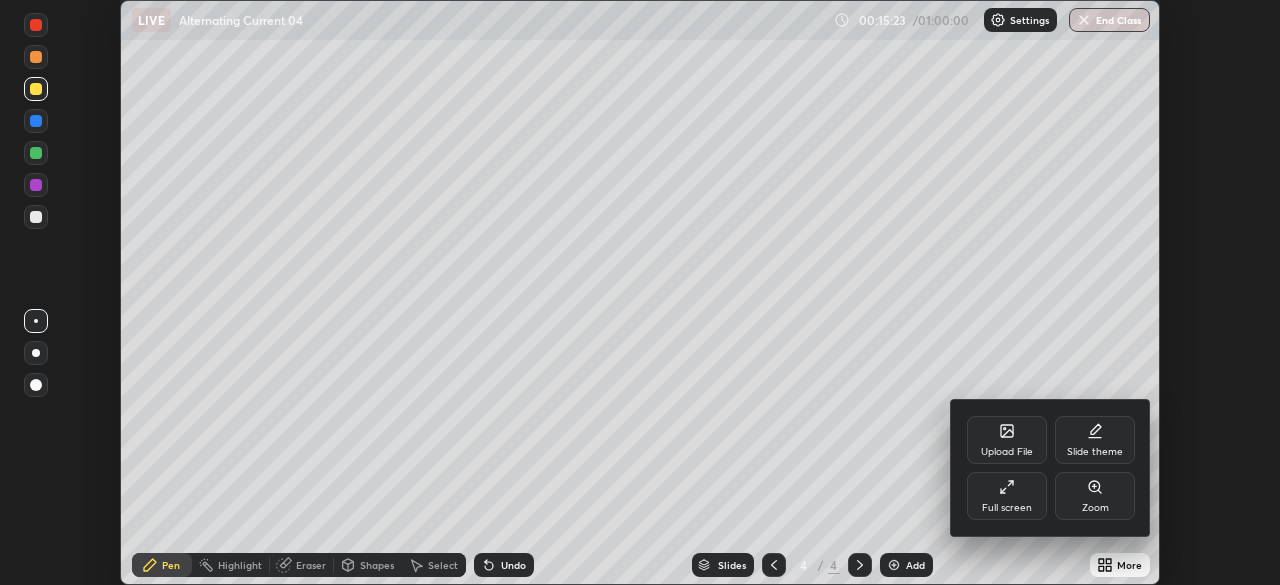click on "Full screen" at bounding box center [1007, 496] 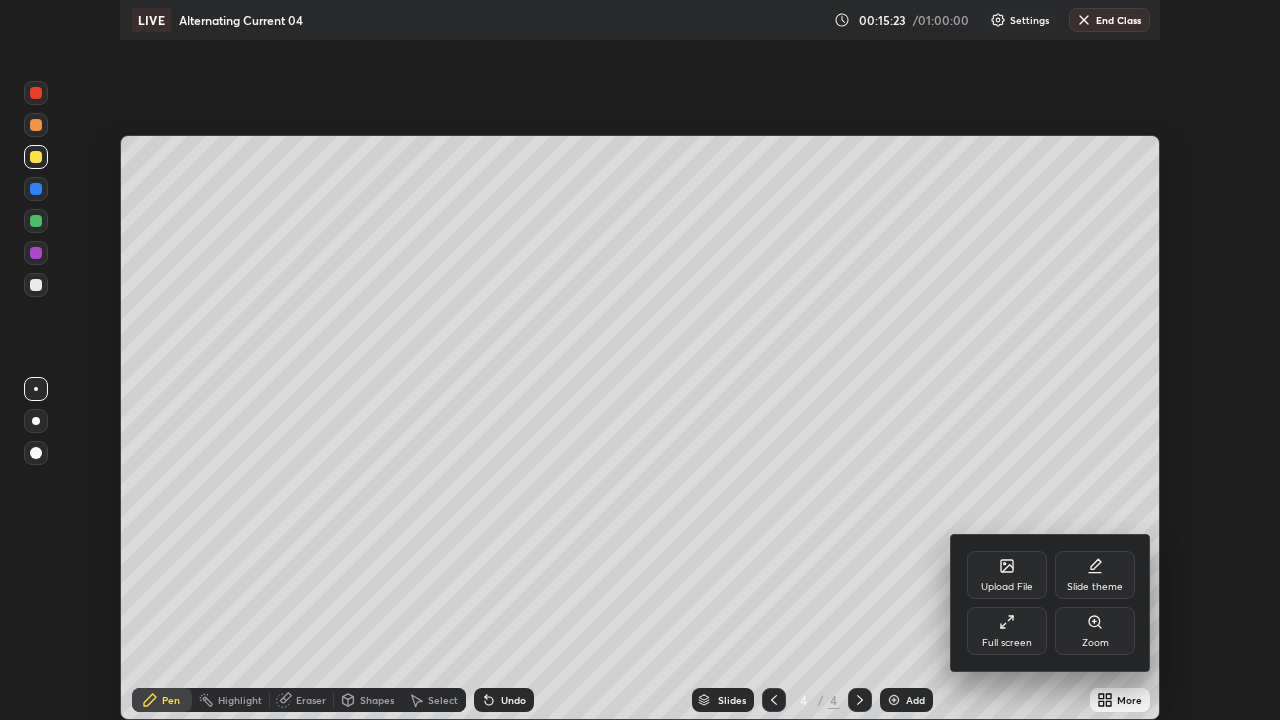 scroll, scrollTop: 99280, scrollLeft: 98720, axis: both 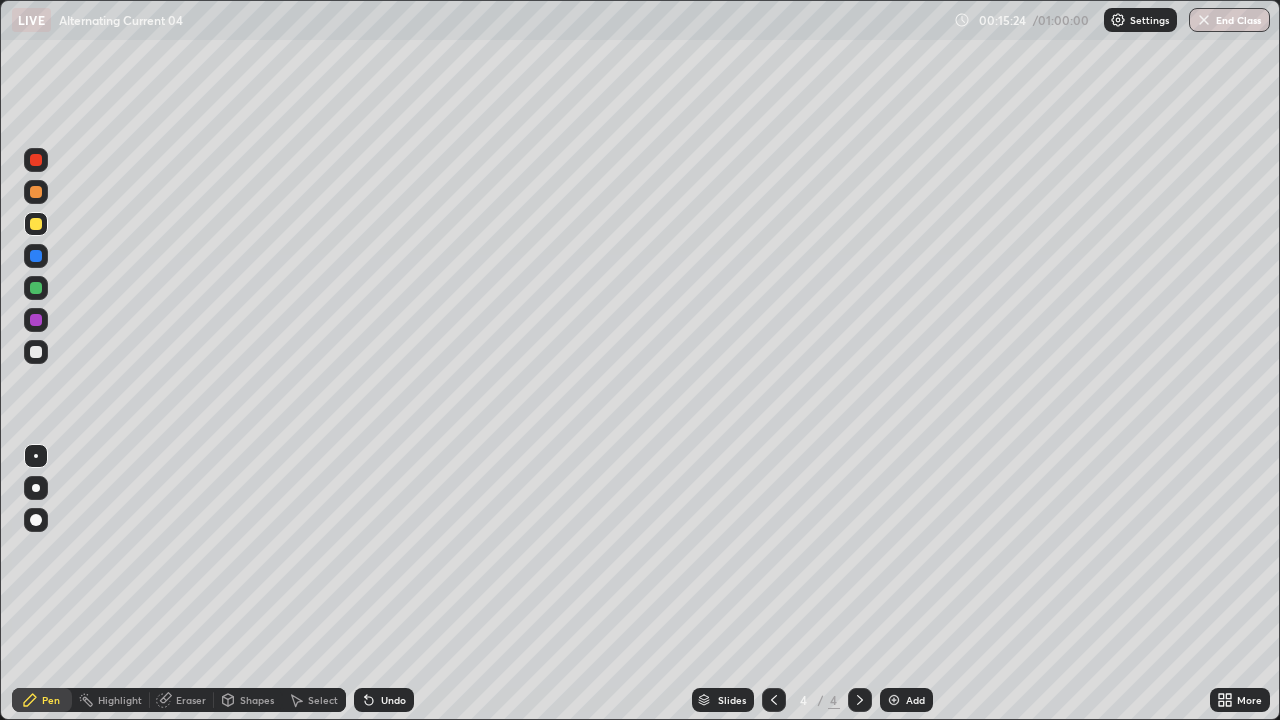 click on "Settings" at bounding box center [1149, 20] 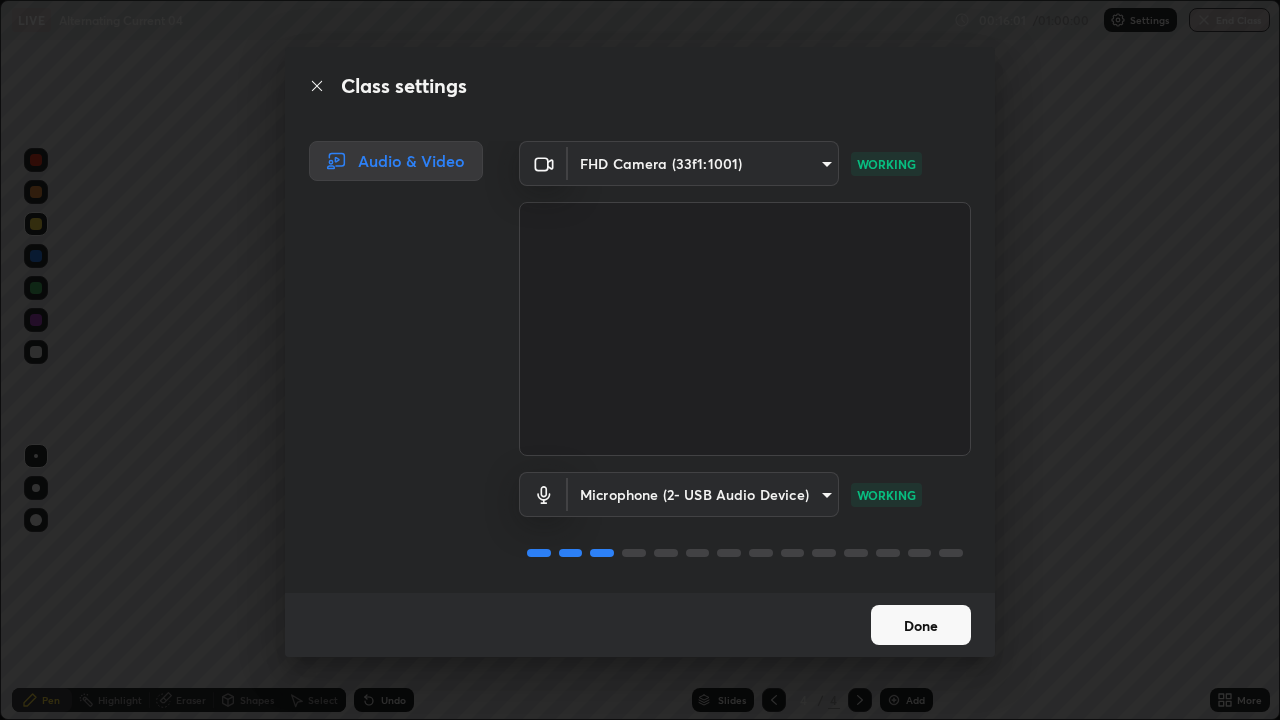 click on "Done" at bounding box center [921, 625] 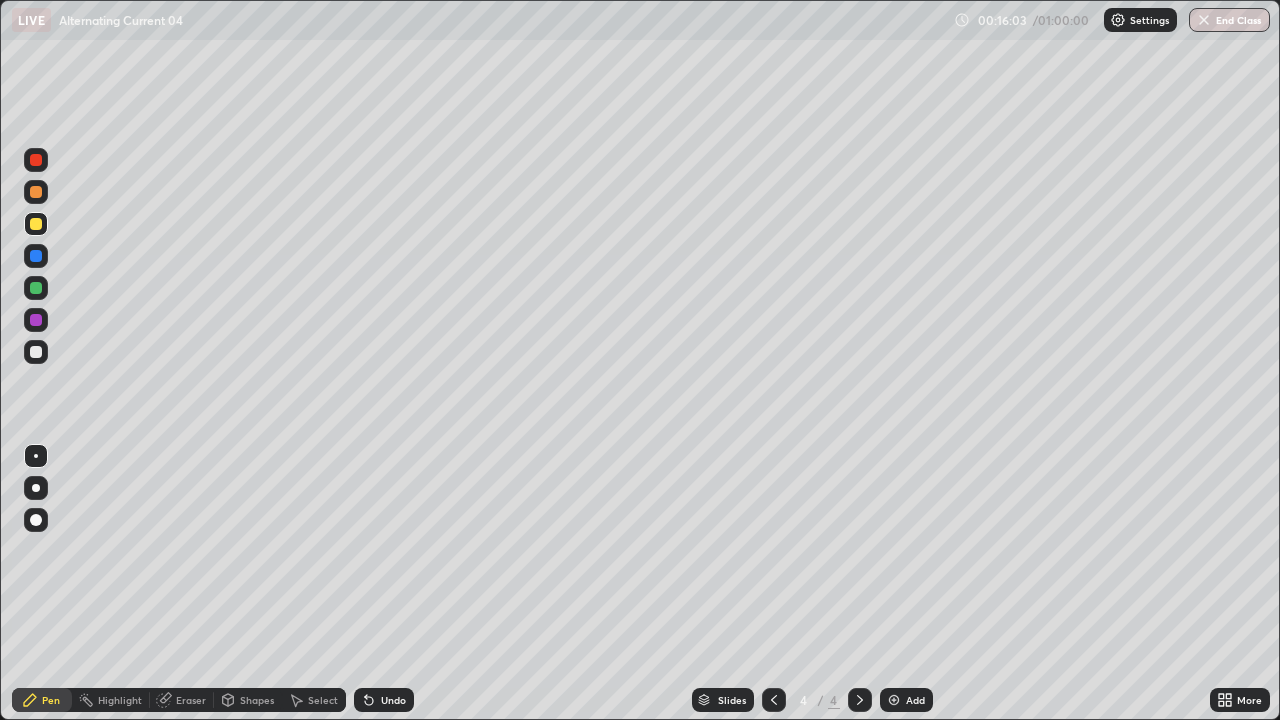 click at bounding box center (36, 352) 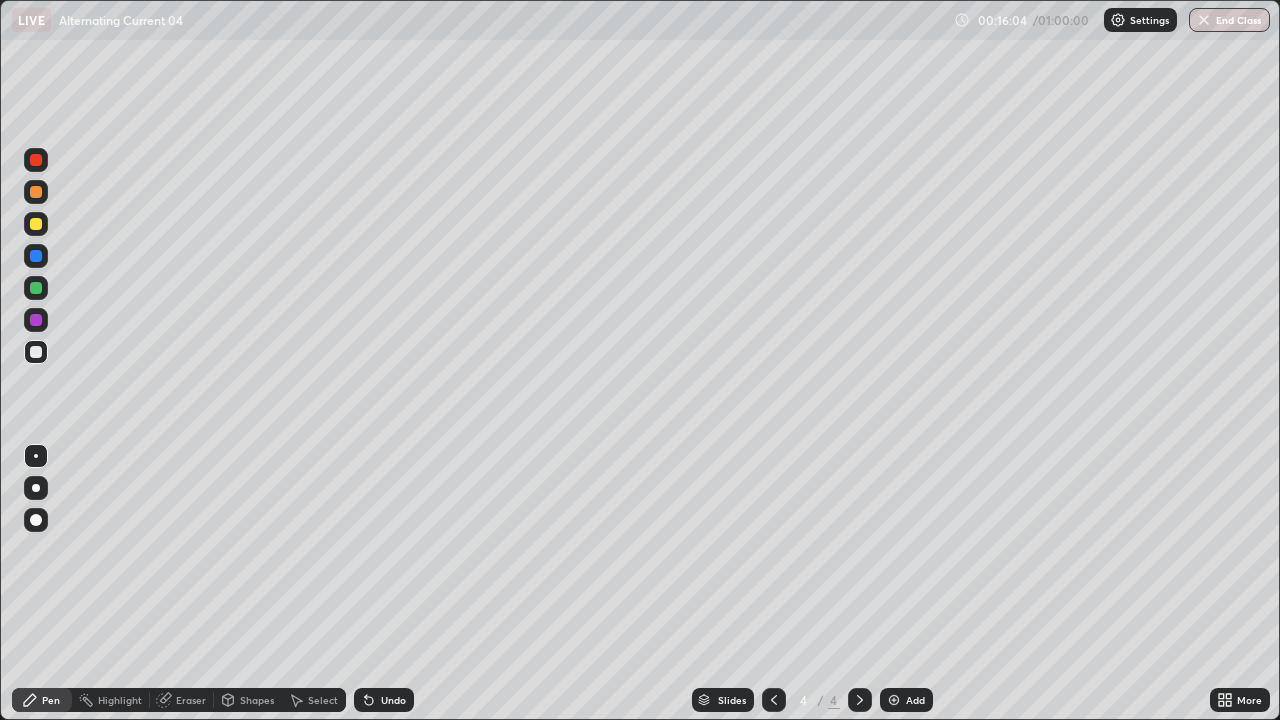 click at bounding box center [36, 224] 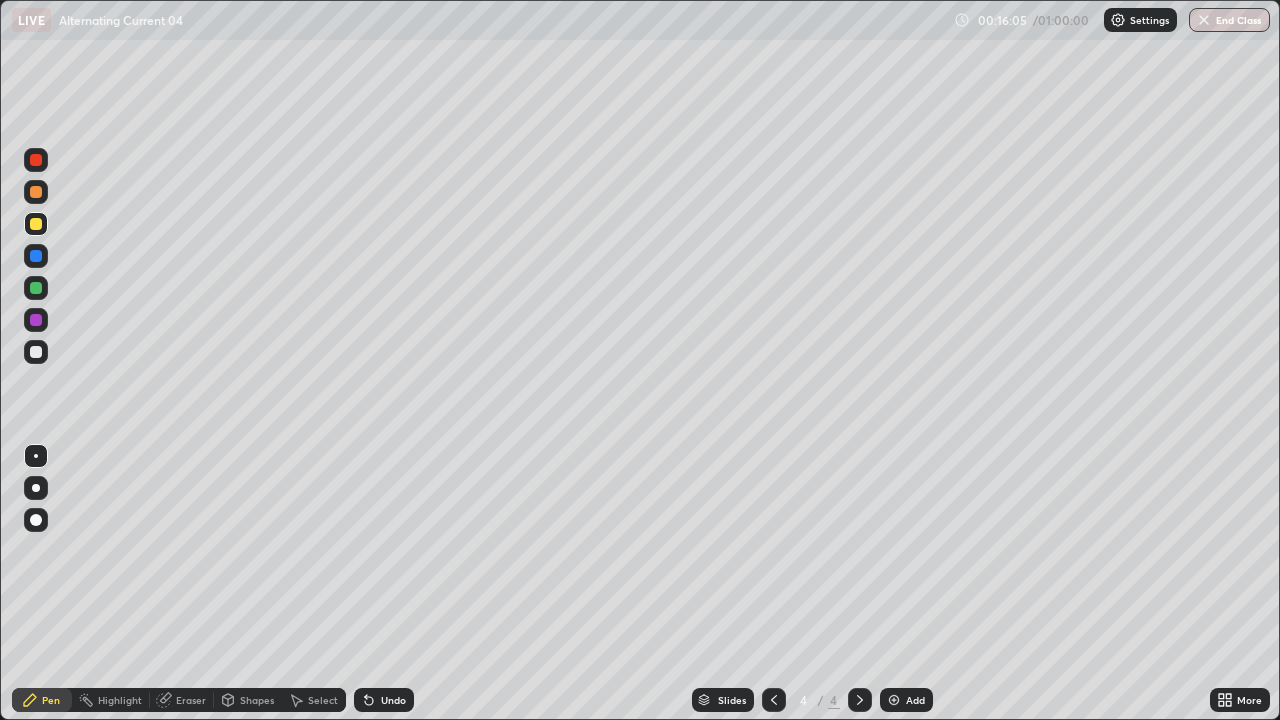 click on "Shapes" at bounding box center (257, 700) 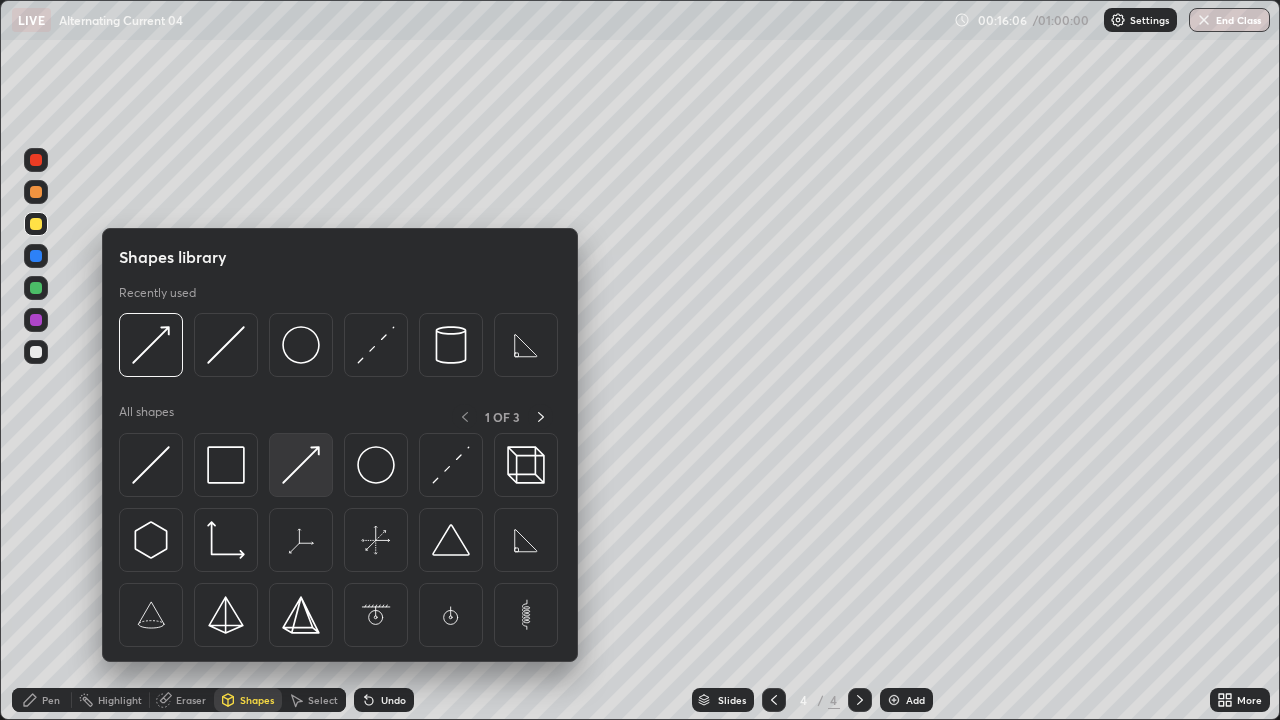 click at bounding box center (301, 465) 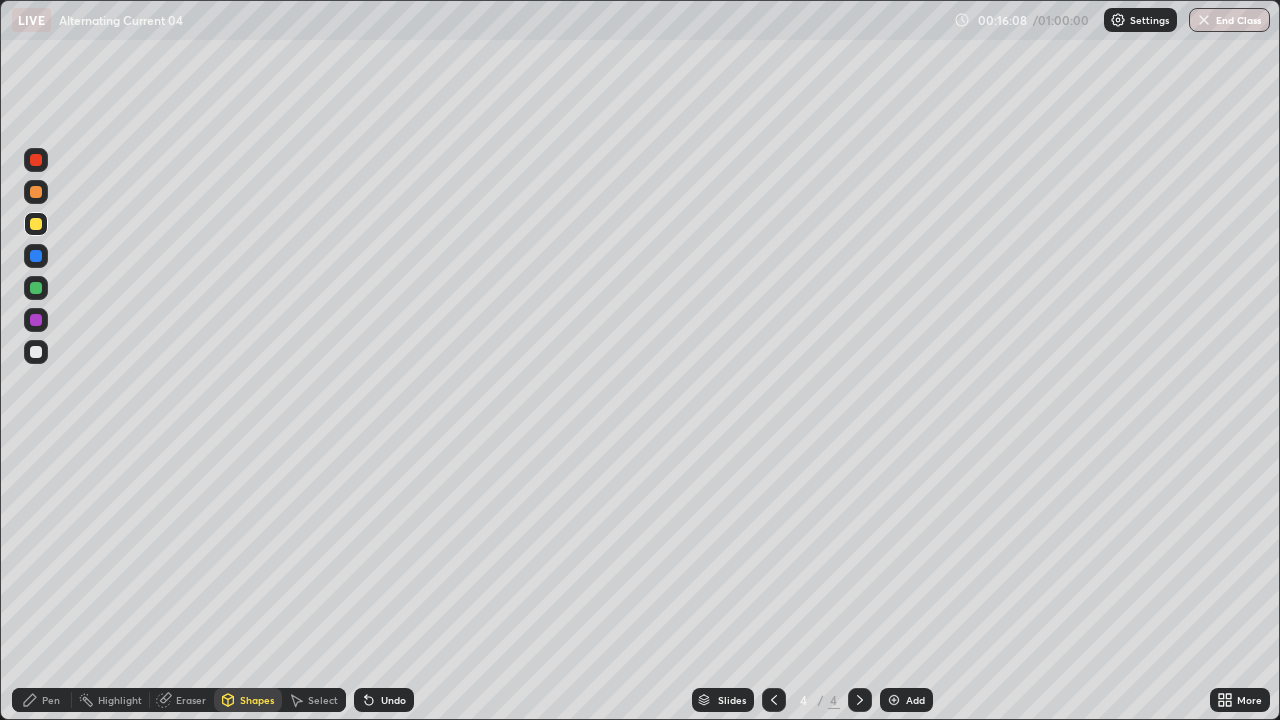 click at bounding box center (36, 352) 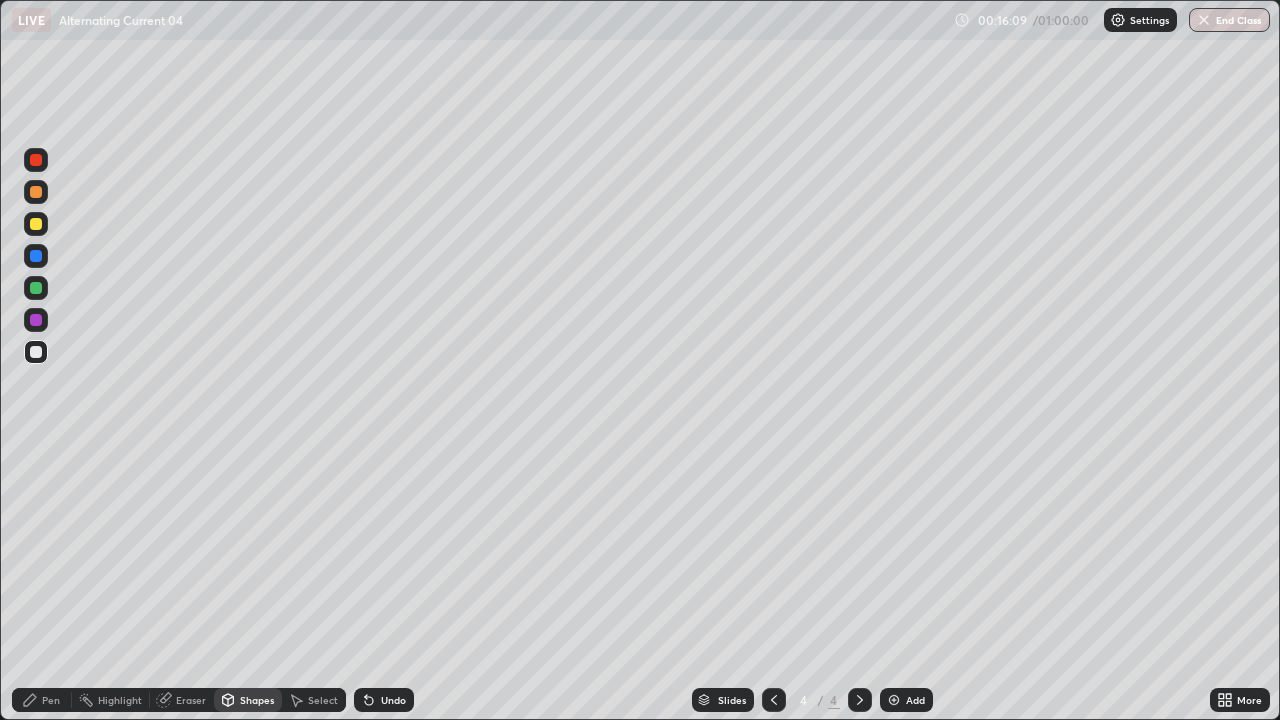 click on "Undo" at bounding box center [384, 700] 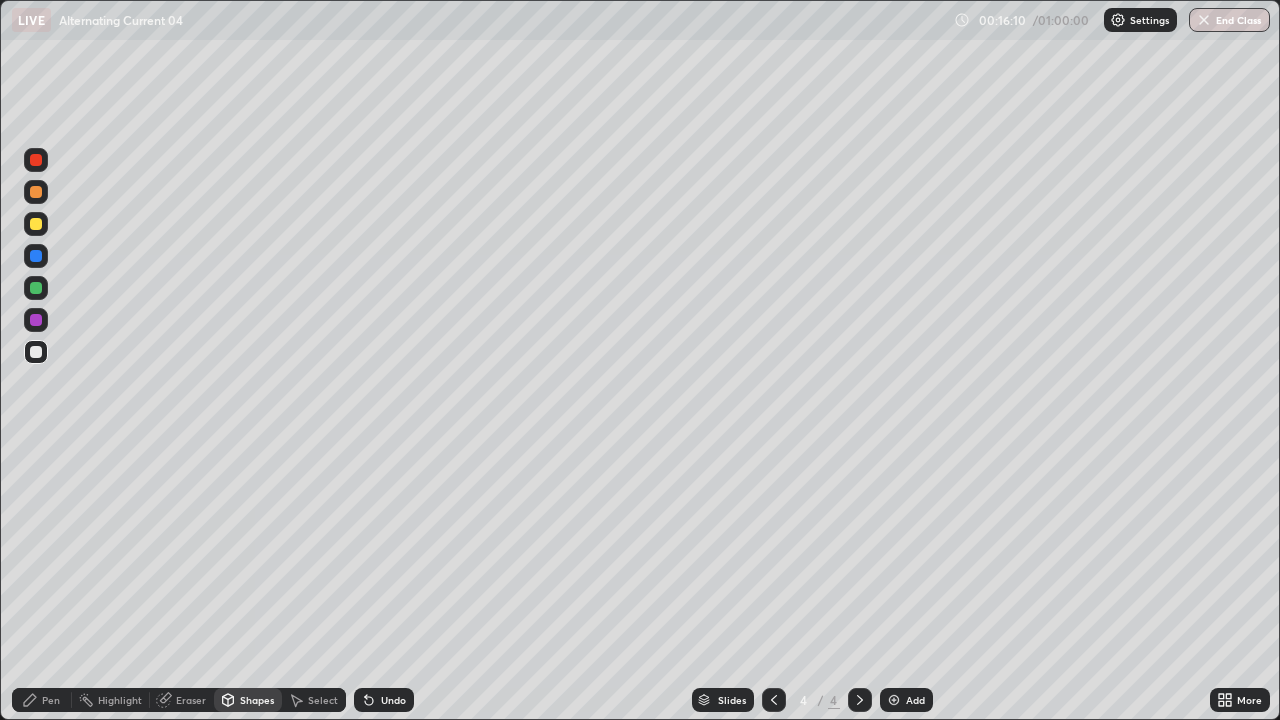 click on "Pen" at bounding box center (42, 700) 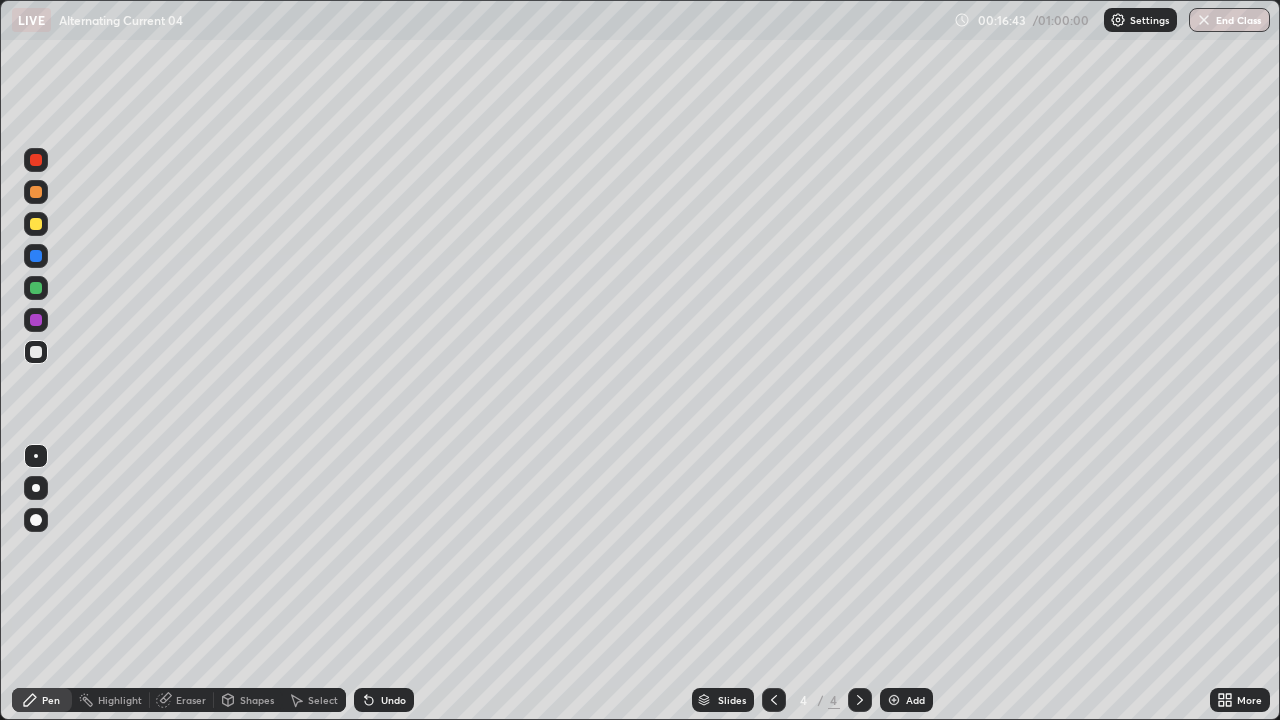 click on "Shapes" at bounding box center [248, 700] 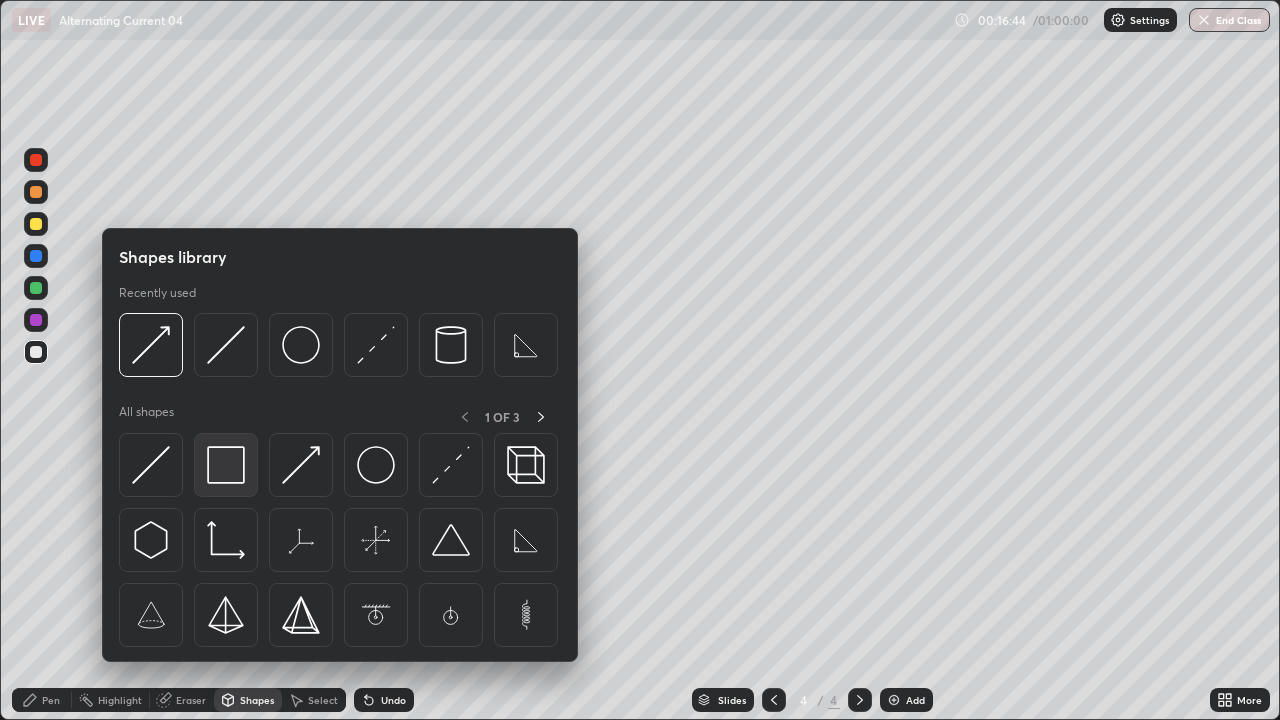 click at bounding box center [226, 465] 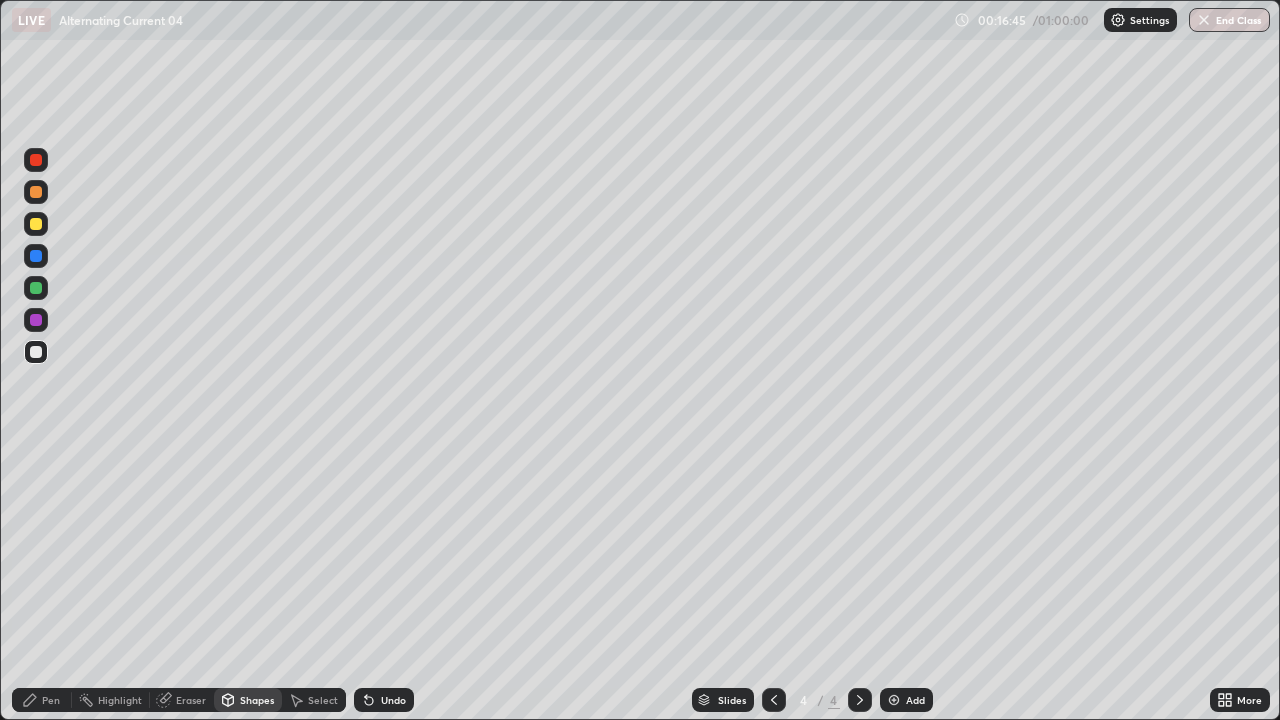 click at bounding box center [36, 320] 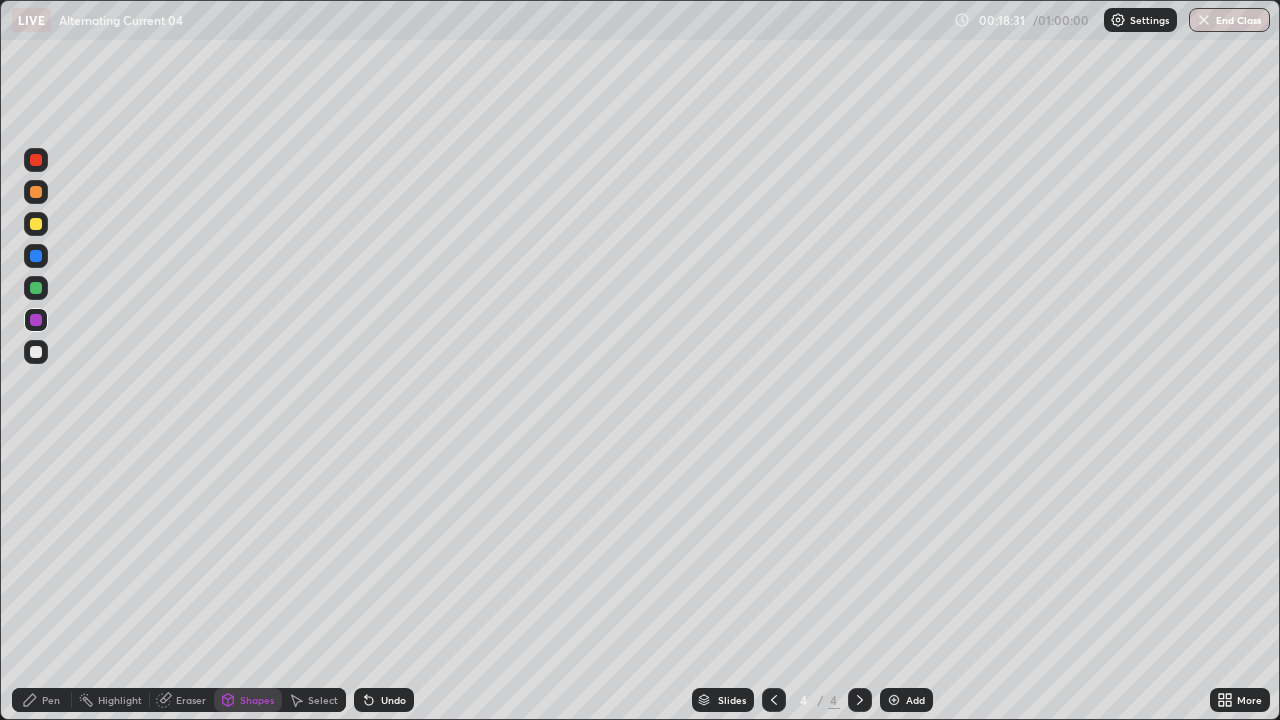 click 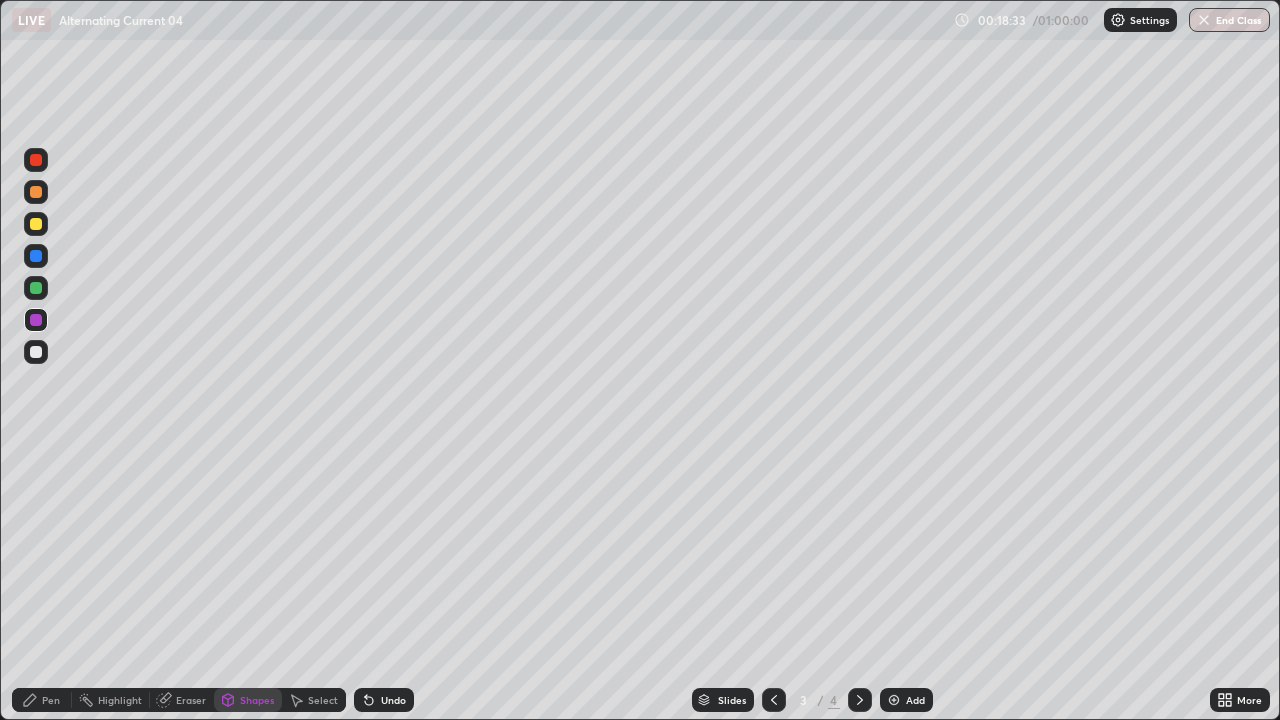click 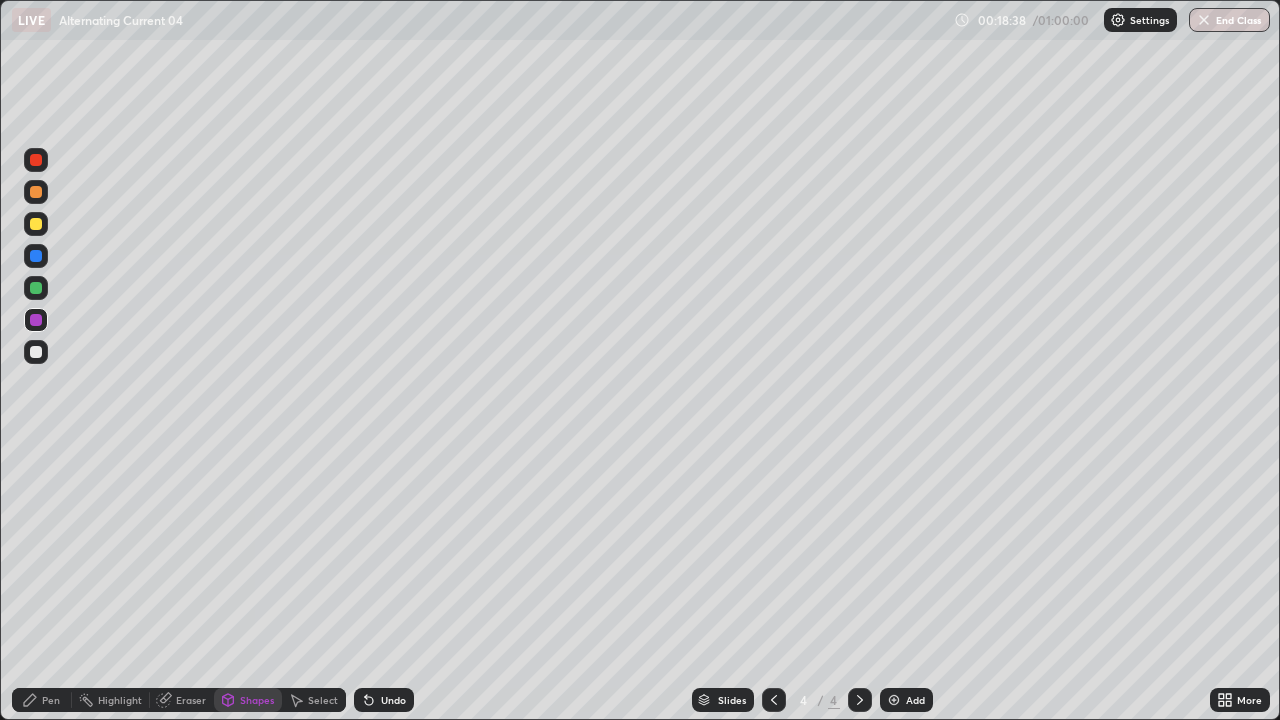 click at bounding box center (36, 352) 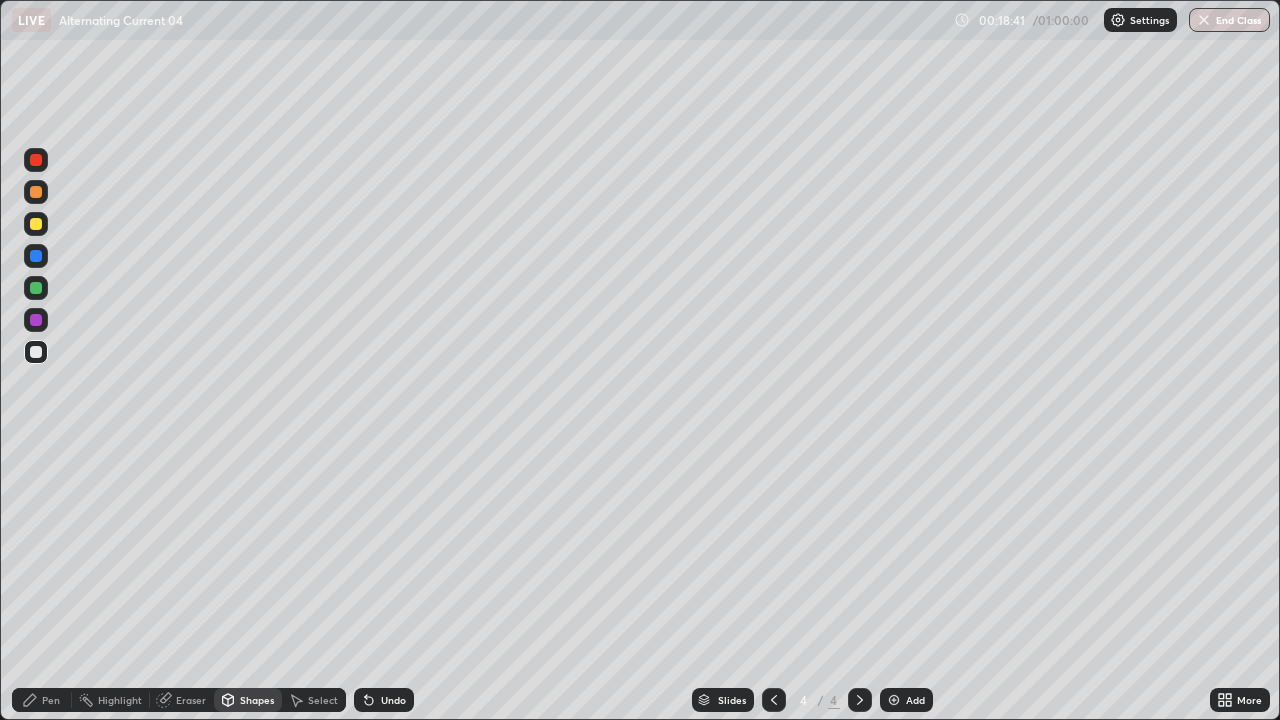 click on "Undo" at bounding box center (393, 700) 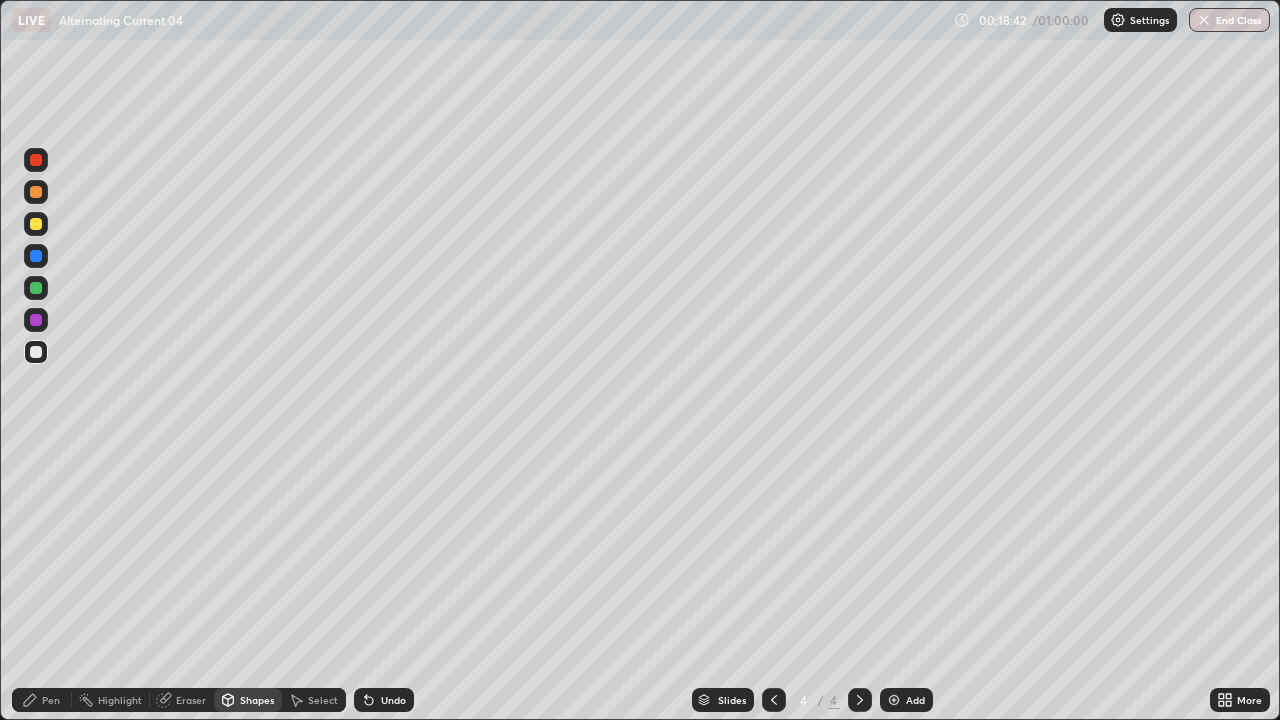 click on "Pen" at bounding box center (51, 700) 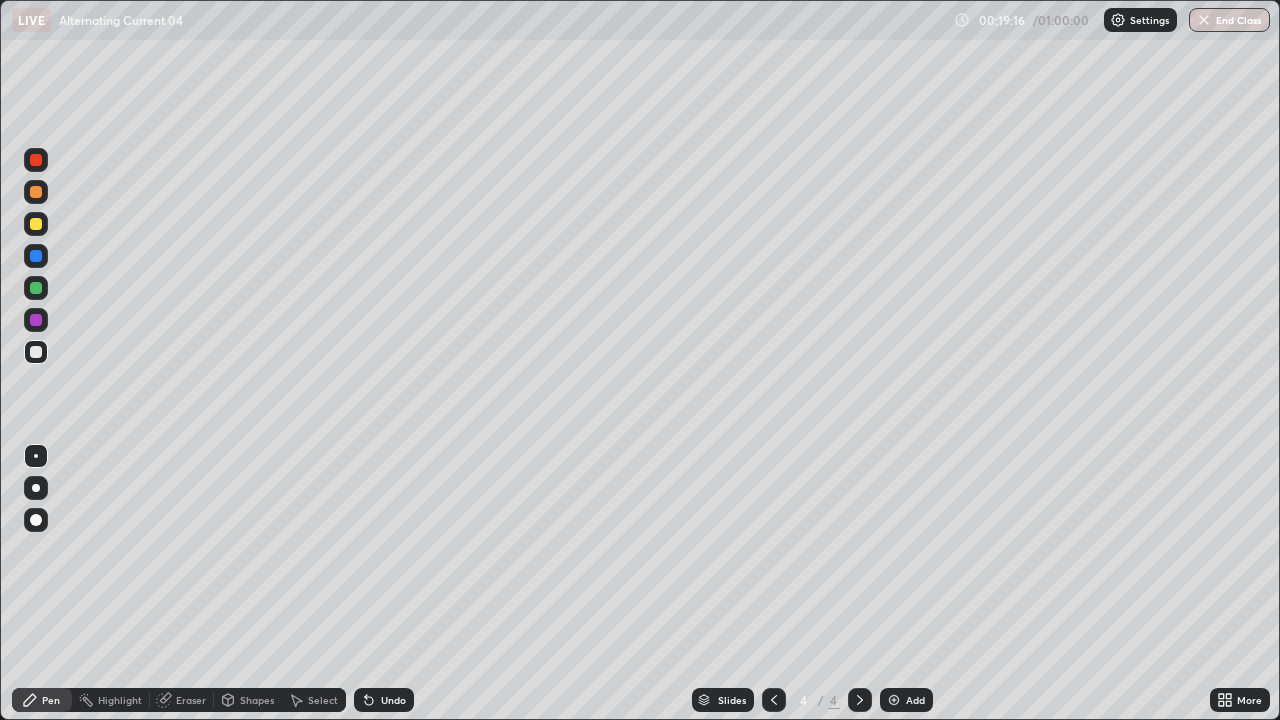click on "Shapes" at bounding box center (257, 700) 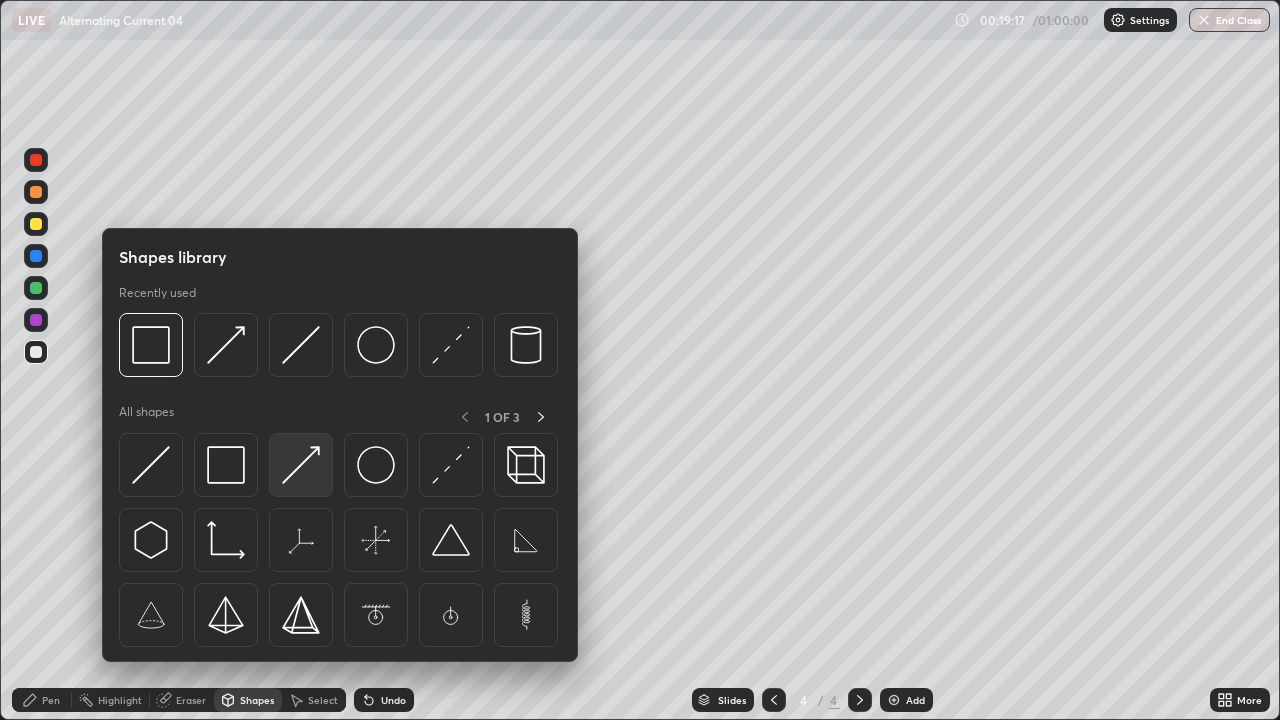 click at bounding box center (301, 465) 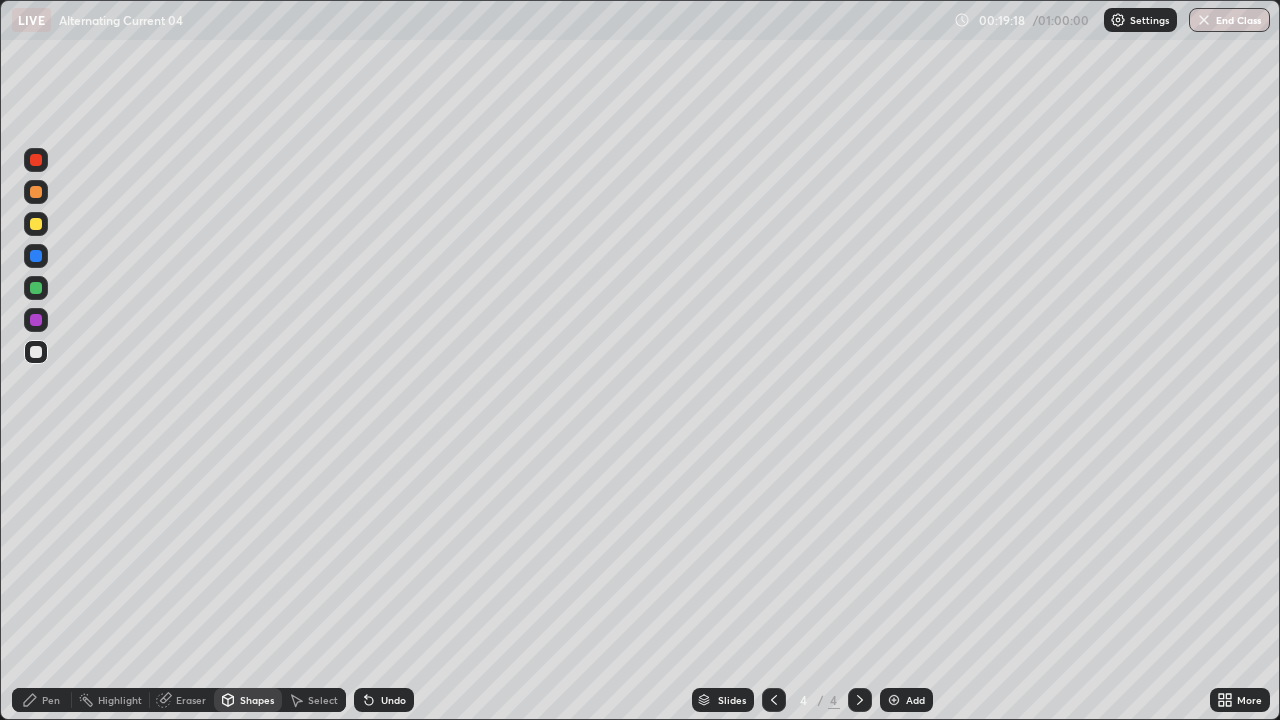 click on "Undo" at bounding box center [393, 700] 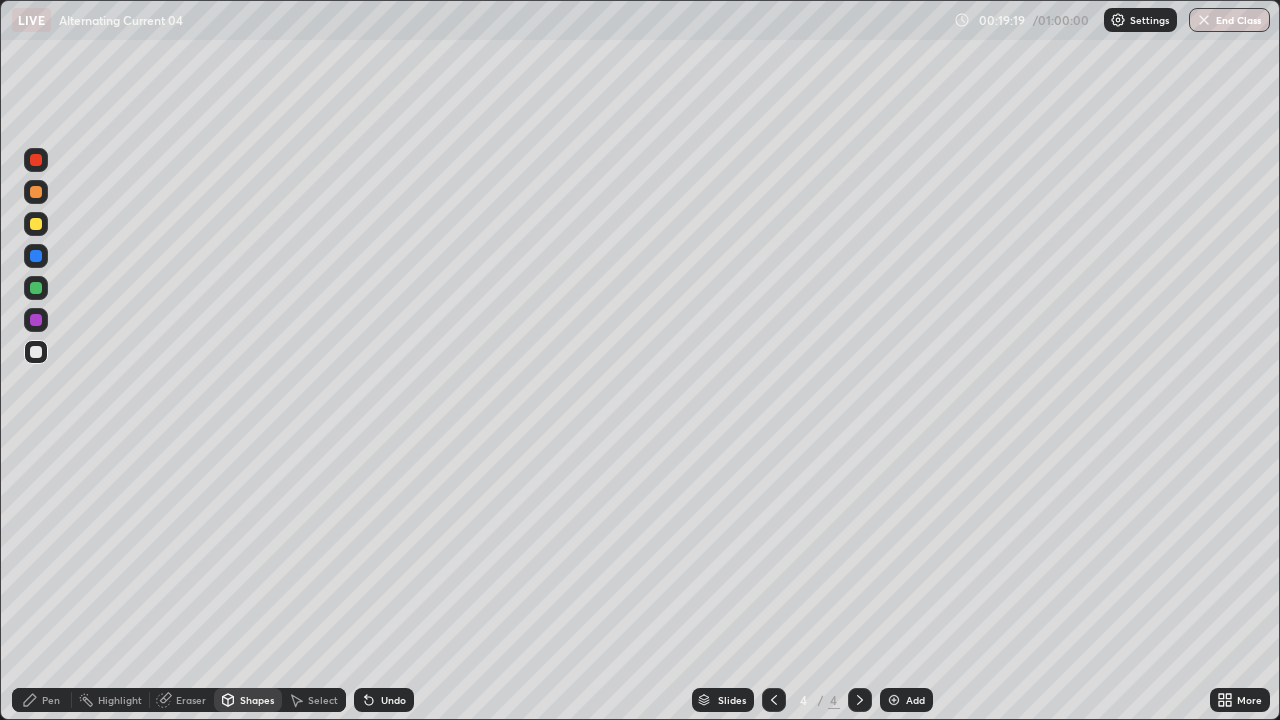 click on "Shapes" at bounding box center (248, 700) 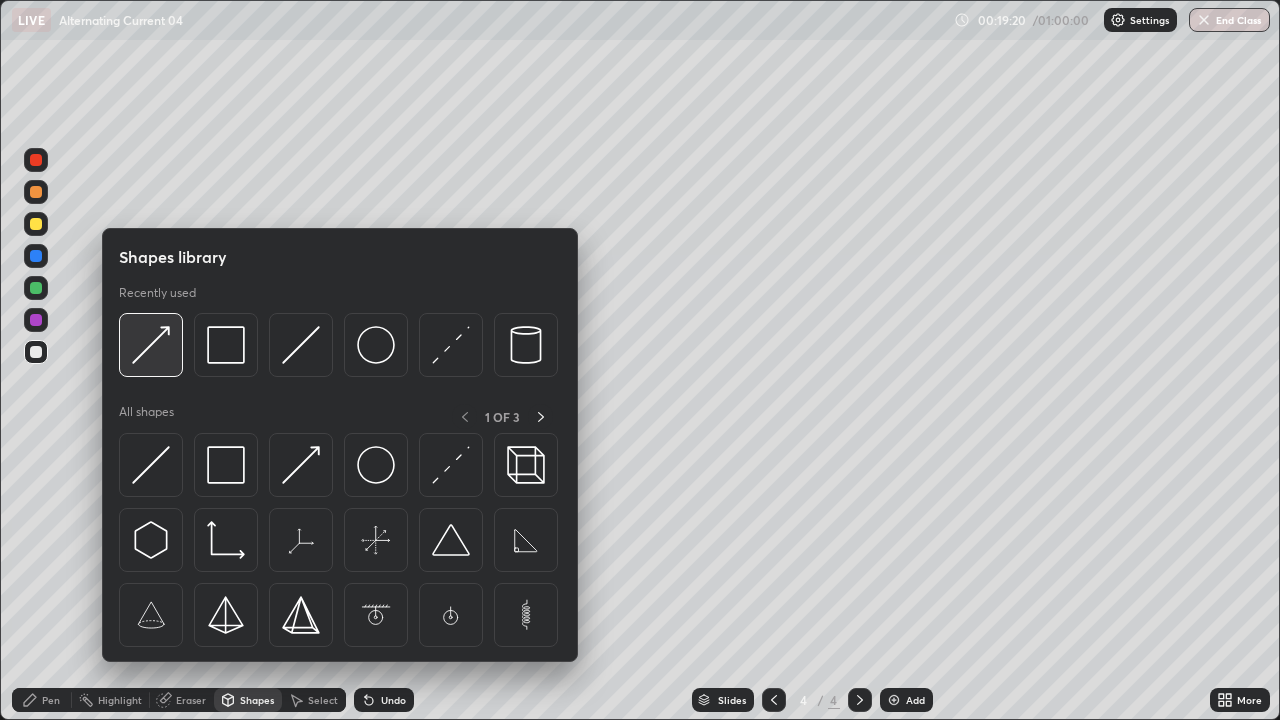click at bounding box center [151, 345] 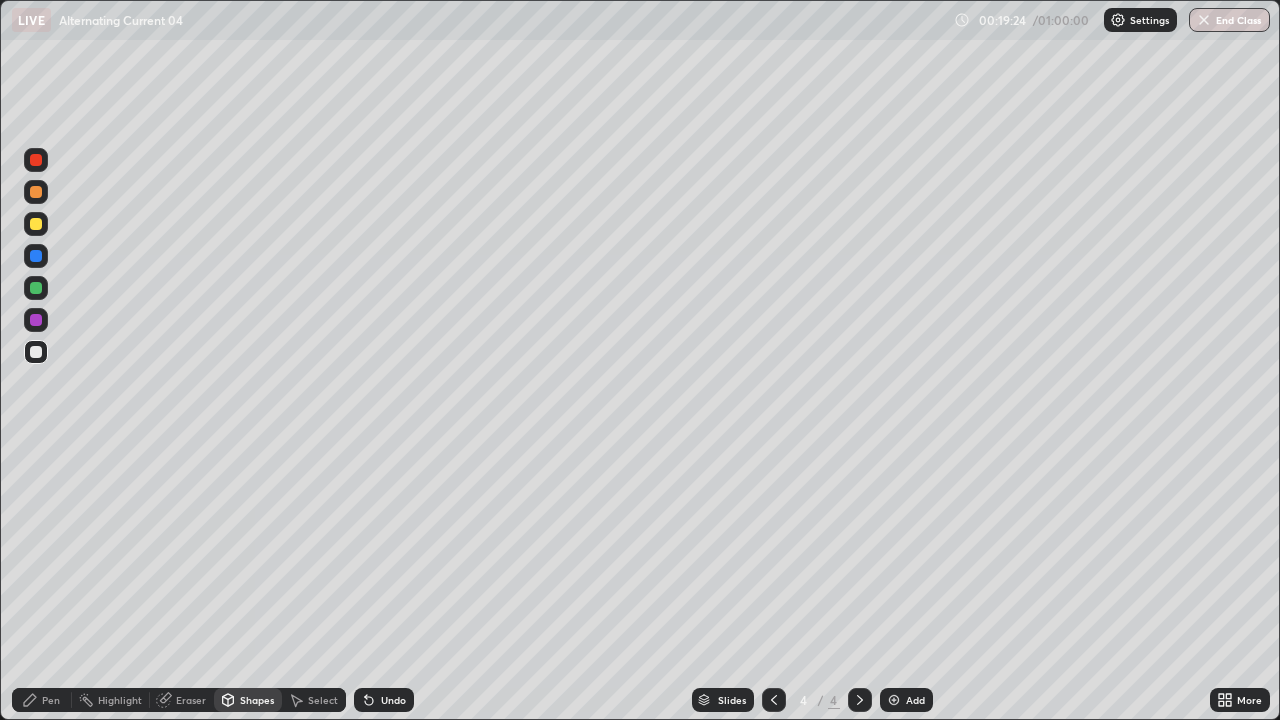 click on "Pen" at bounding box center (51, 700) 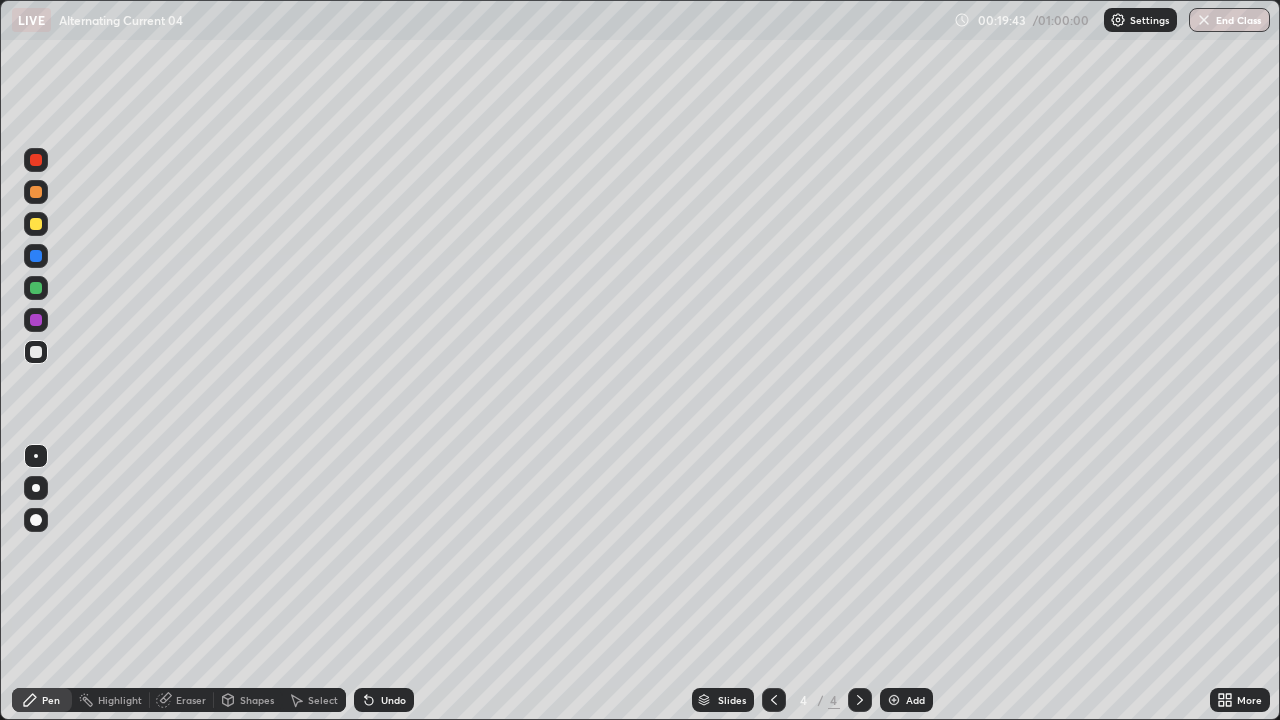 click on "Shapes" at bounding box center [257, 700] 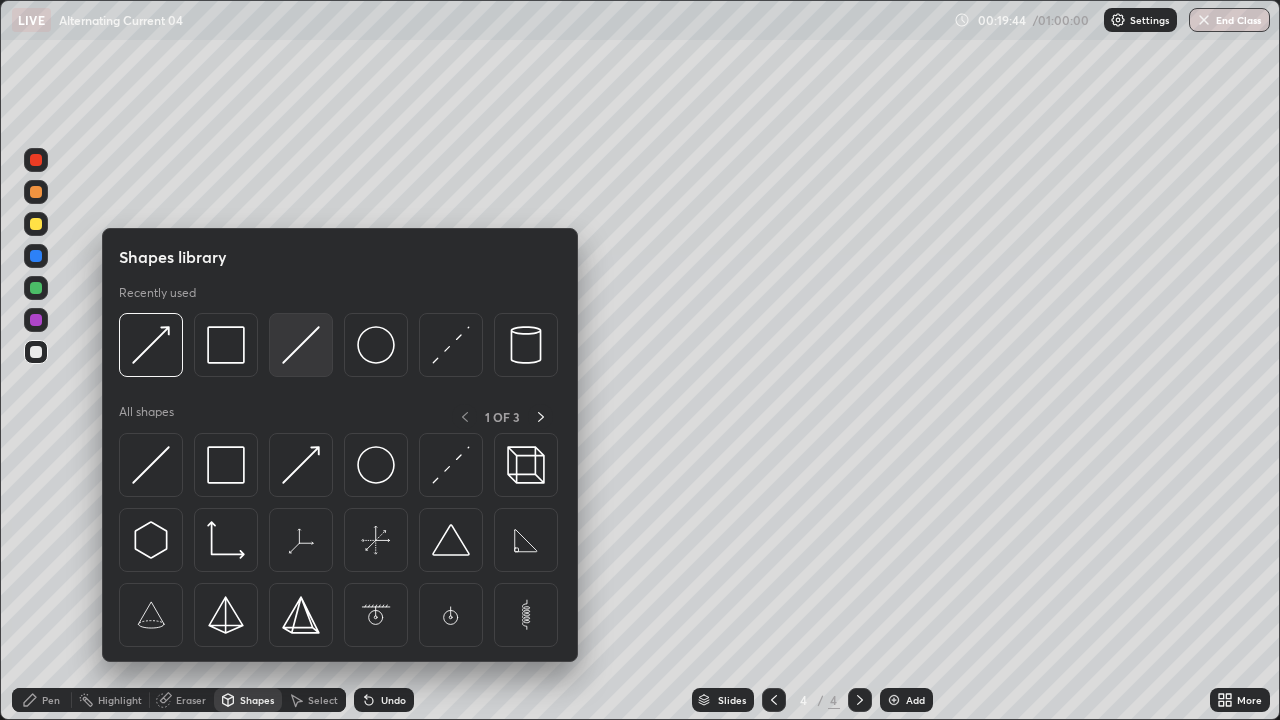 click at bounding box center (301, 345) 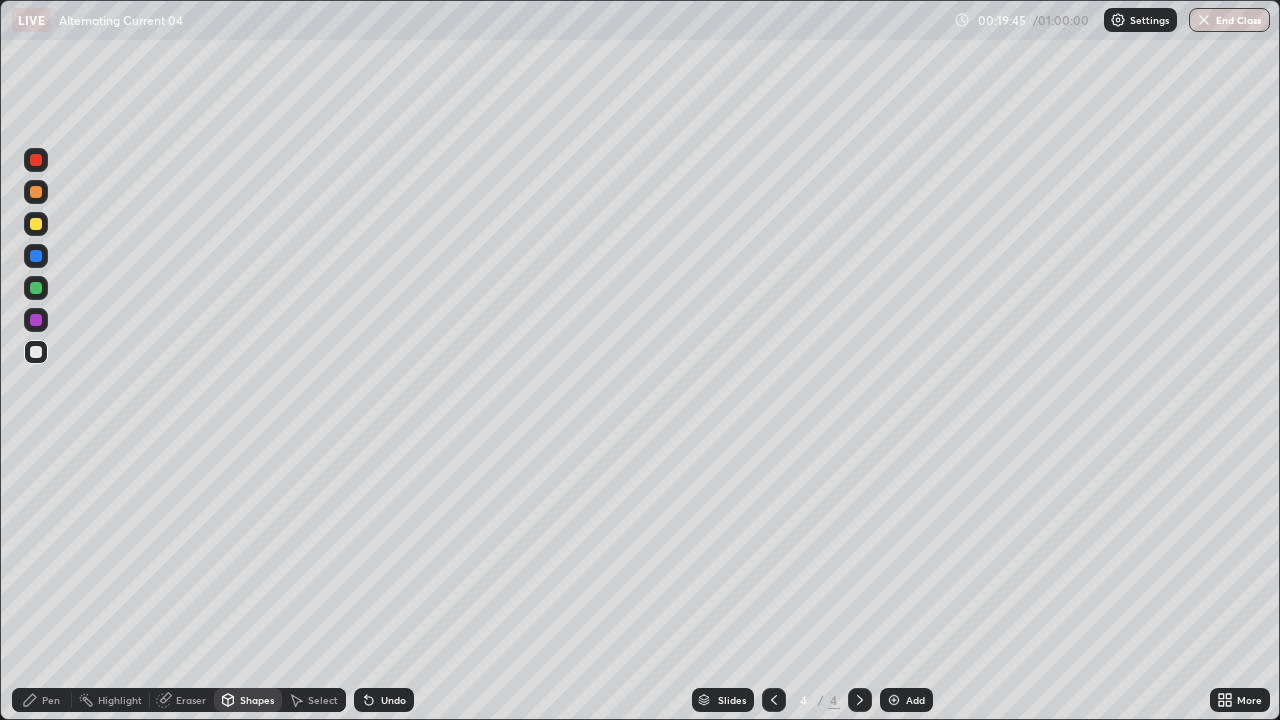 click at bounding box center (36, 288) 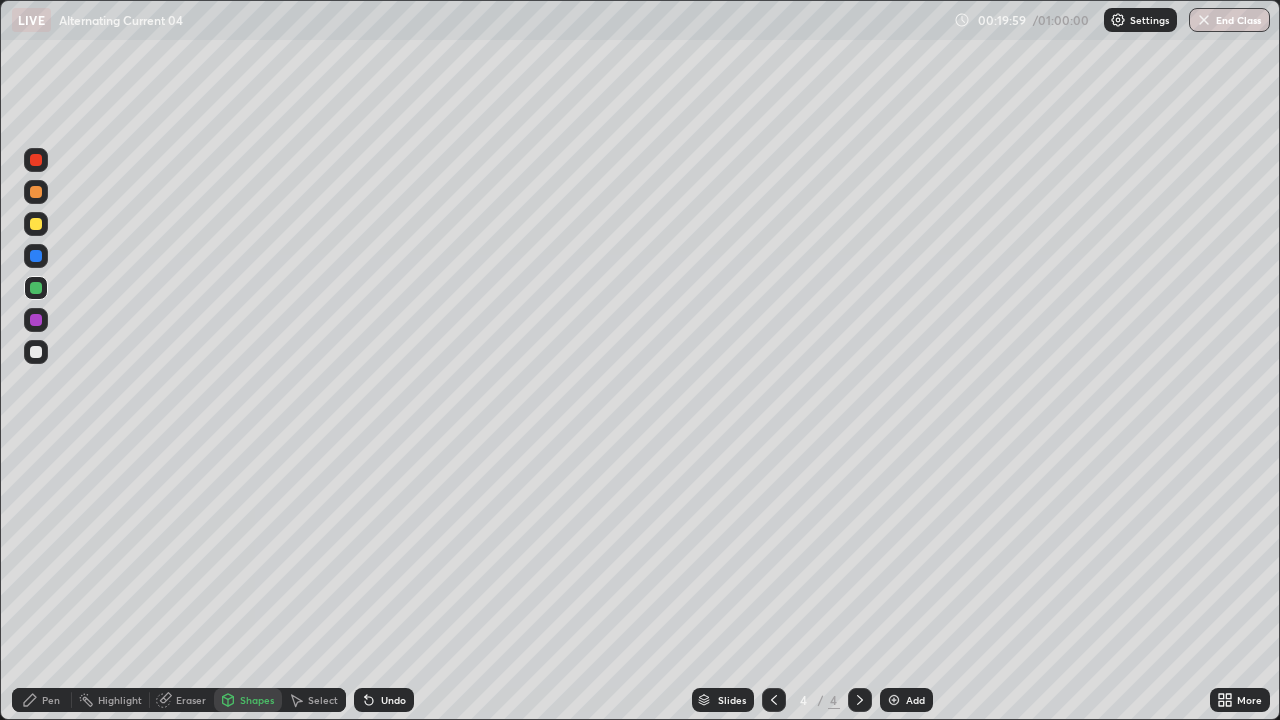 click on "Pen" at bounding box center (51, 700) 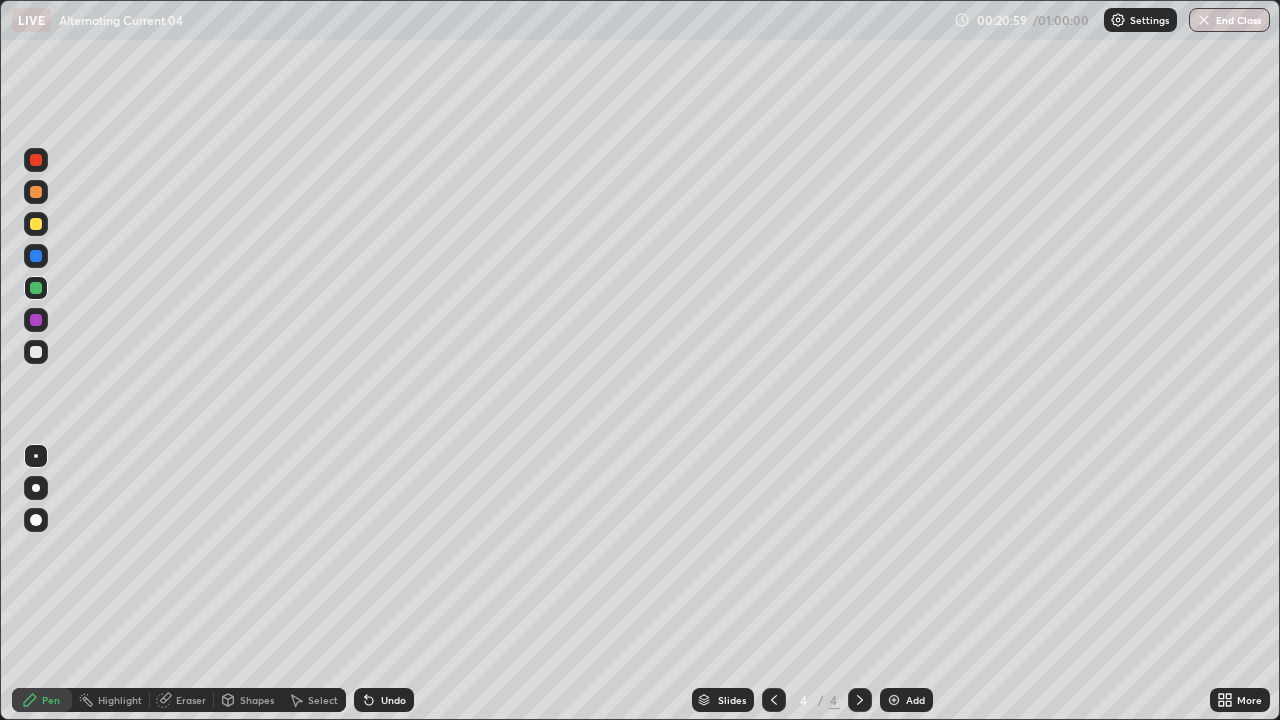 click at bounding box center (36, 352) 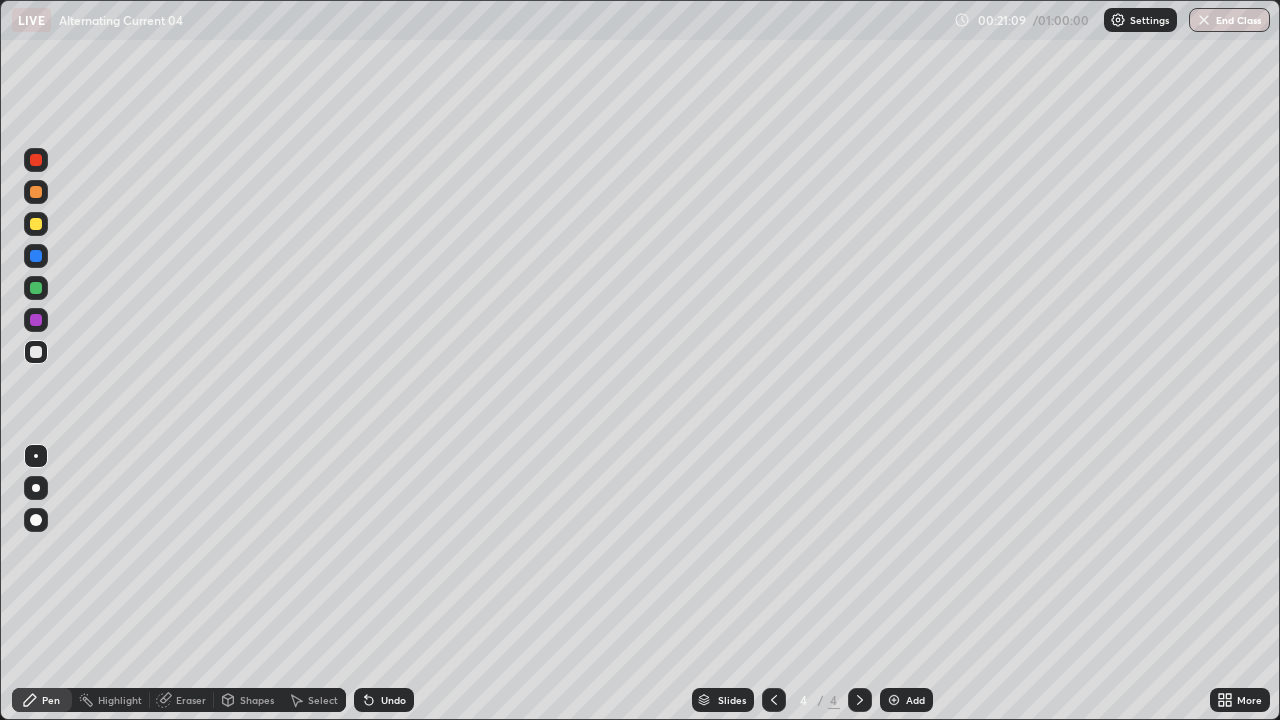 click at bounding box center (36, 224) 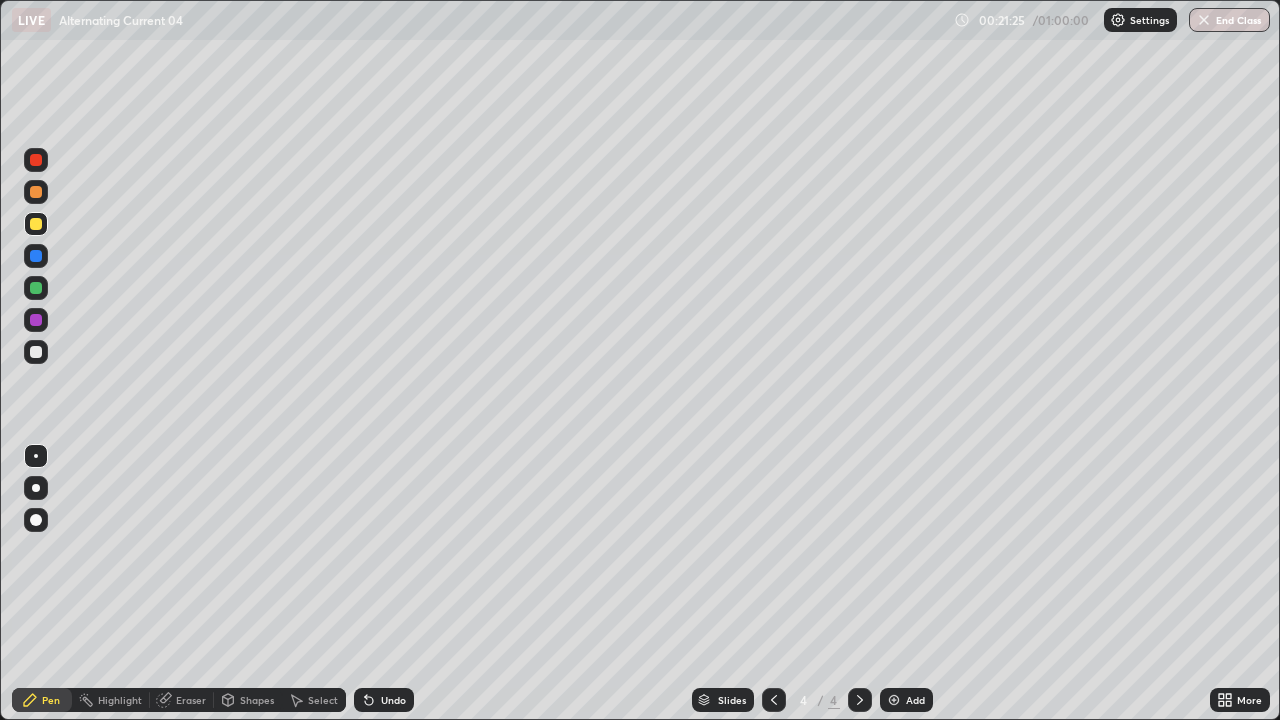 click on "Shapes" at bounding box center (257, 700) 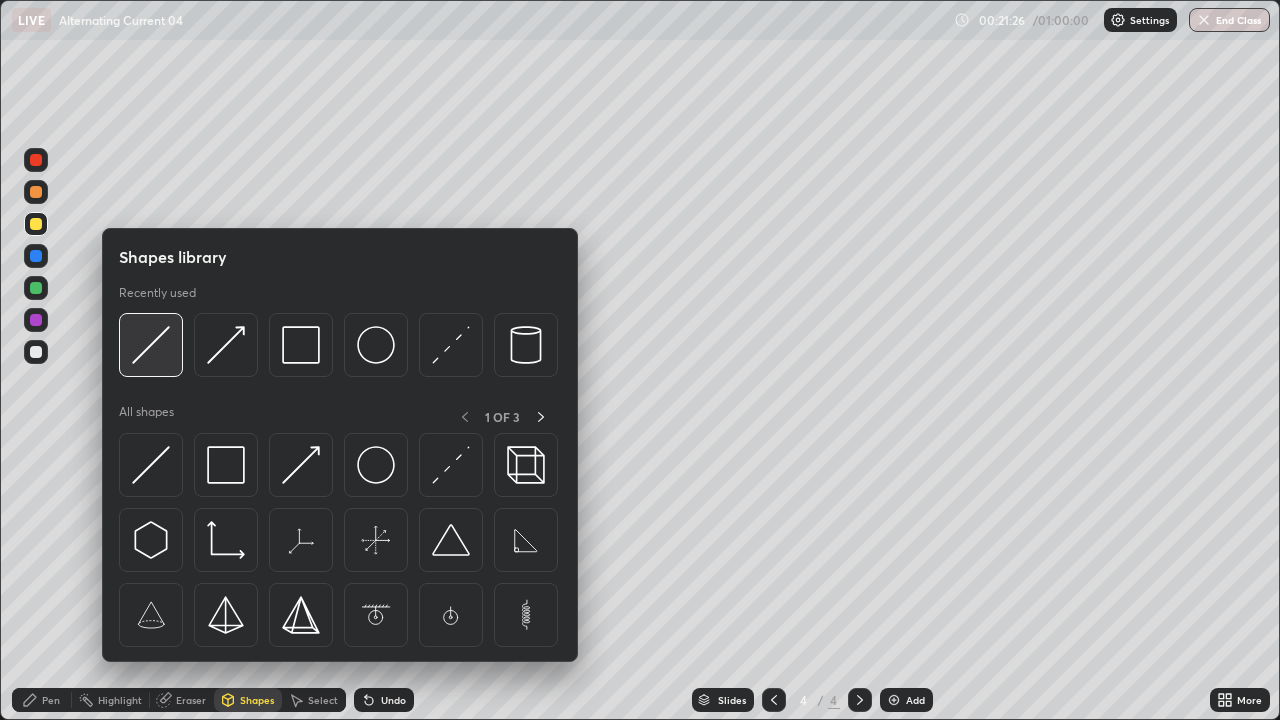 click at bounding box center [151, 345] 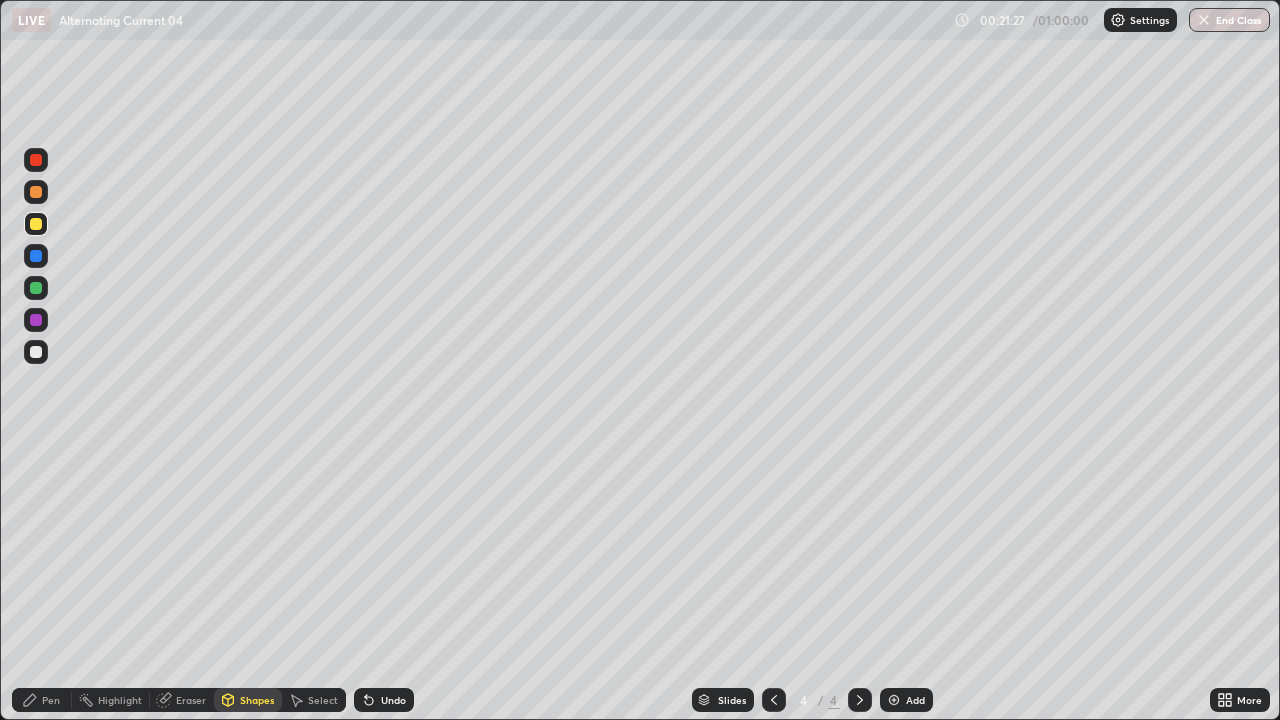click at bounding box center [36, 192] 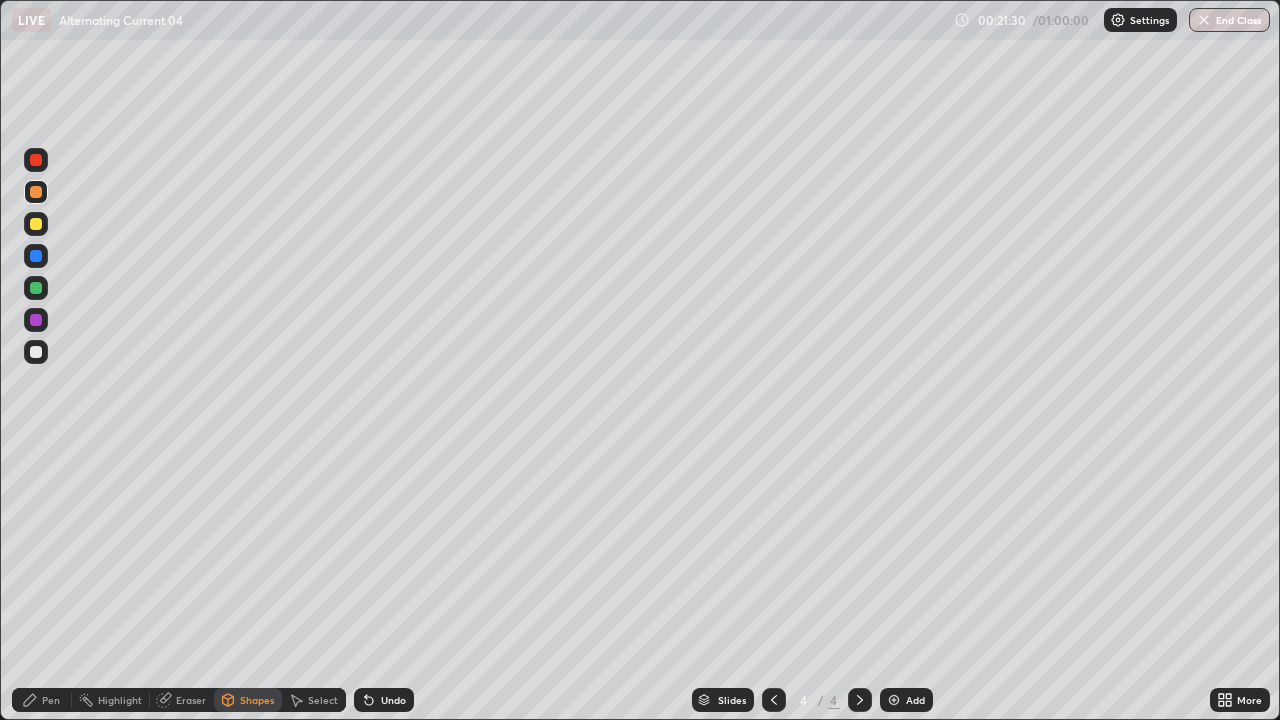 click on "Pen" at bounding box center [51, 700] 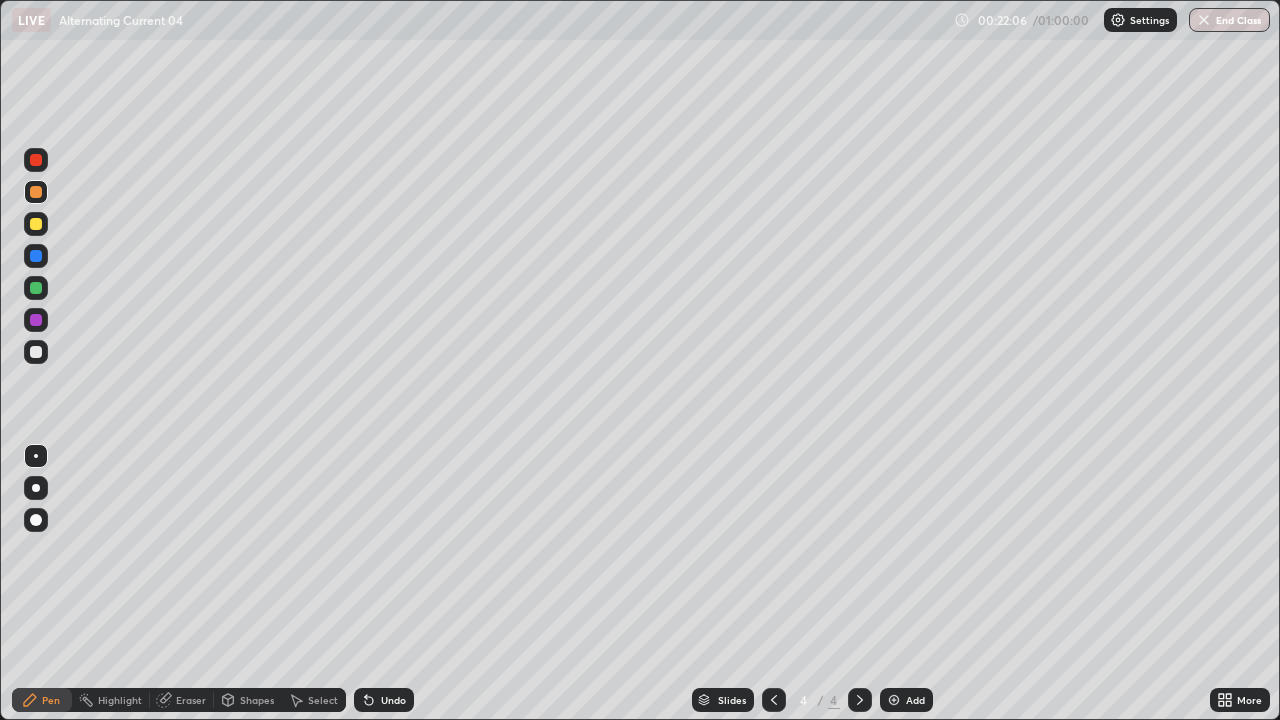 click on "Shapes" at bounding box center [257, 700] 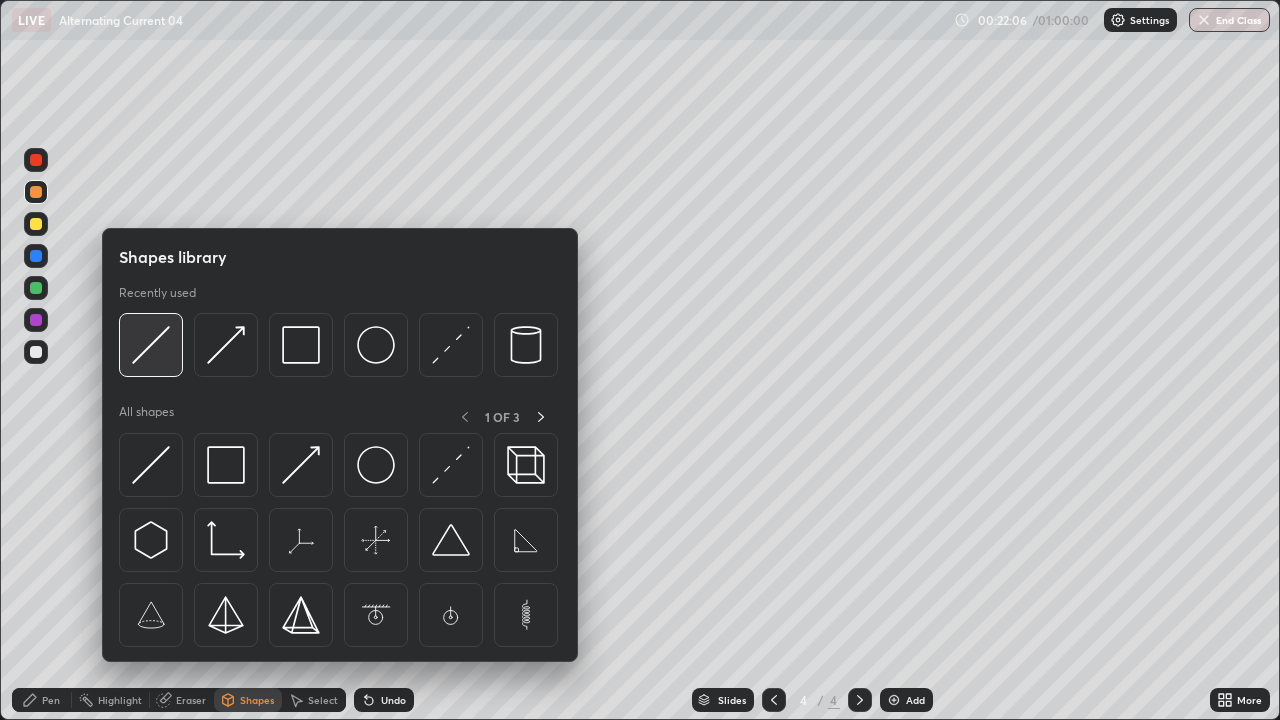 click at bounding box center [151, 345] 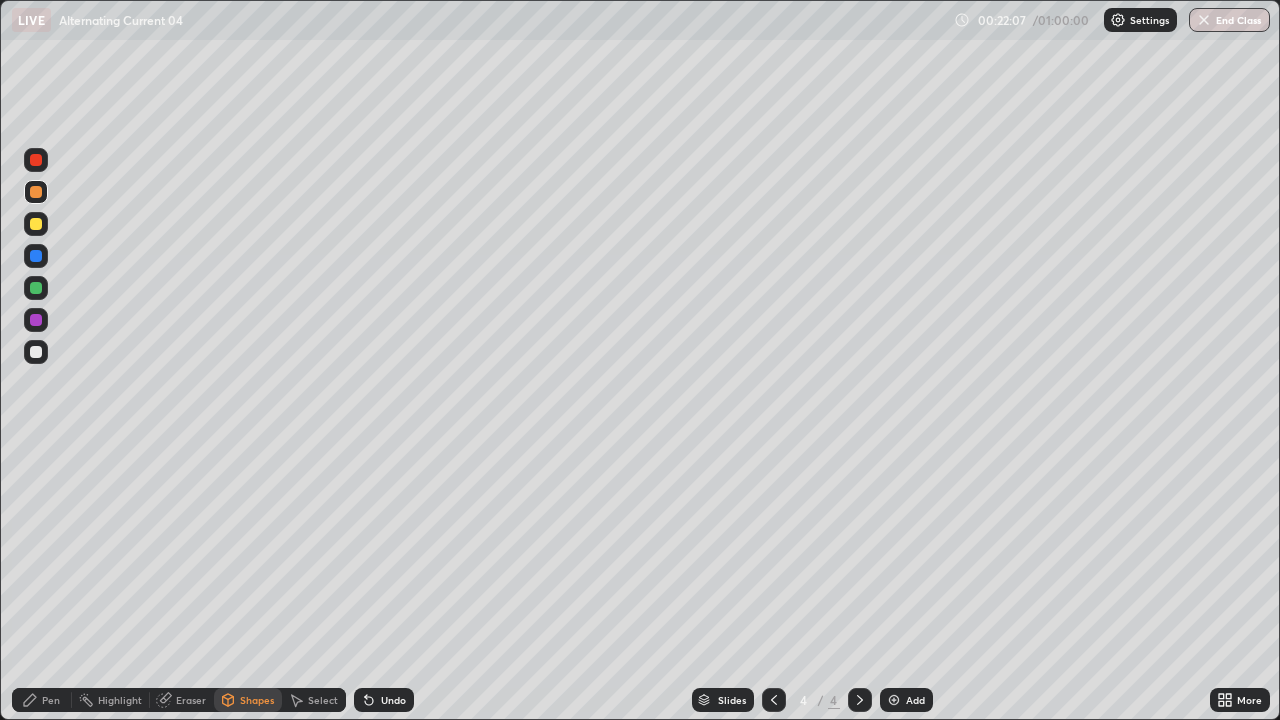 click at bounding box center [36, 352] 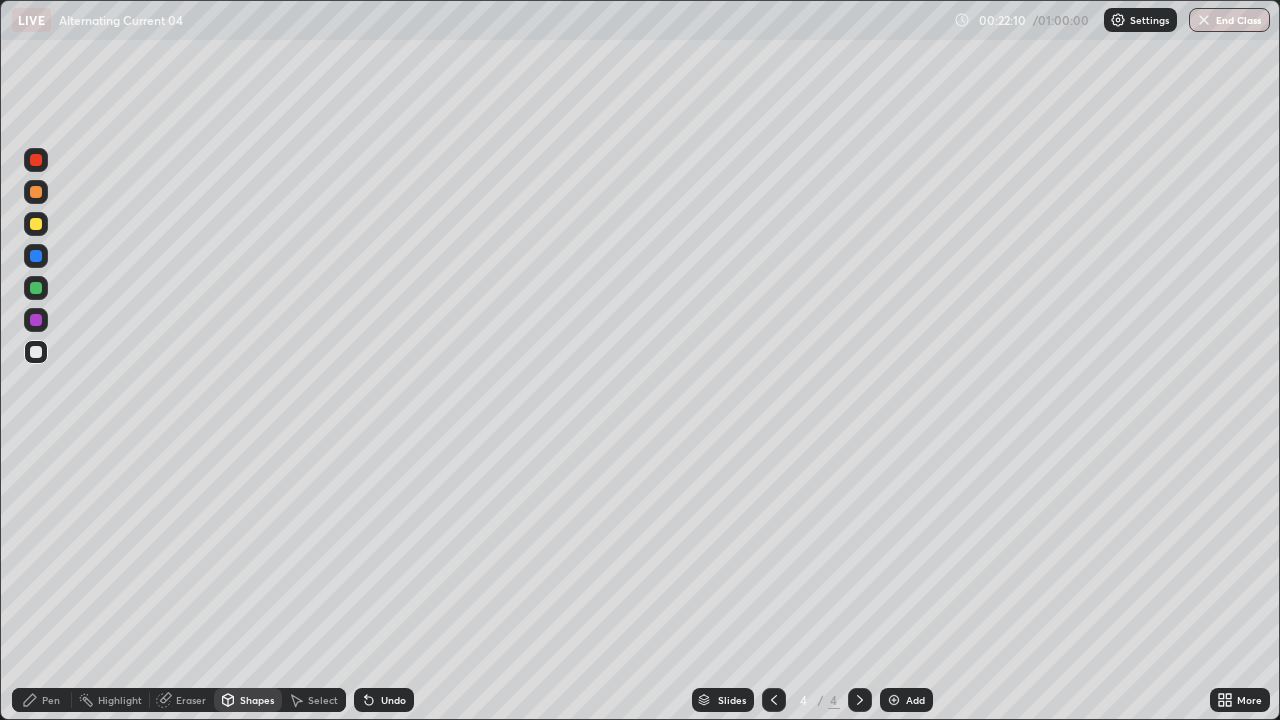click on "Pen" at bounding box center [51, 700] 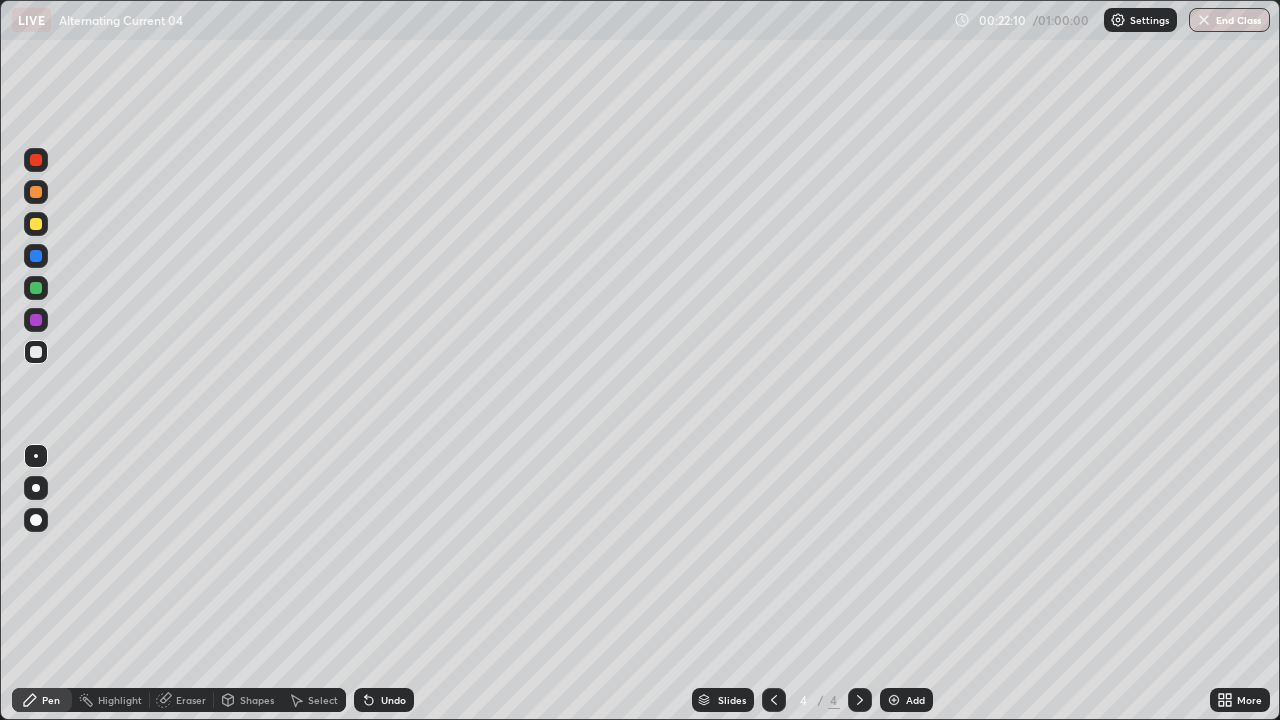 click at bounding box center [36, 352] 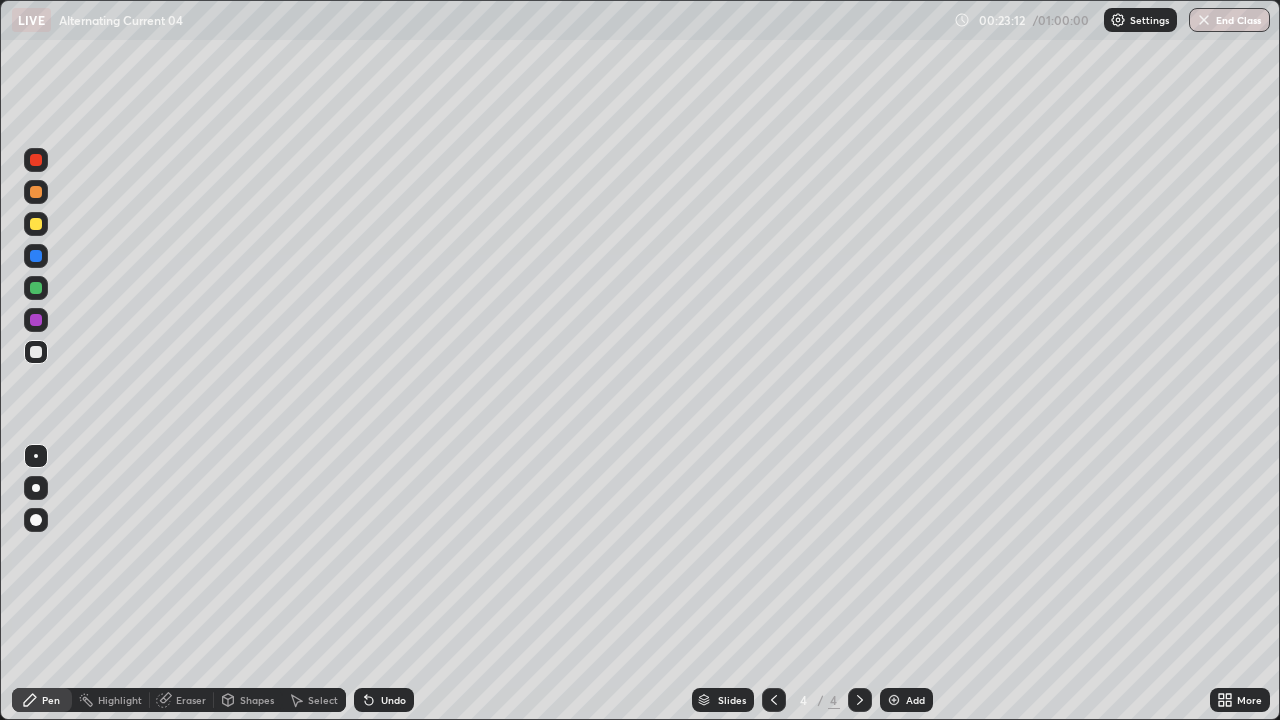 click on "Undo" at bounding box center (393, 700) 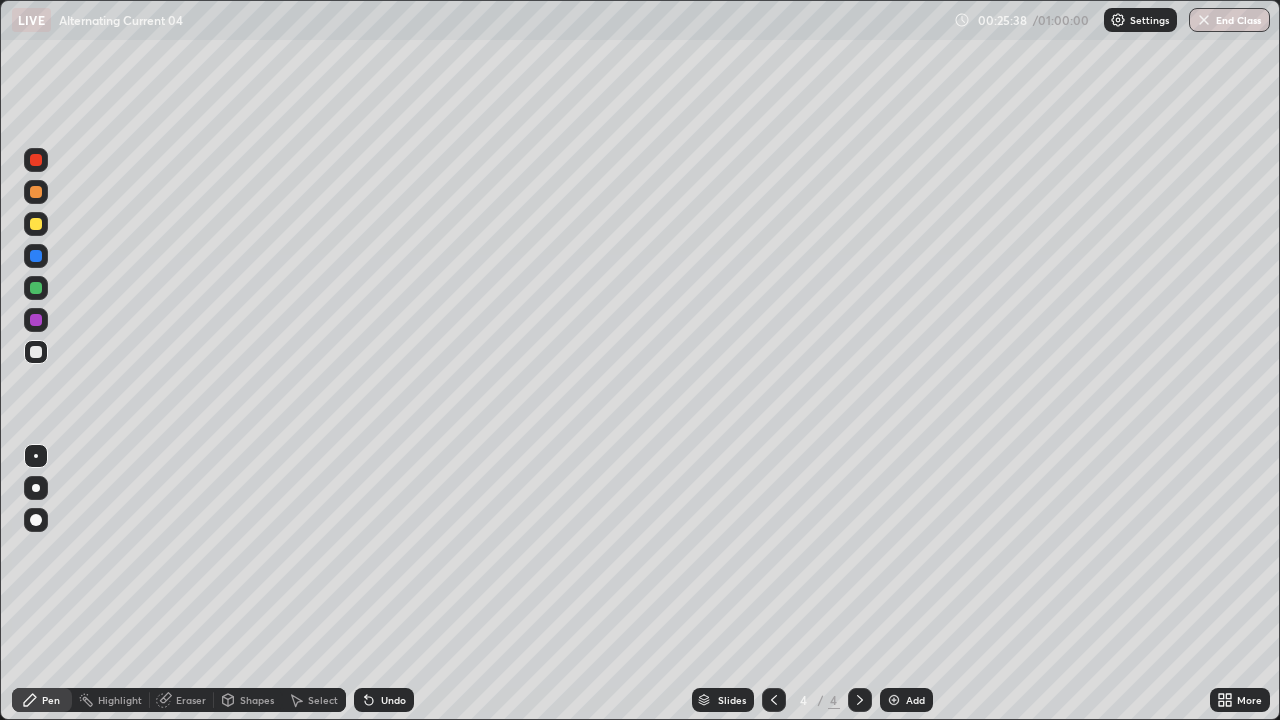 click 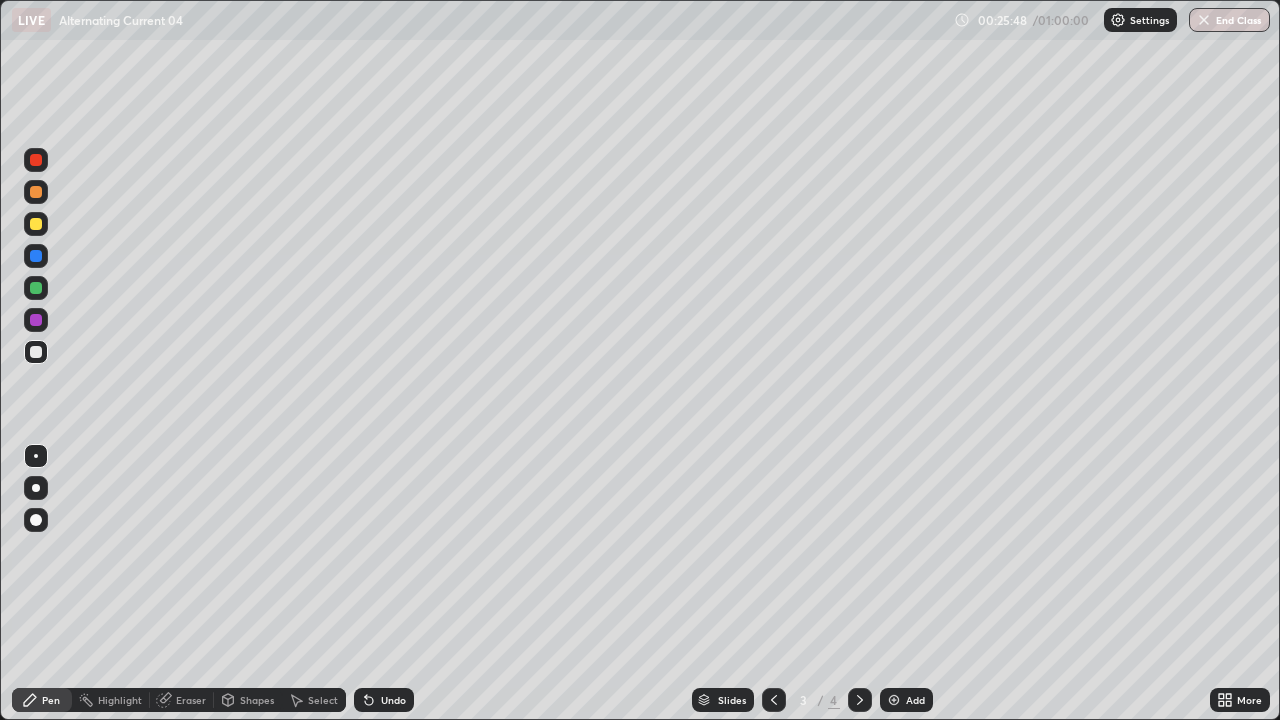click 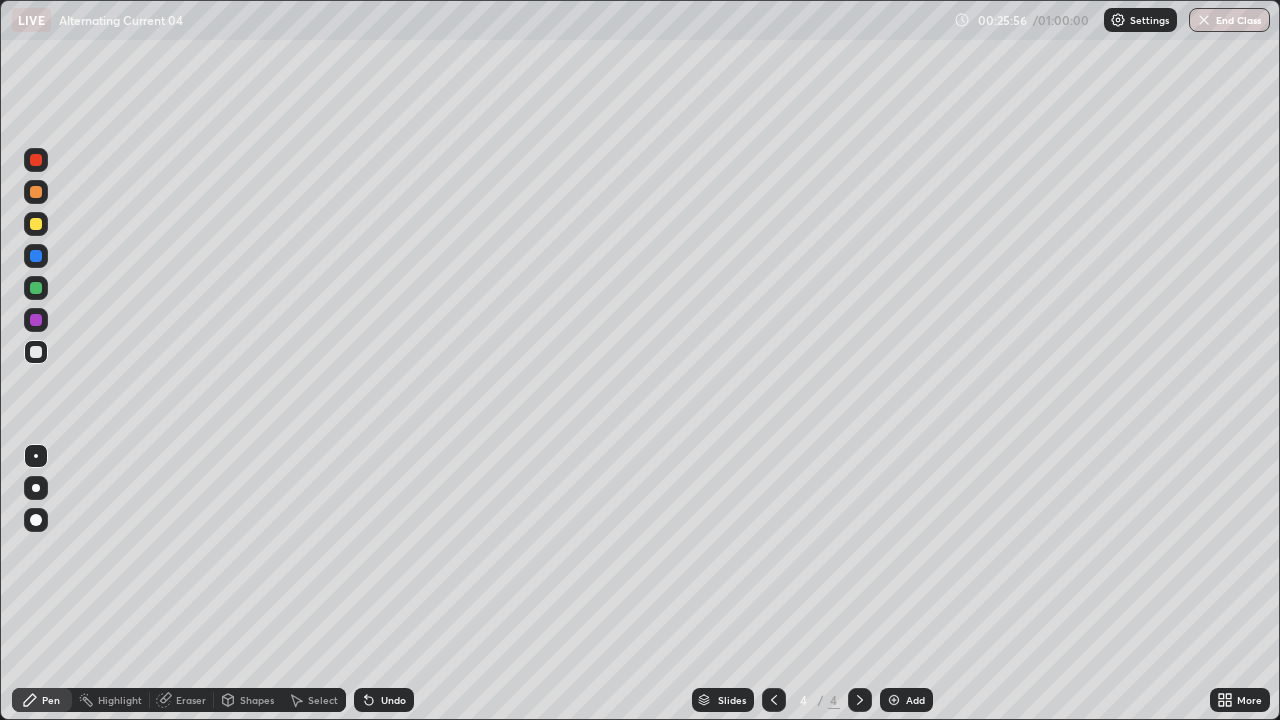 click on "Add" at bounding box center [906, 700] 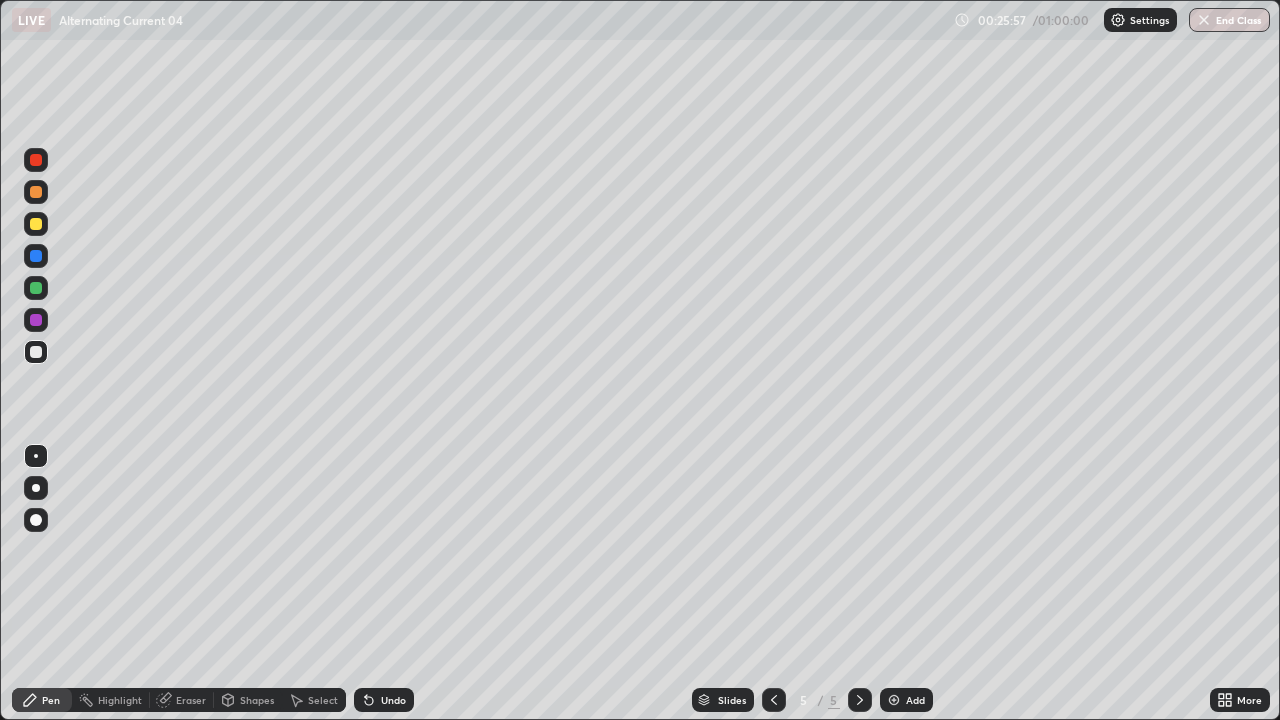 click at bounding box center [36, 224] 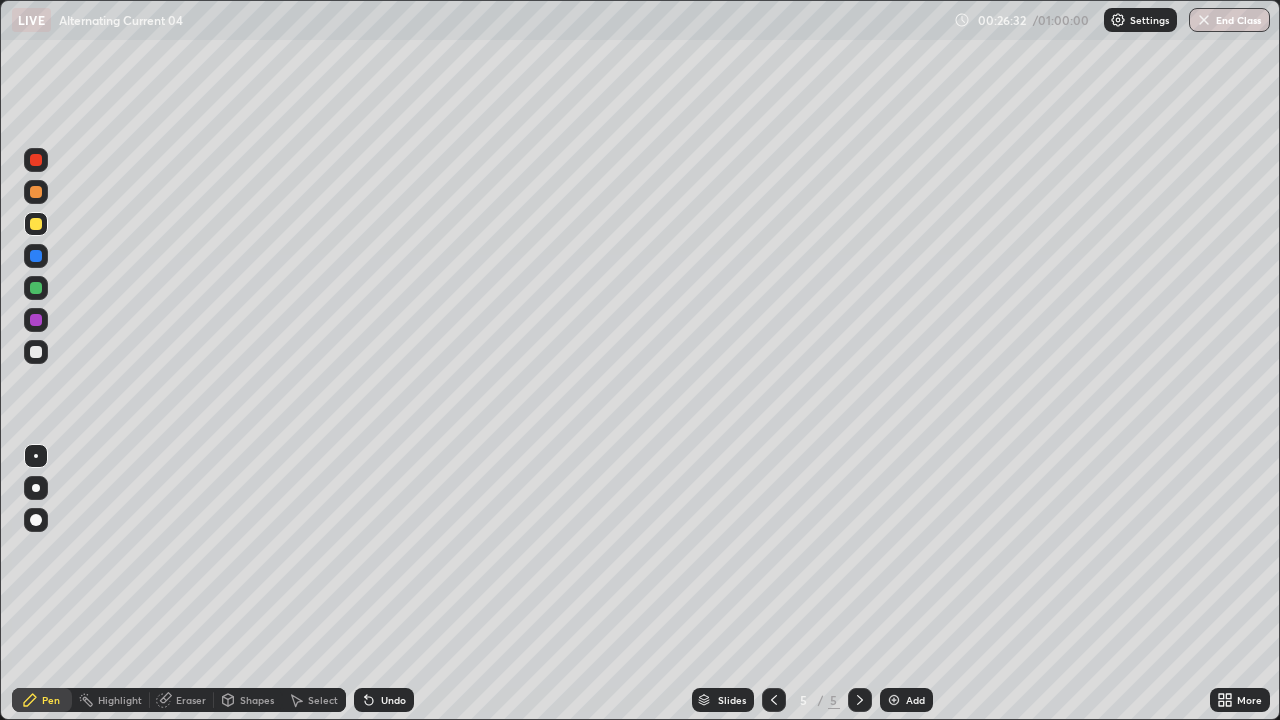 click on "Select" at bounding box center [314, 700] 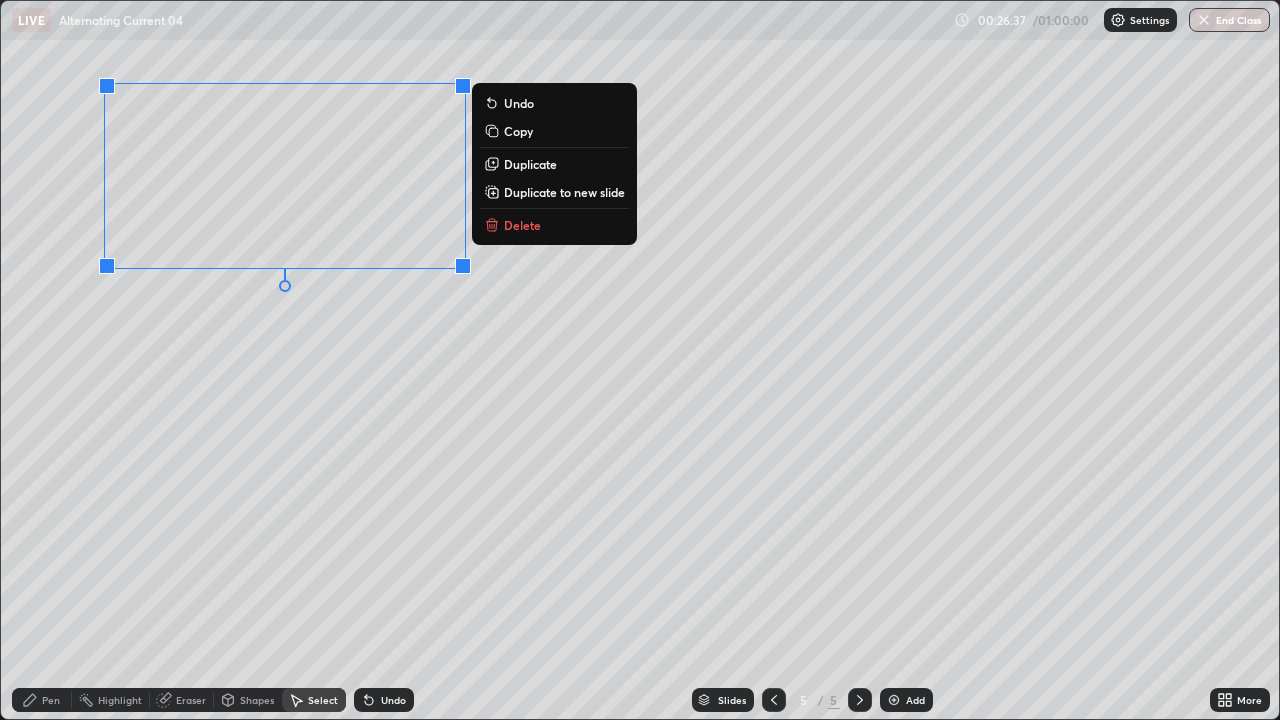 click on "0 ° Undo Copy Duplicate Duplicate to new slide Delete" at bounding box center (640, 360) 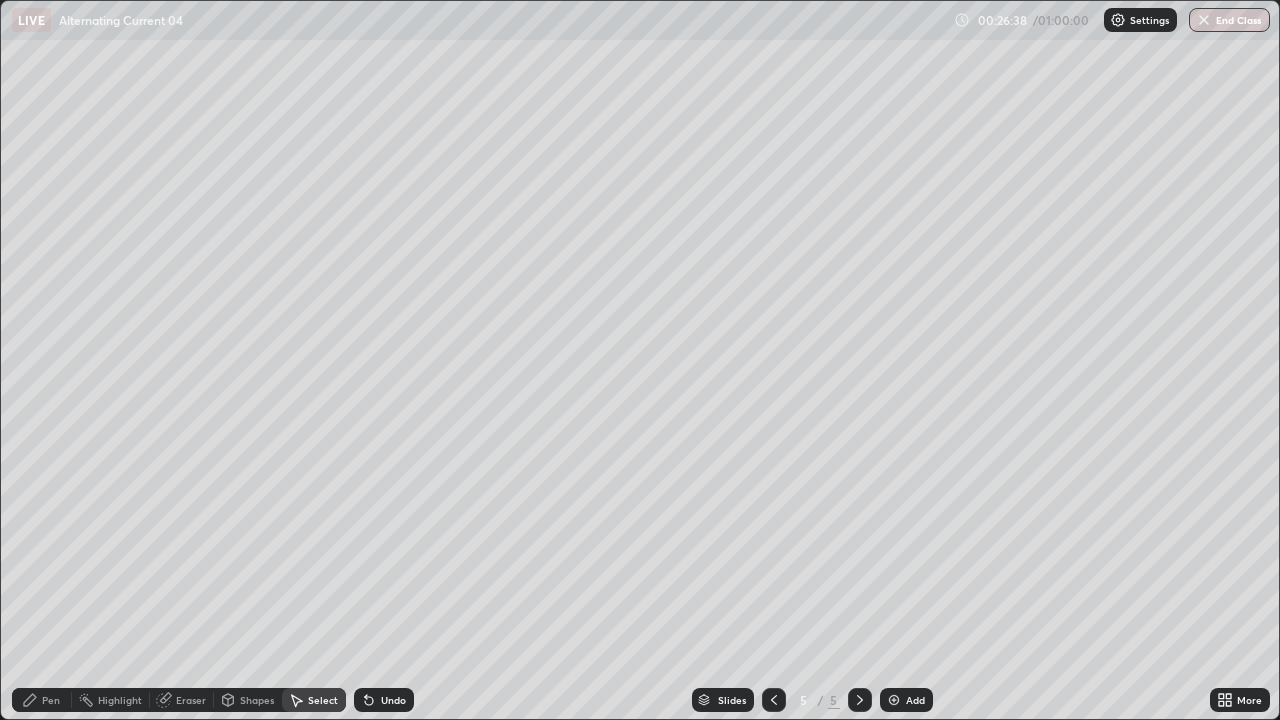click on "Pen" at bounding box center [42, 700] 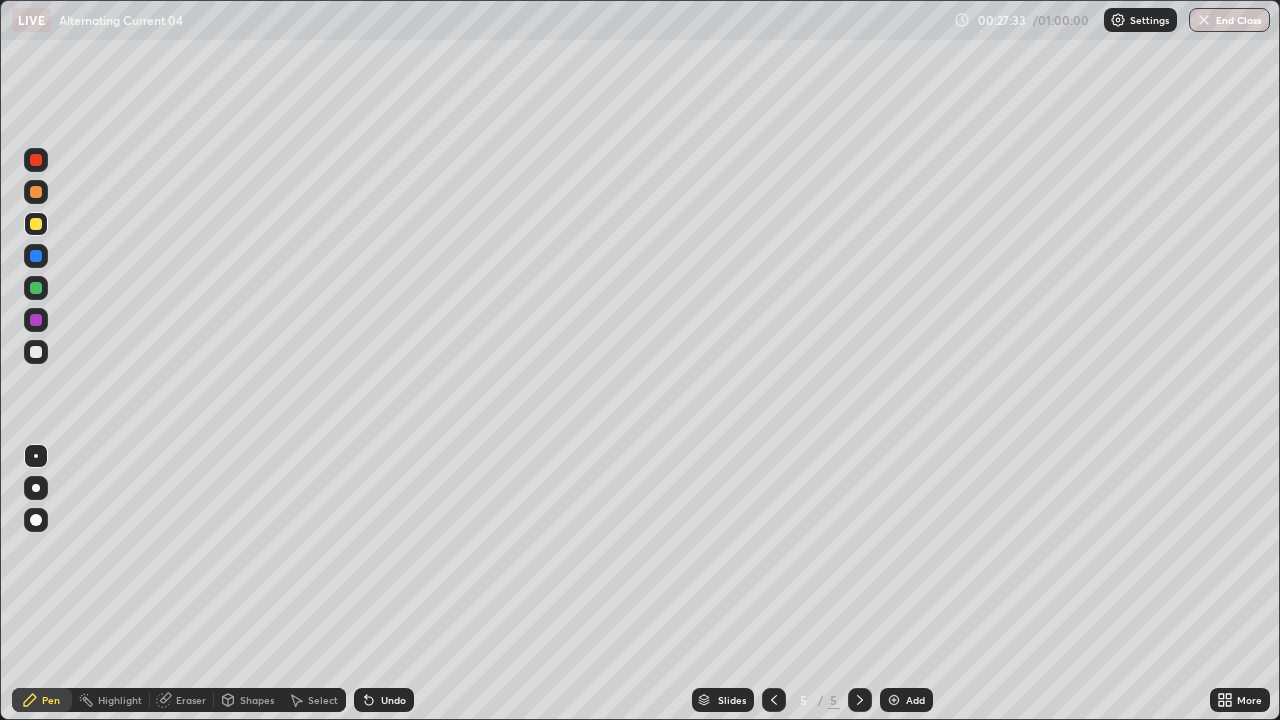 click on "Shapes" at bounding box center [257, 700] 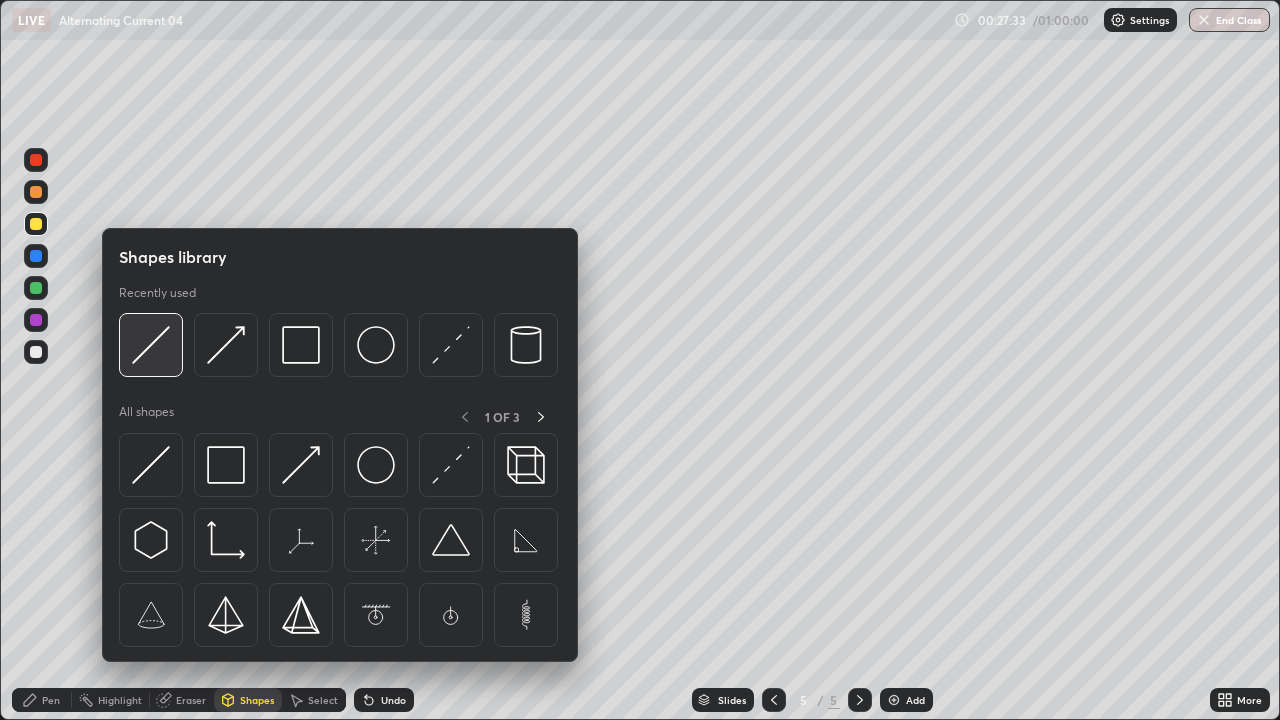 click at bounding box center (151, 345) 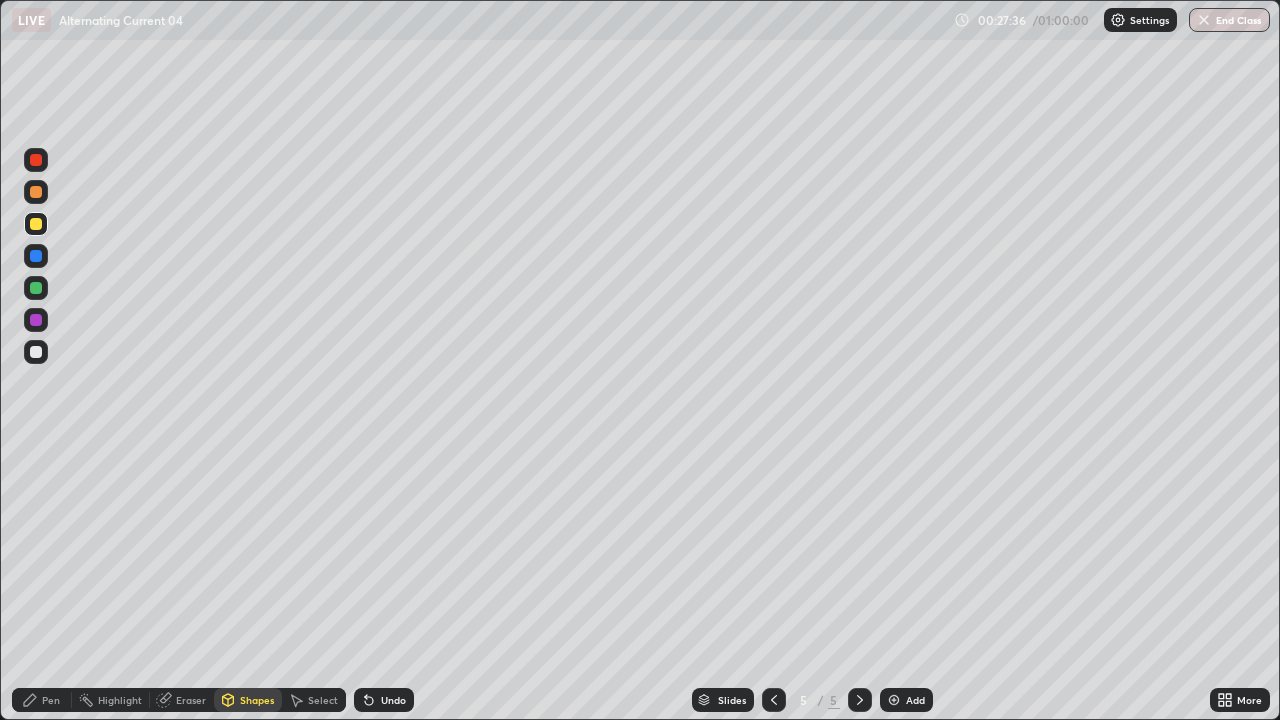click on "Pen" at bounding box center (42, 700) 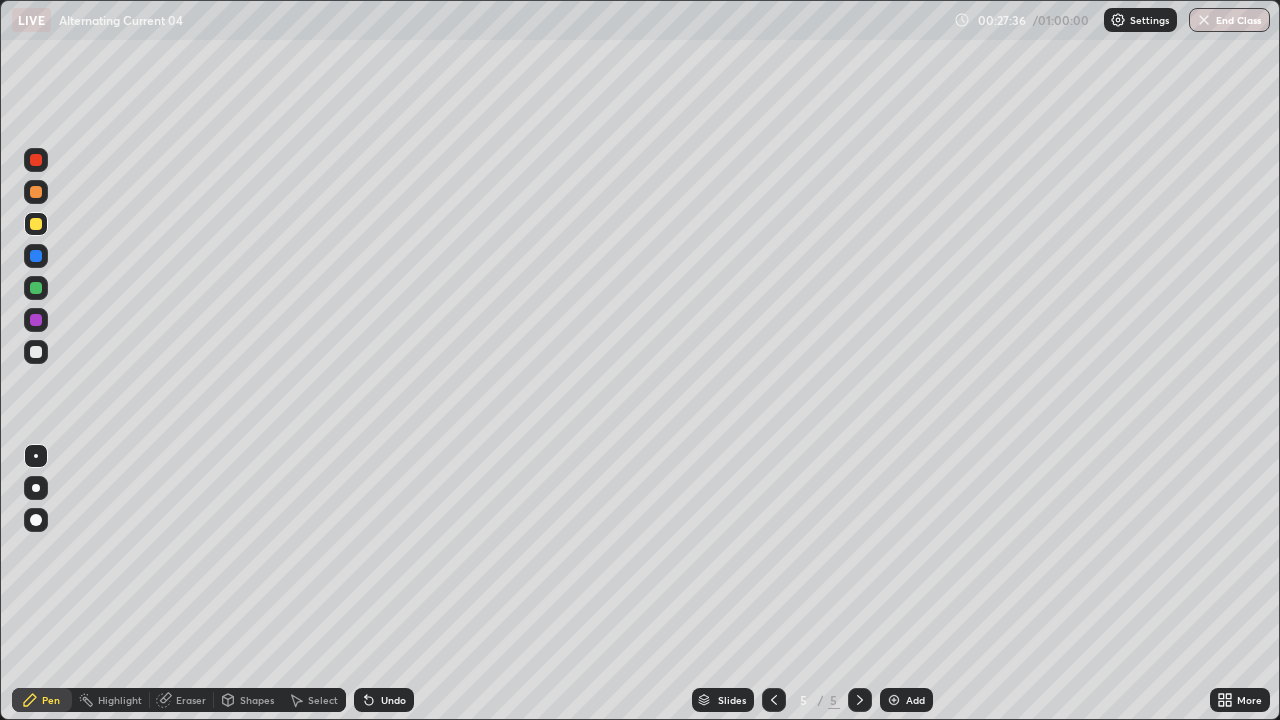 click at bounding box center (36, 352) 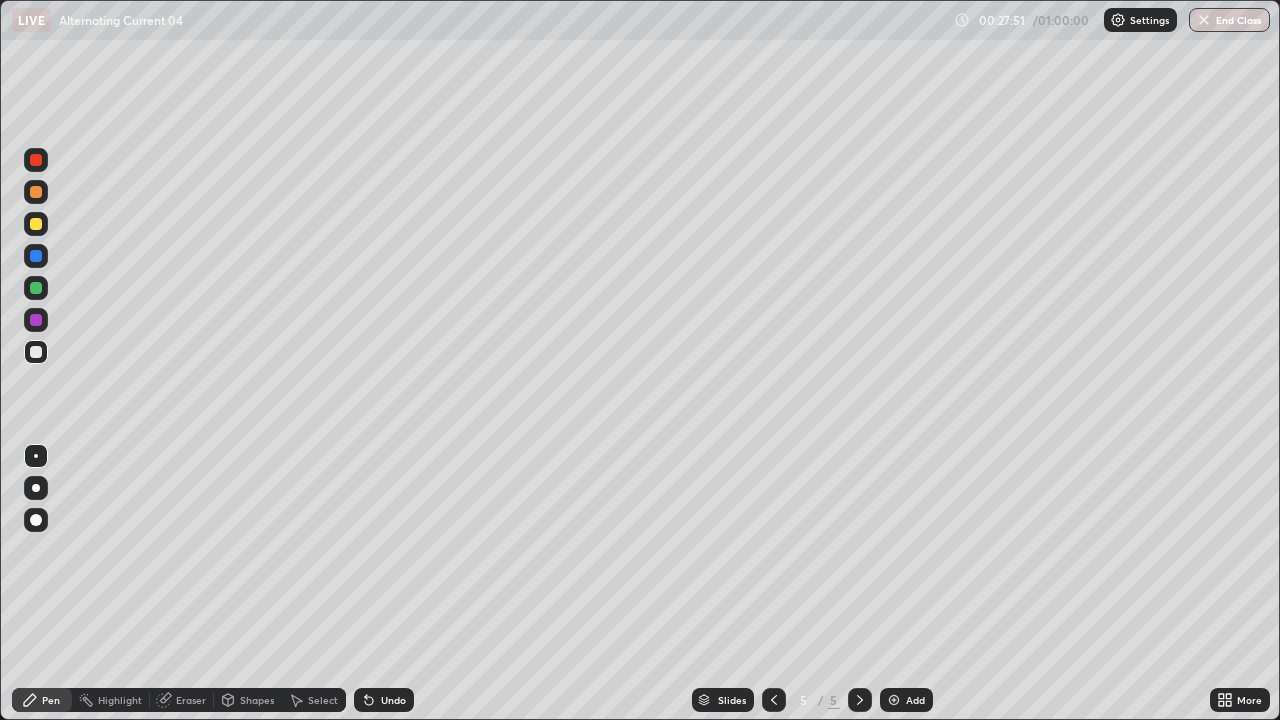 click at bounding box center (36, 352) 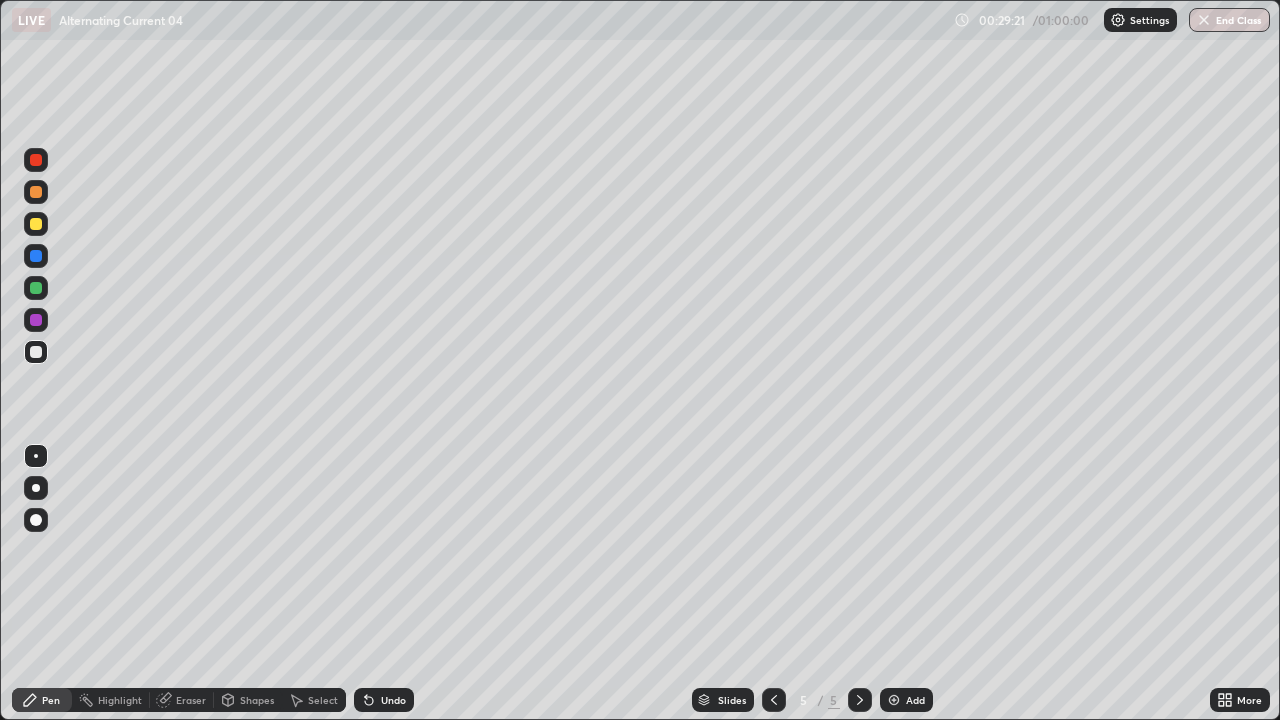 click on "Undo" at bounding box center [393, 700] 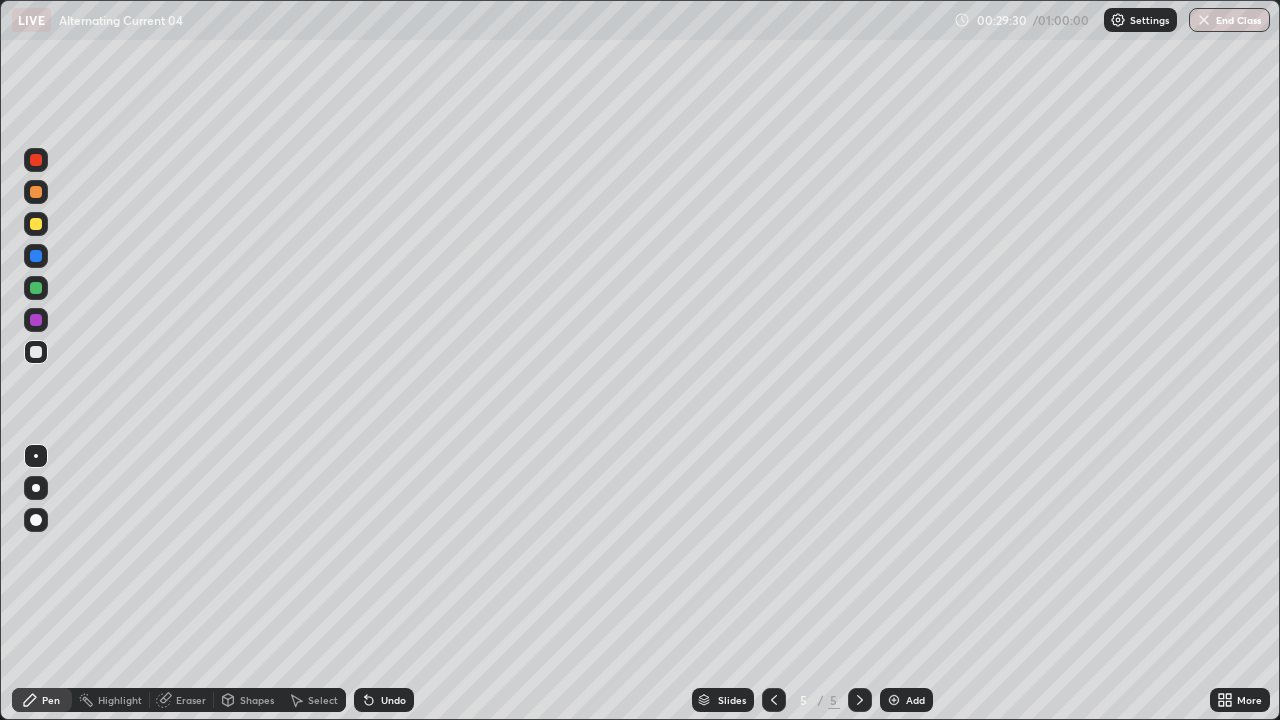 click on "Undo" at bounding box center (393, 700) 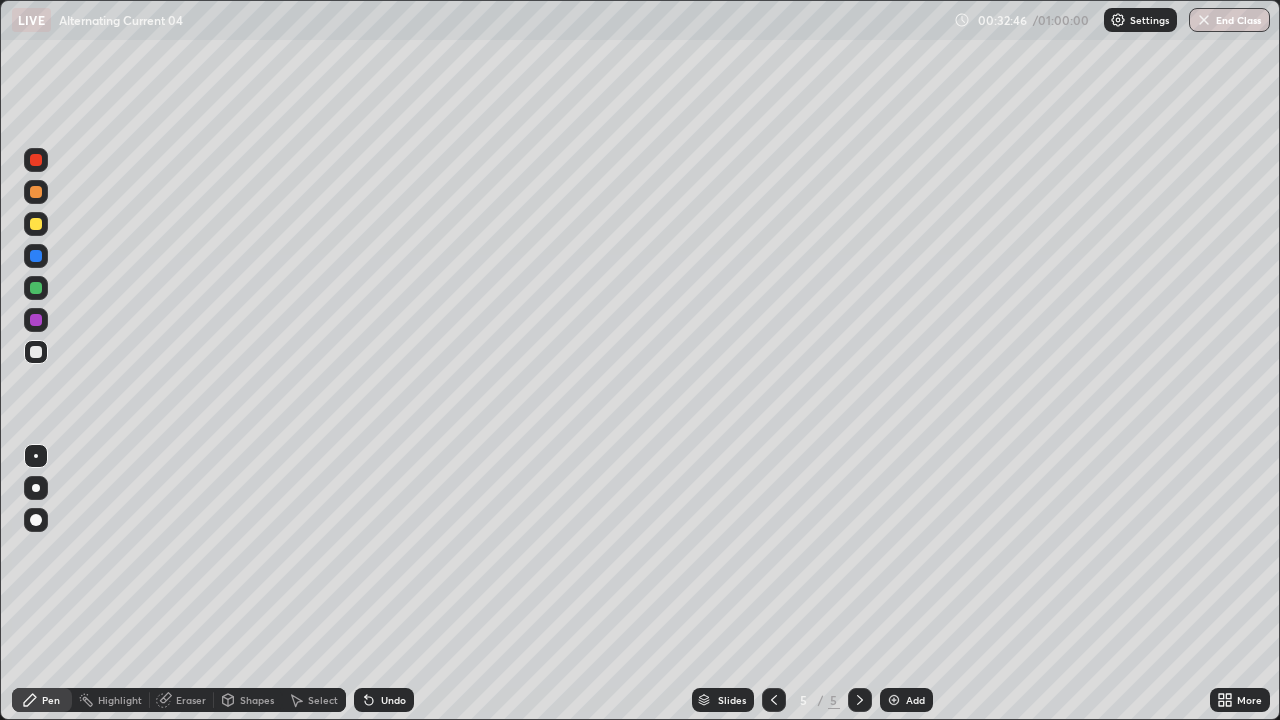 click on "Undo" at bounding box center [393, 700] 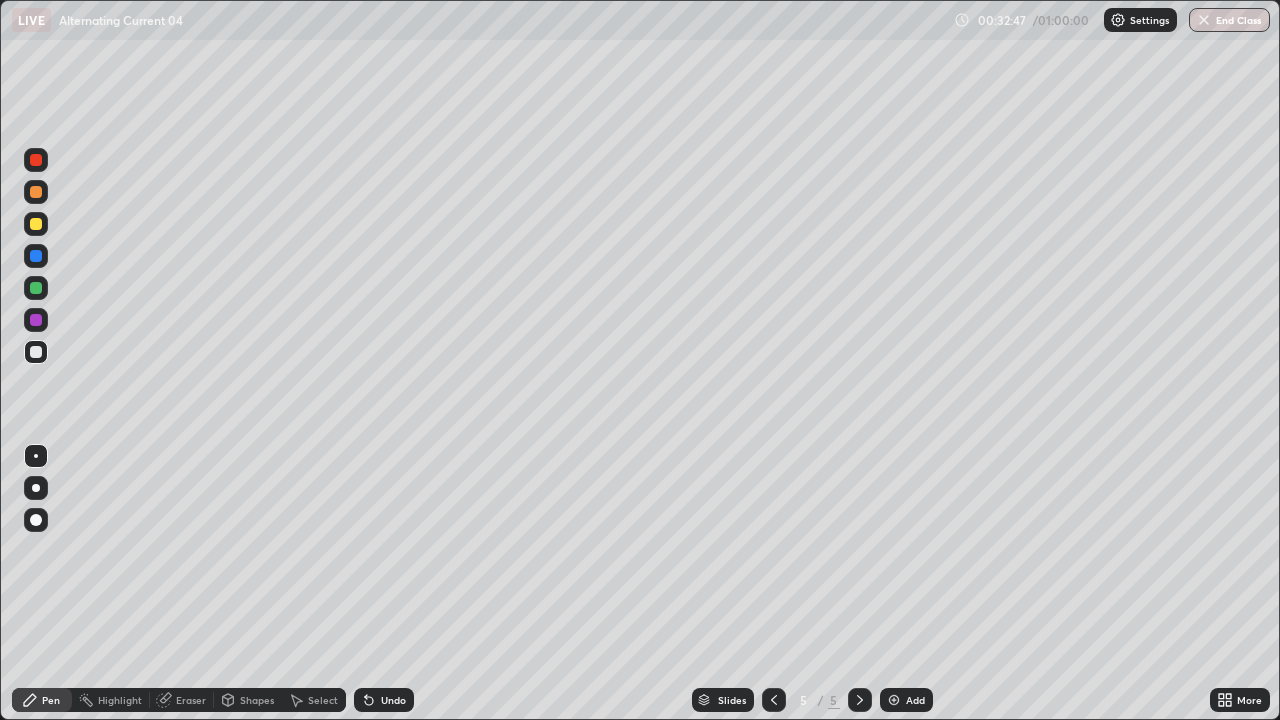 click on "Undo" at bounding box center [393, 700] 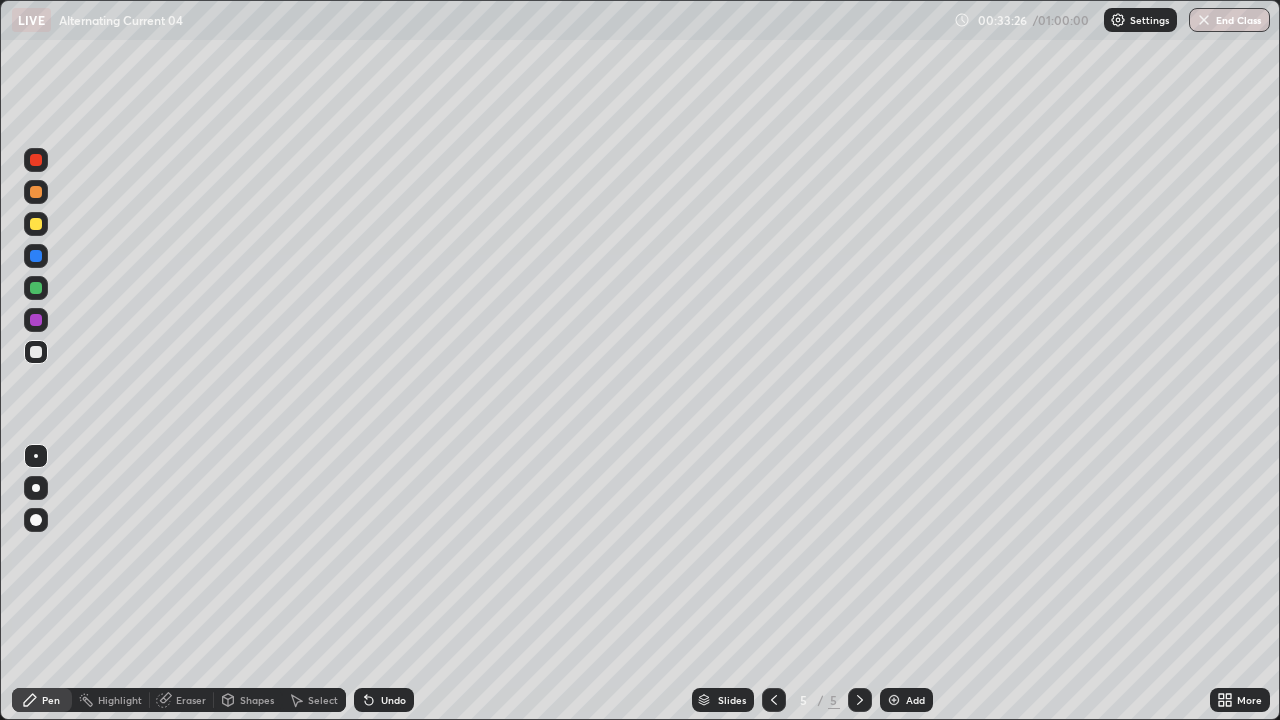click 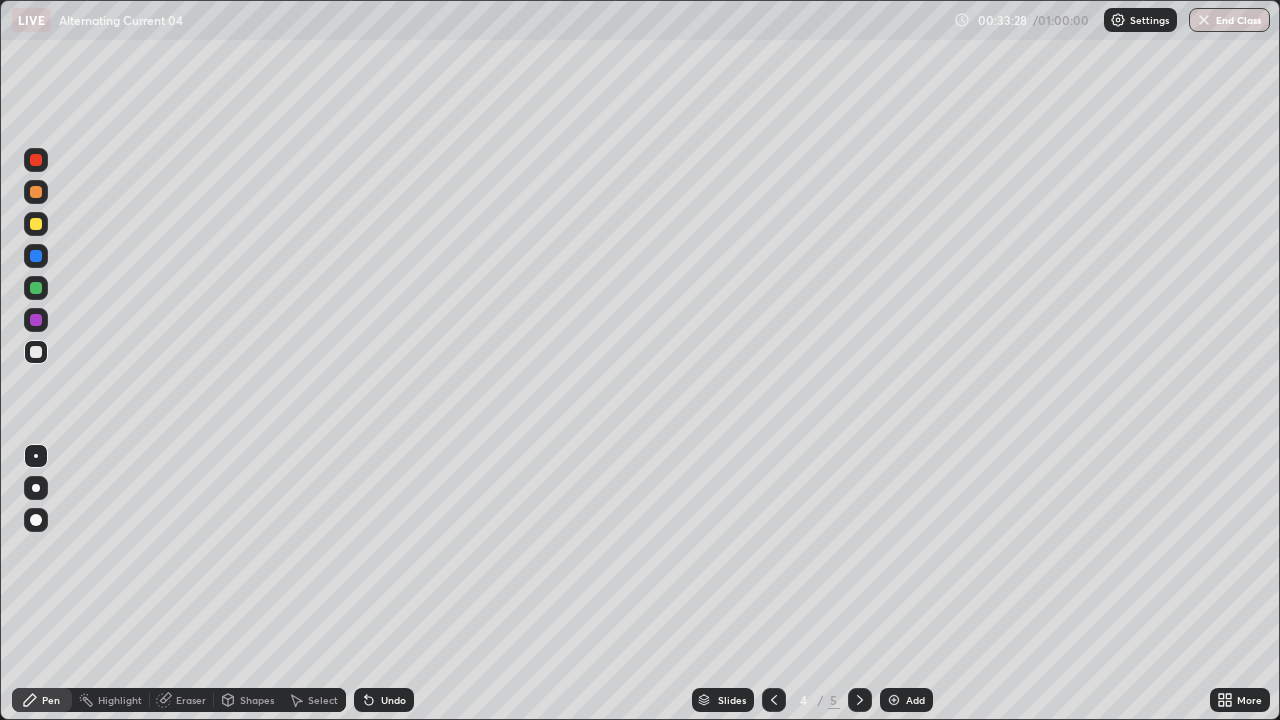 click at bounding box center (774, 700) 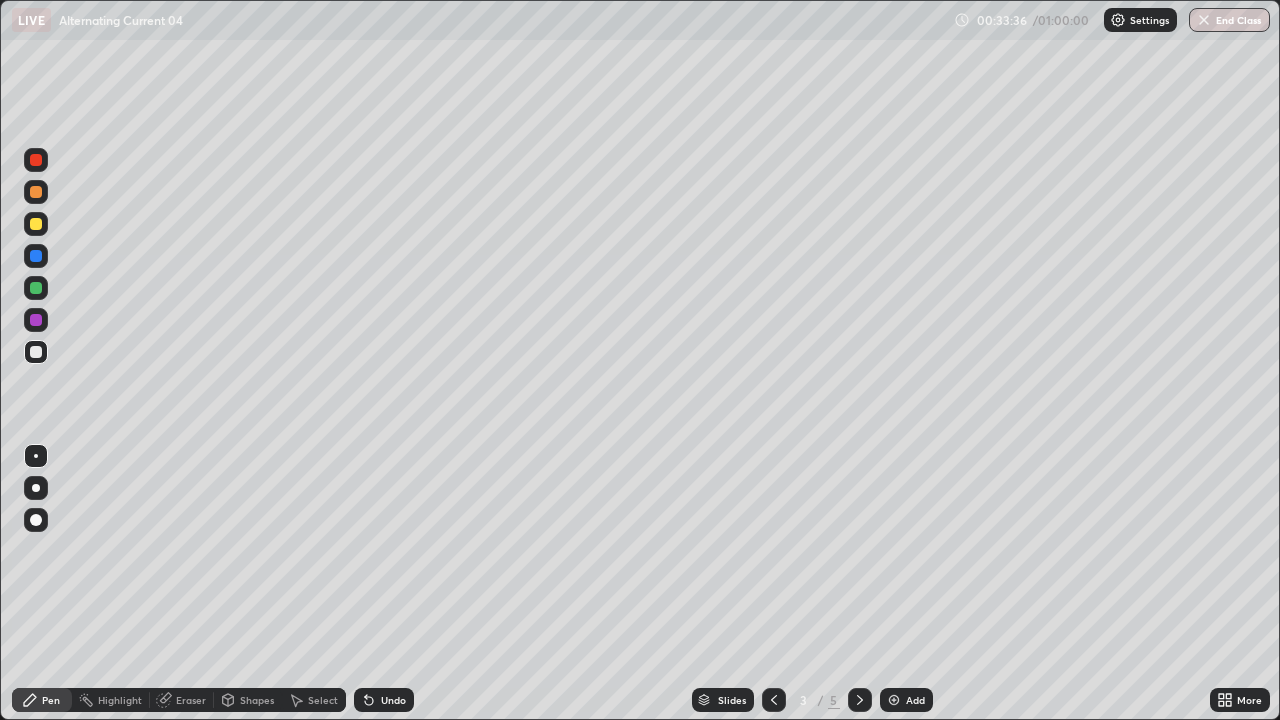click 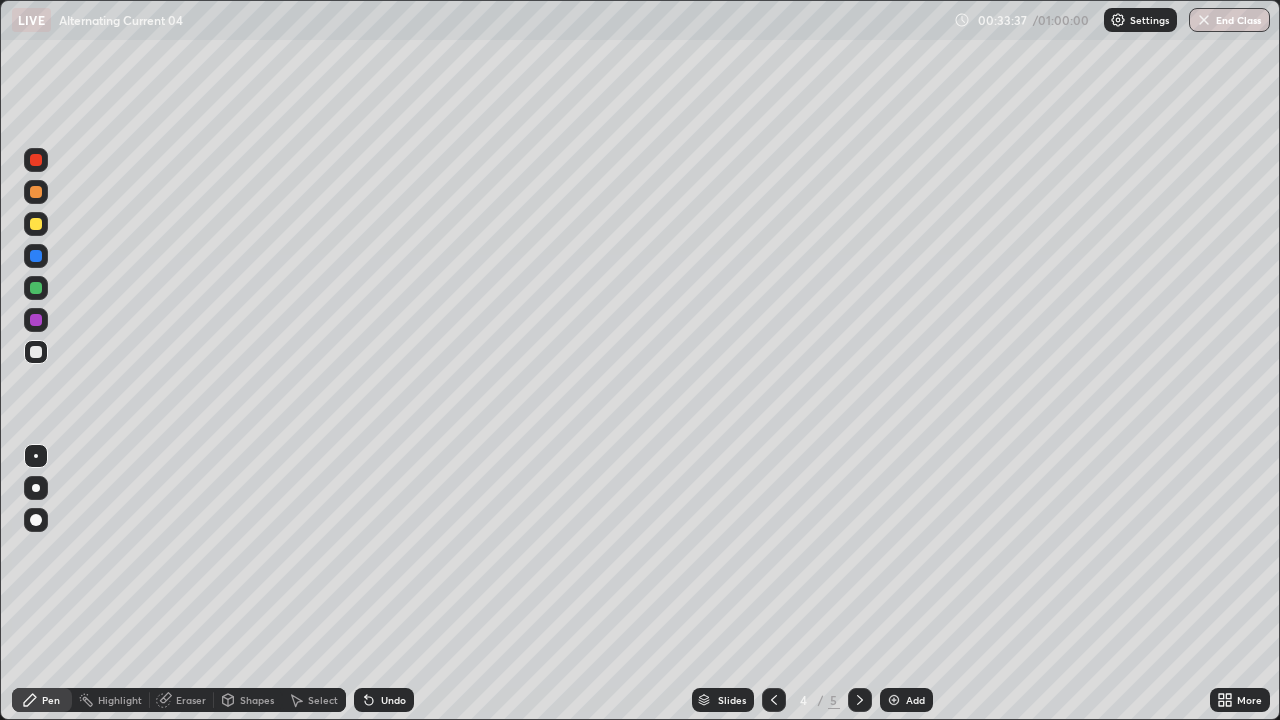 click 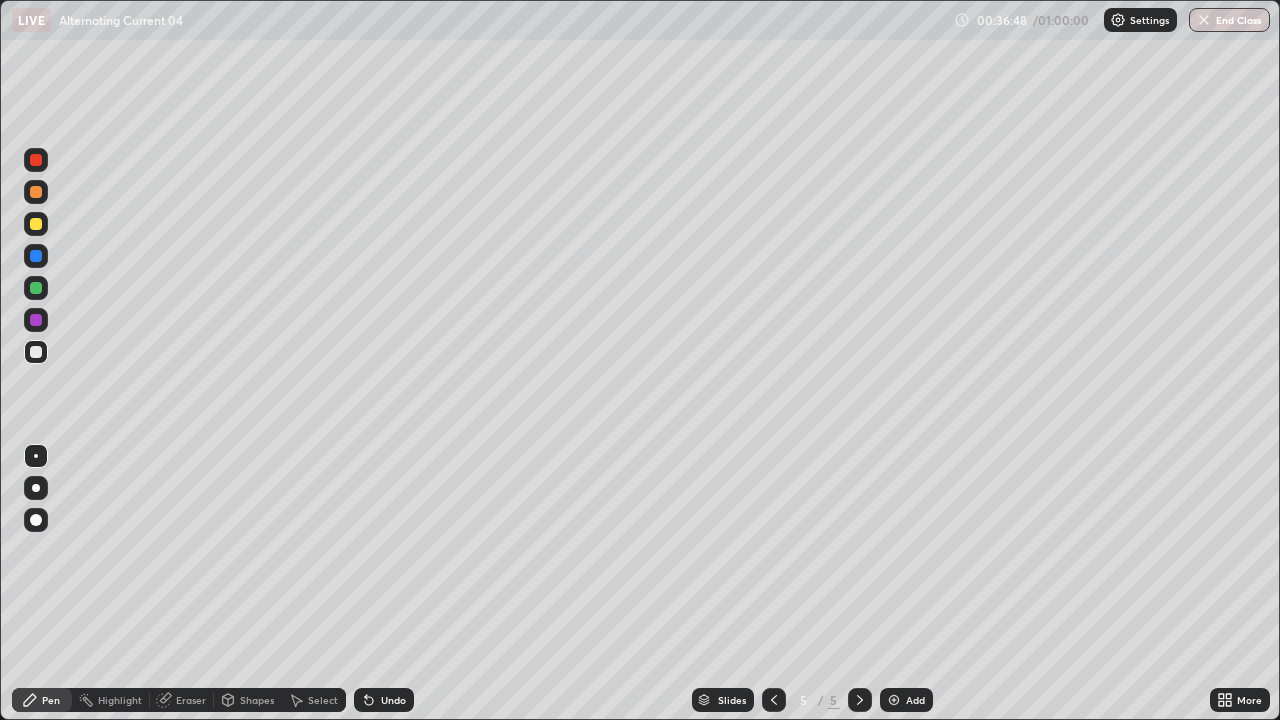 click on "Add" at bounding box center [915, 700] 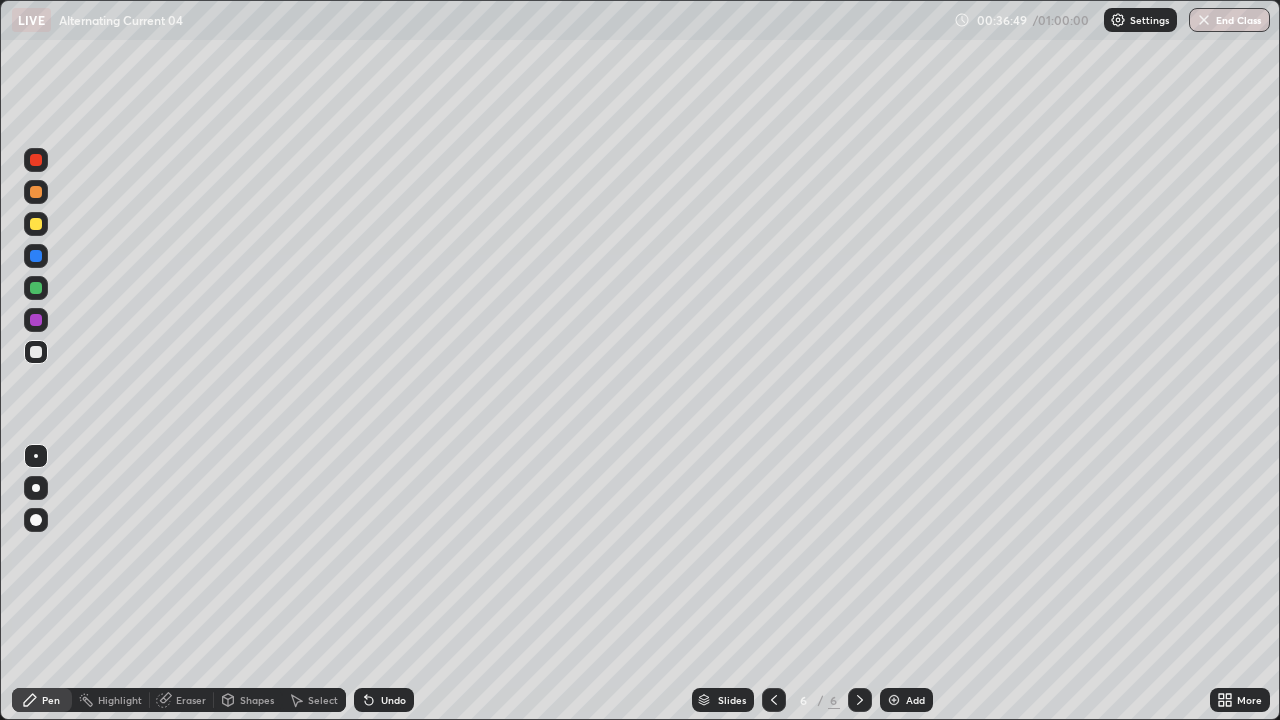 click at bounding box center (36, 352) 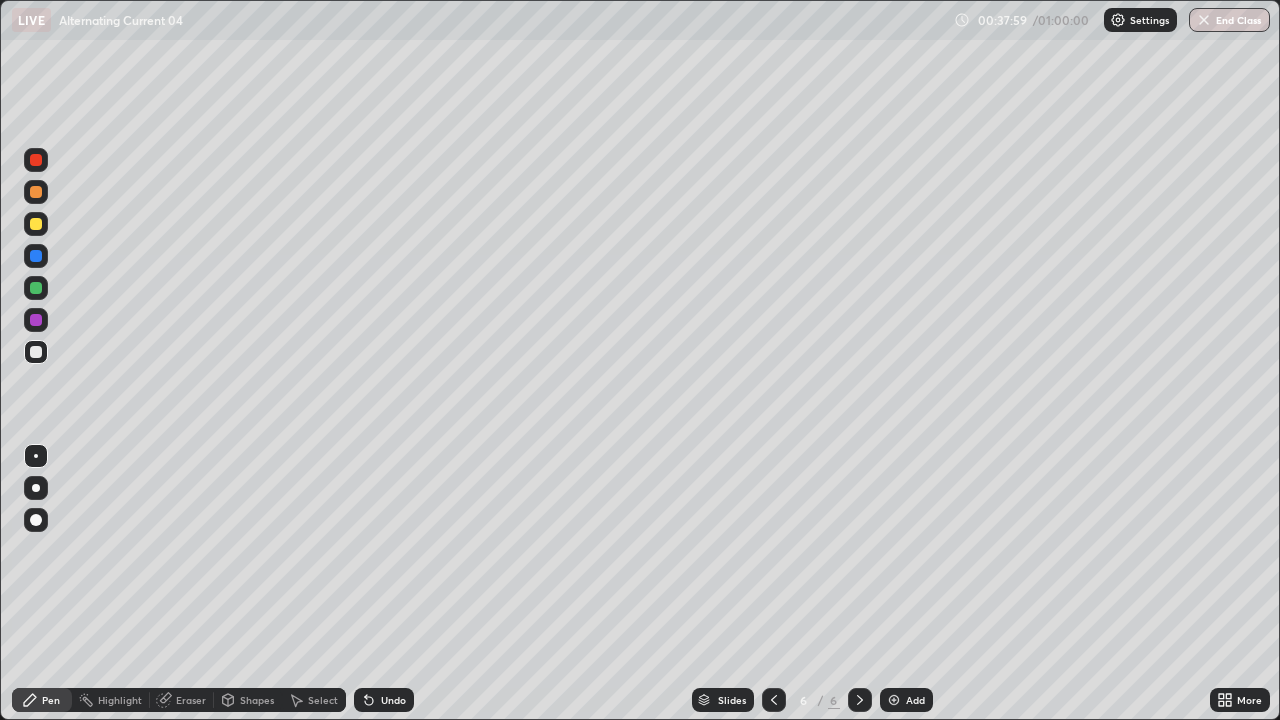 click at bounding box center [36, 224] 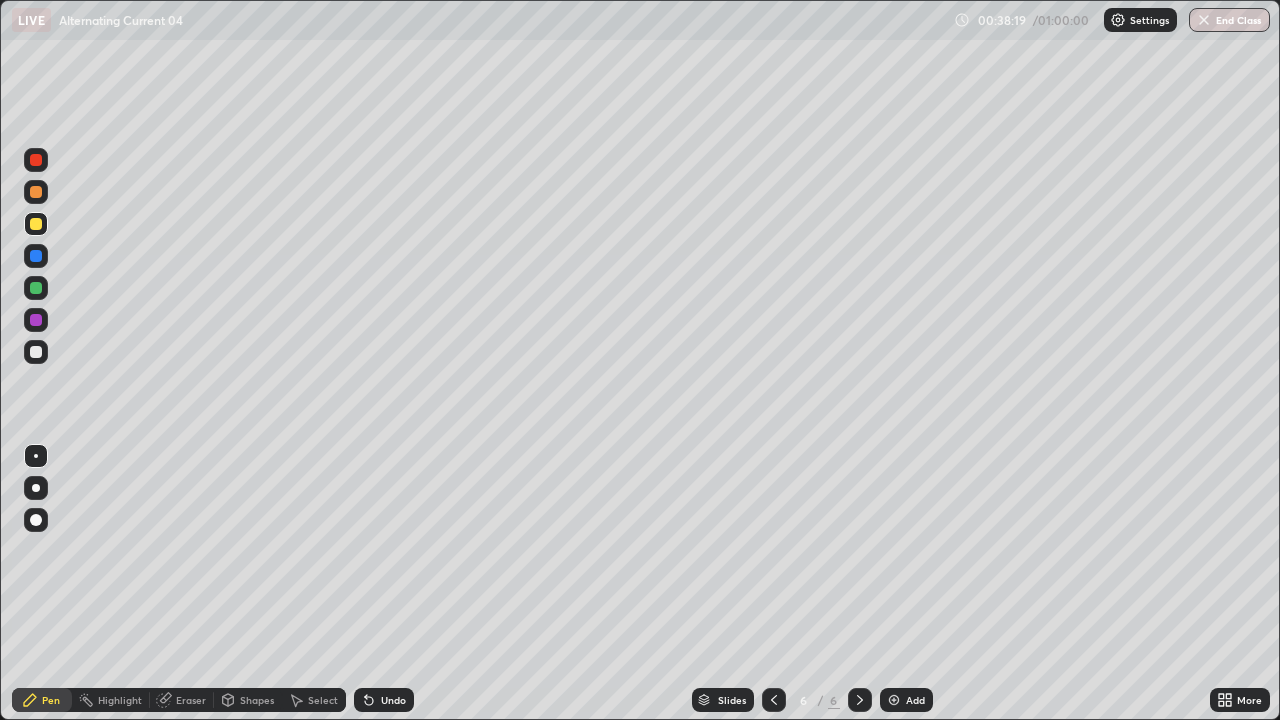 click on "Undo" at bounding box center [384, 700] 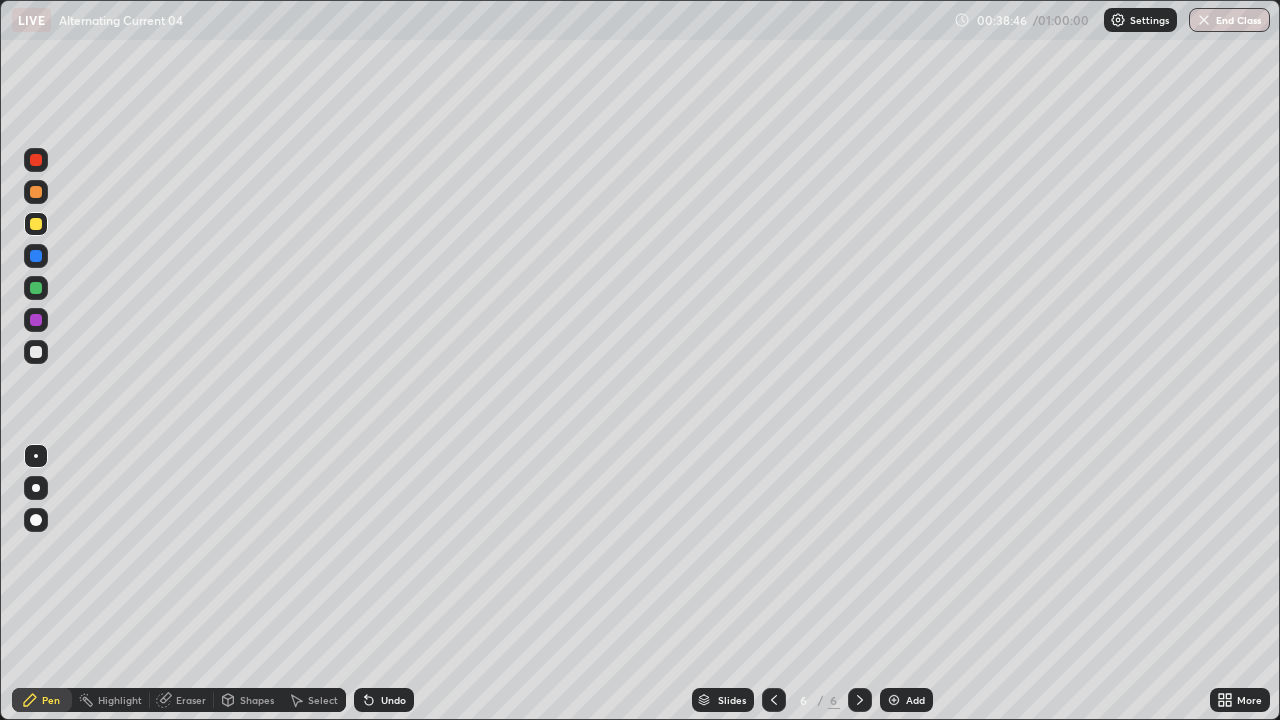 click at bounding box center [36, 352] 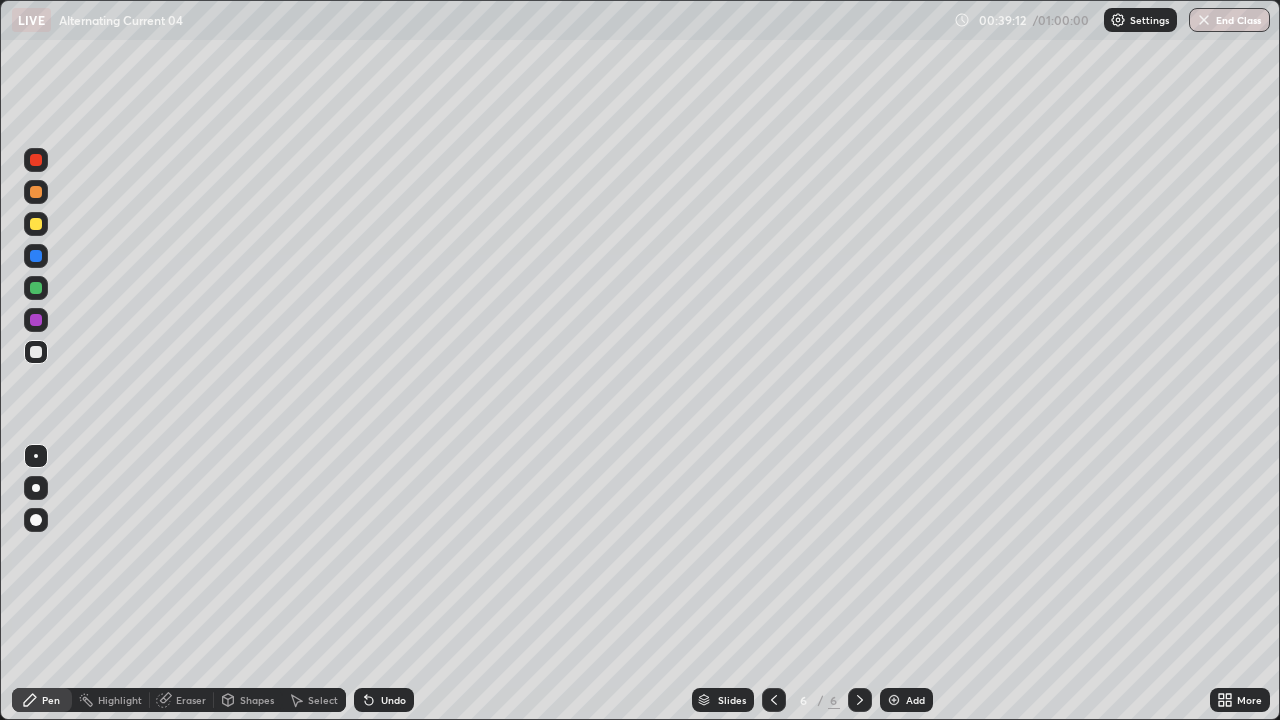 click at bounding box center [36, 288] 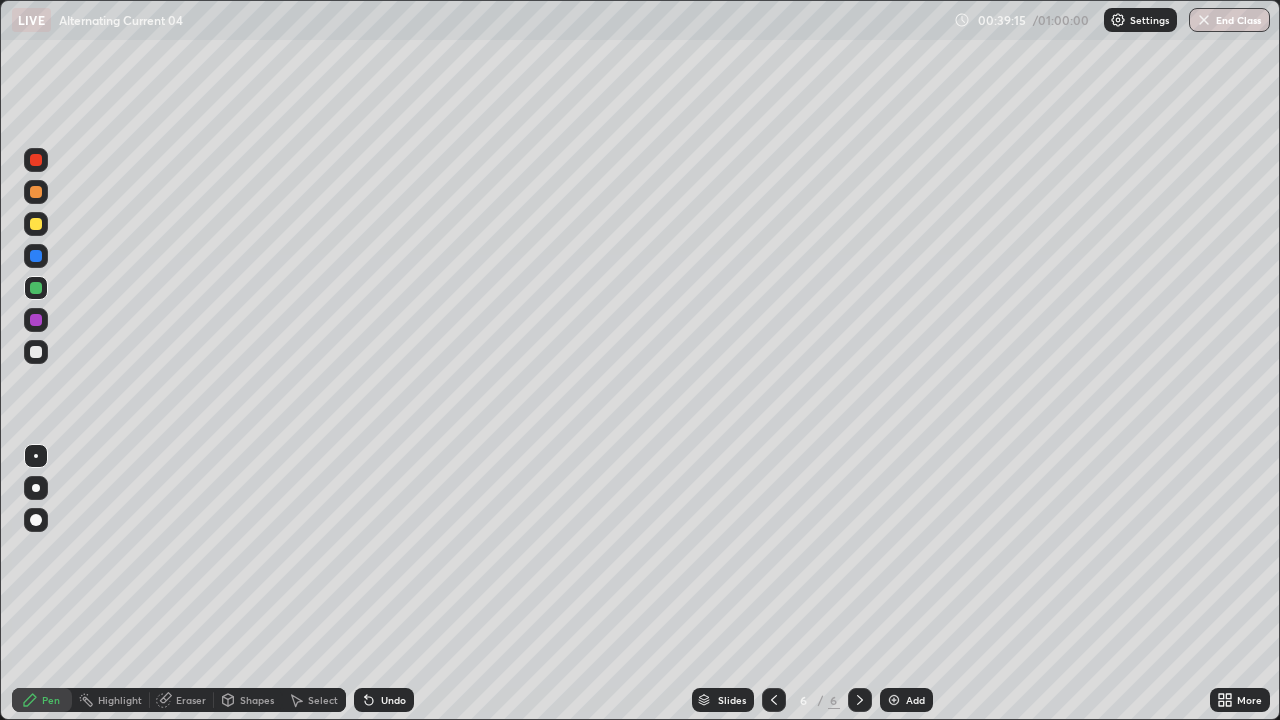 click on "Undo" at bounding box center (393, 700) 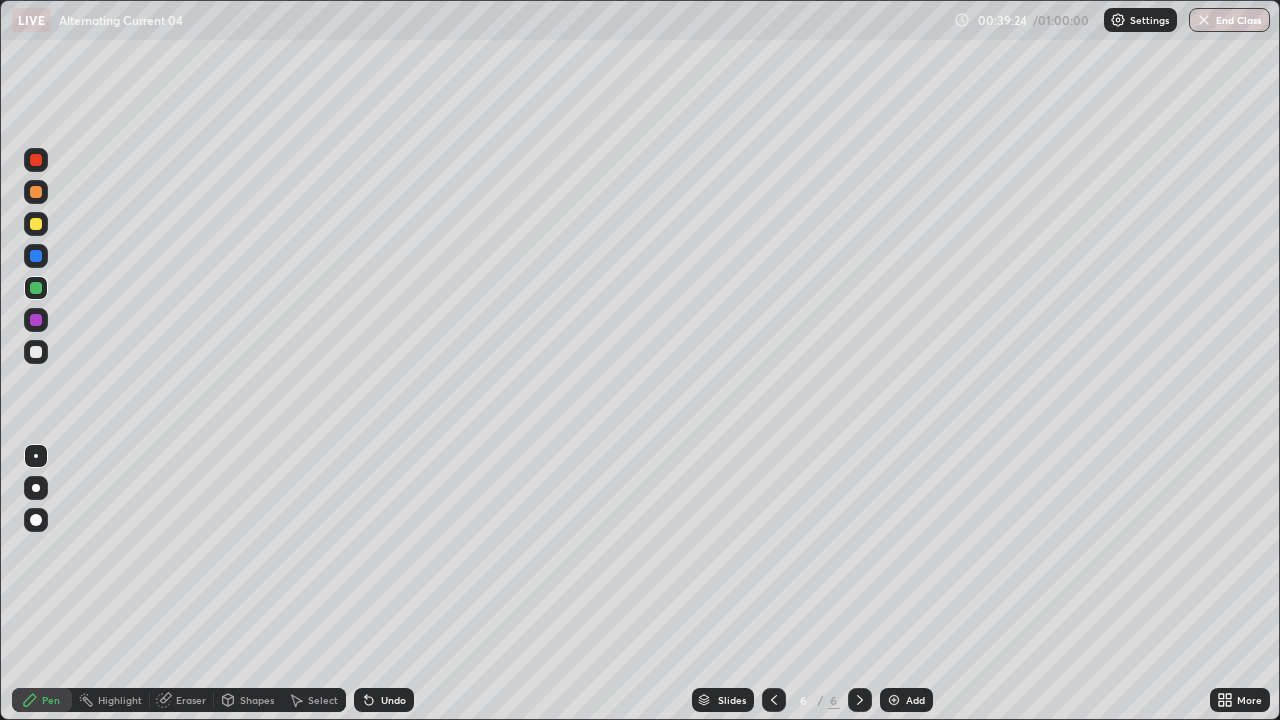 click at bounding box center (36, 352) 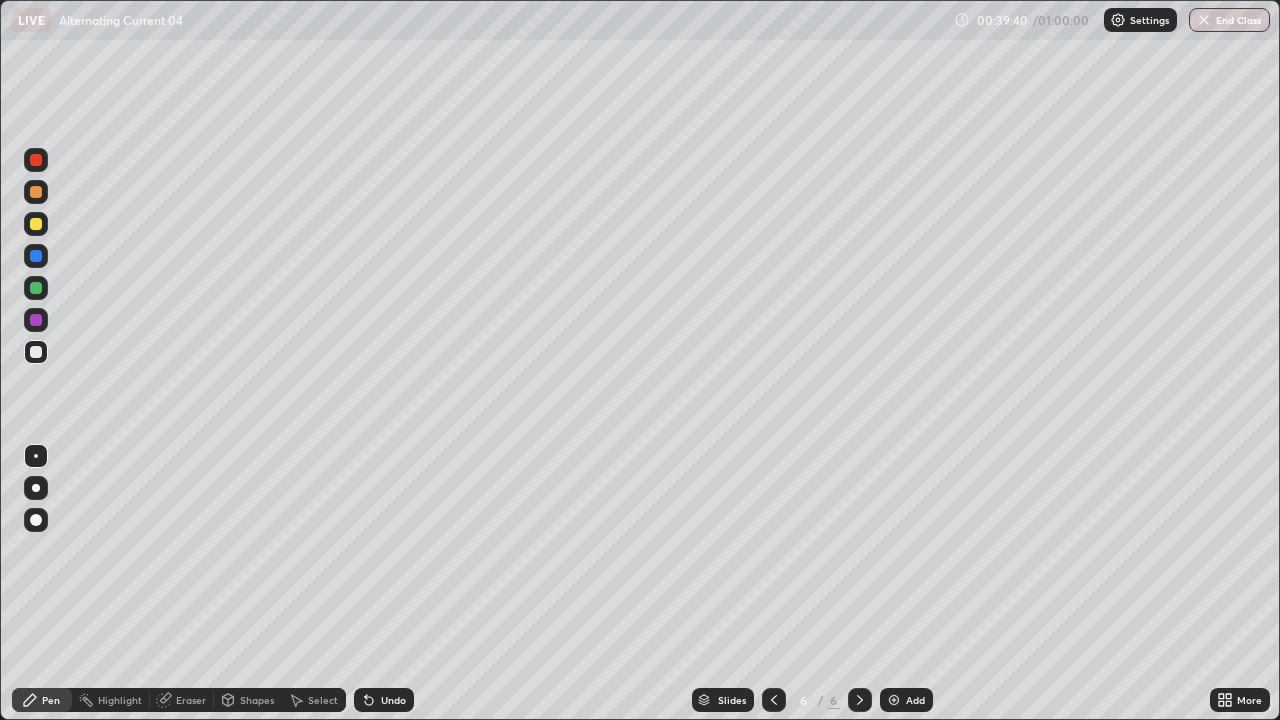click 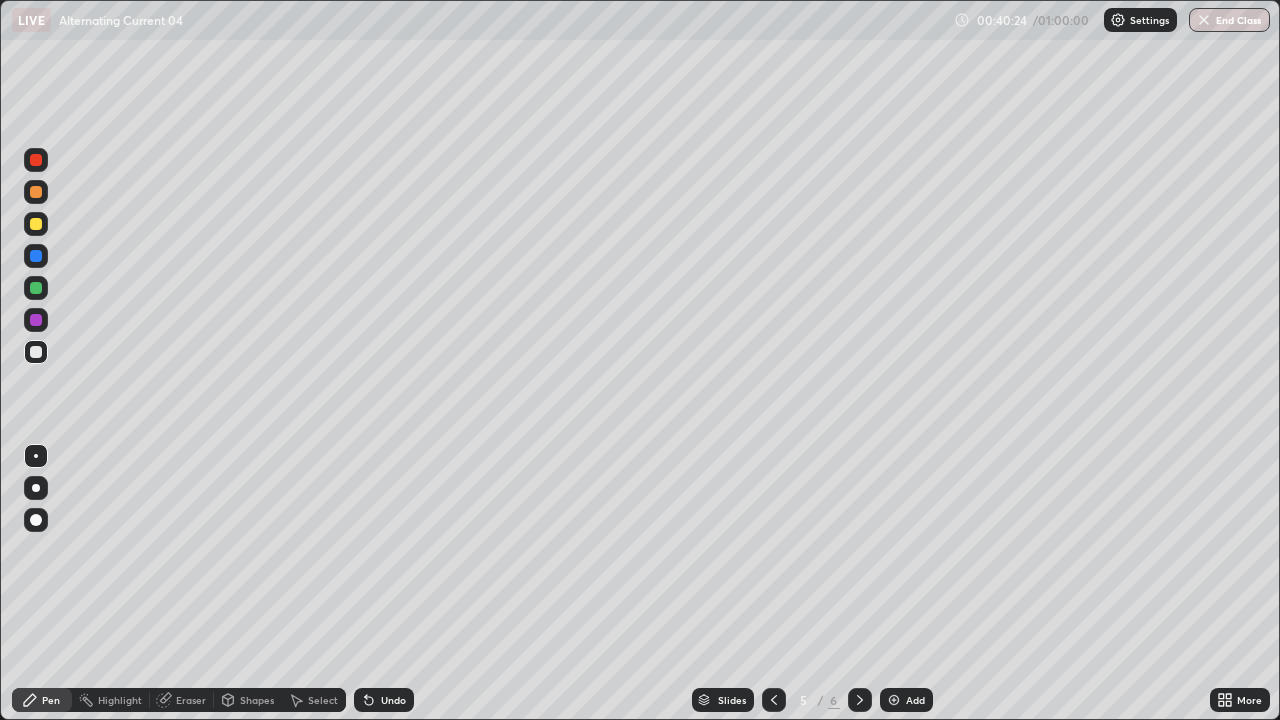 click 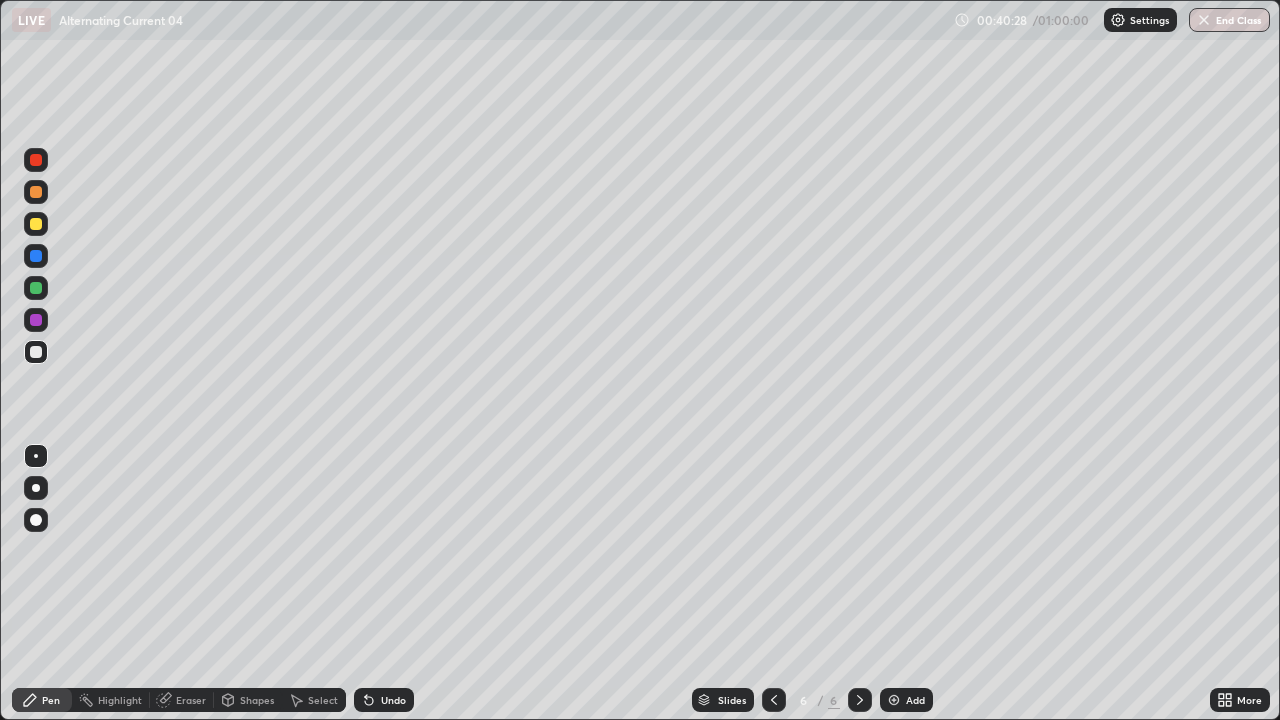click on "Shapes" at bounding box center (248, 700) 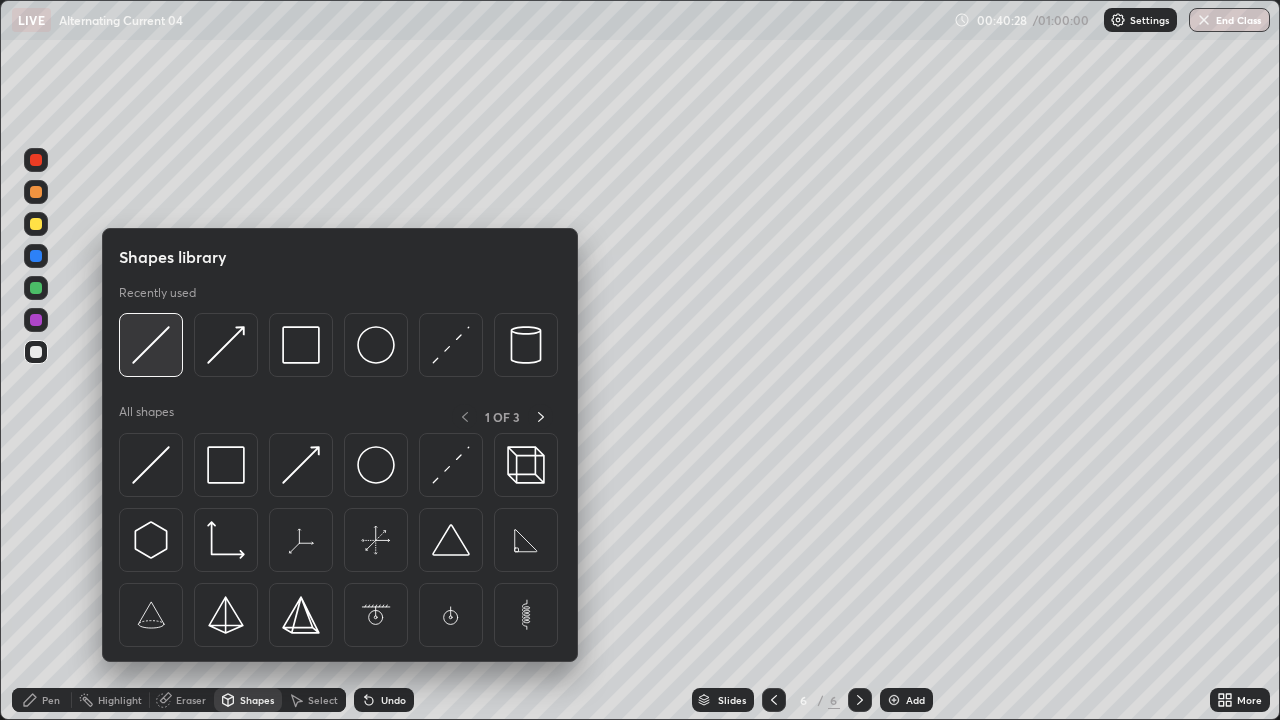 click at bounding box center [151, 345] 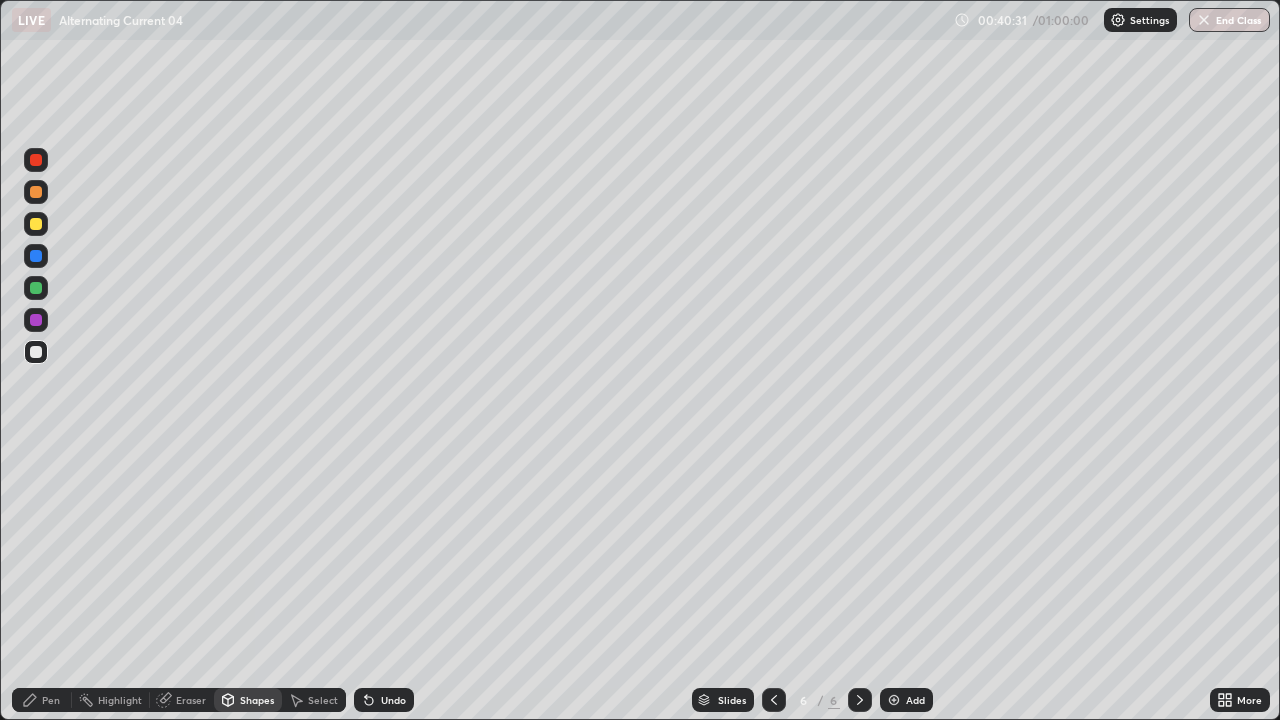click on "Pen" at bounding box center (51, 700) 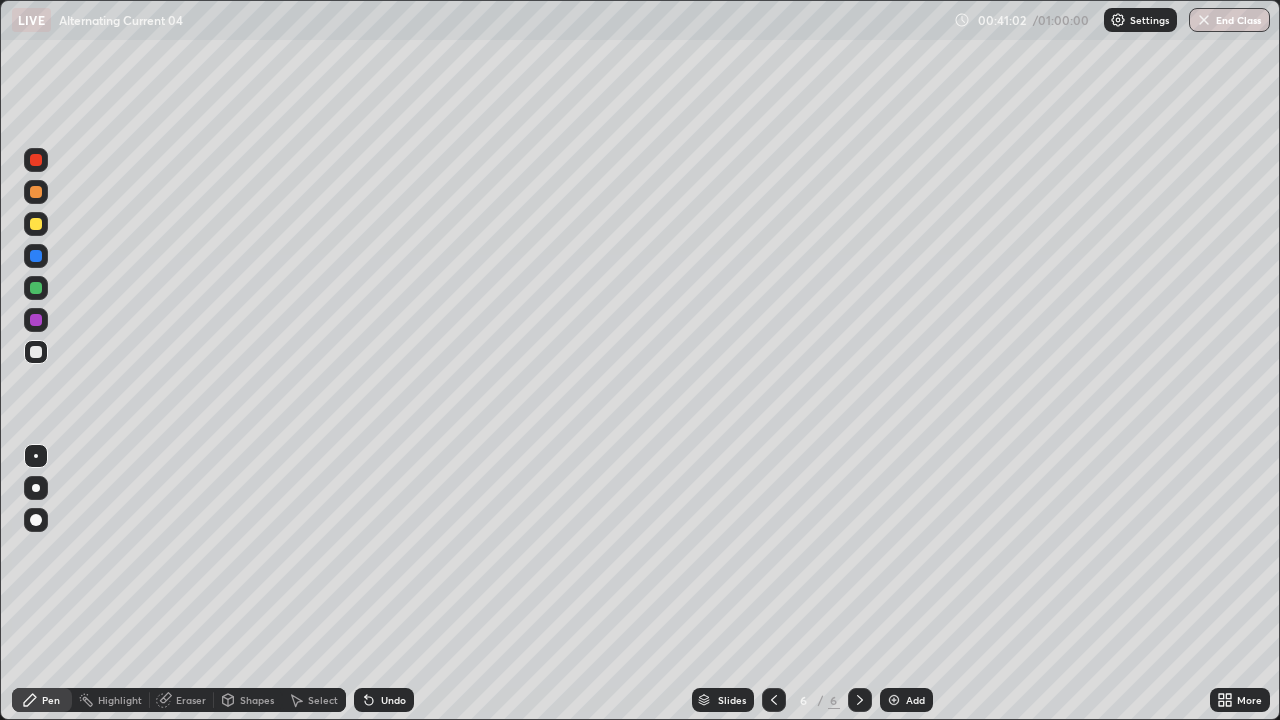 click 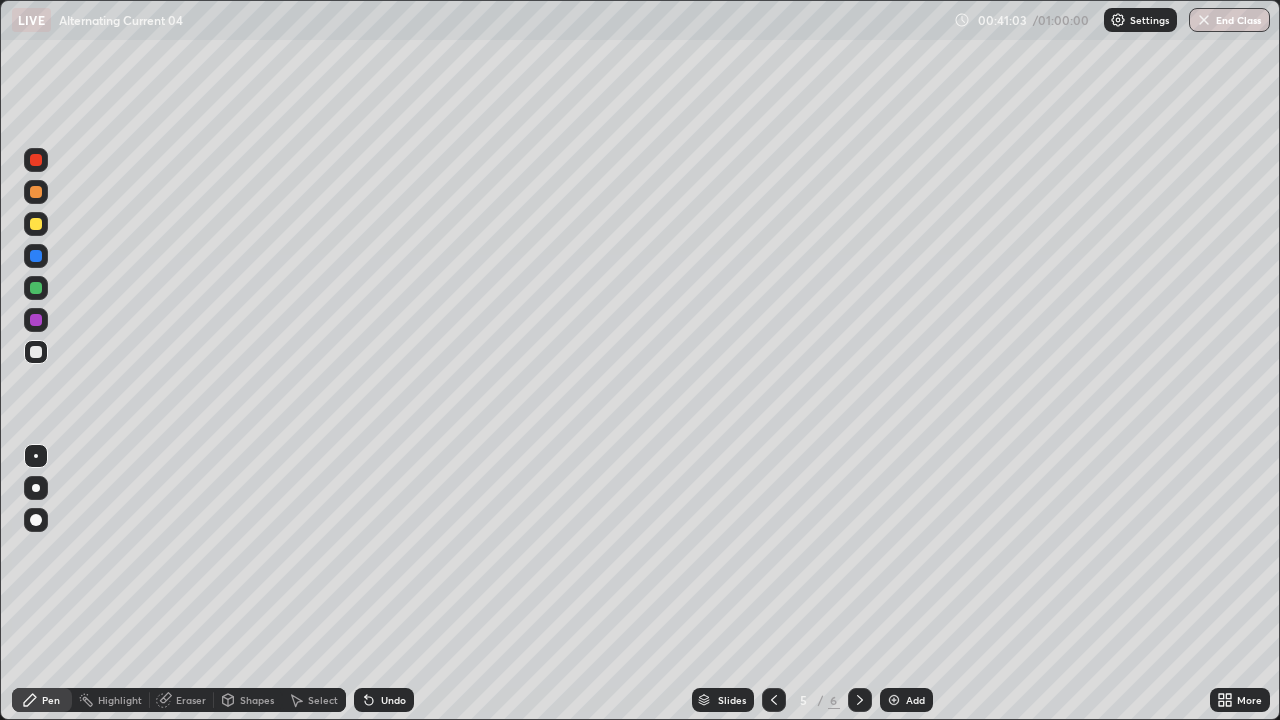 click 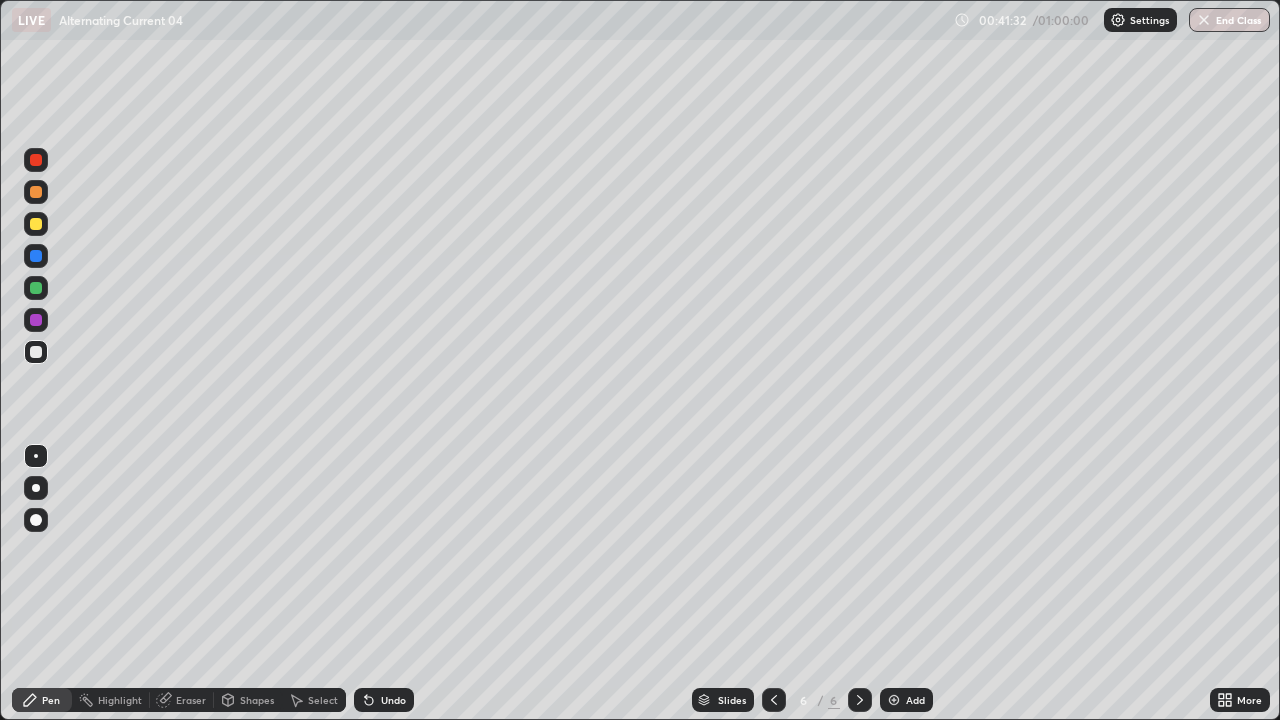 click at bounding box center [36, 224] 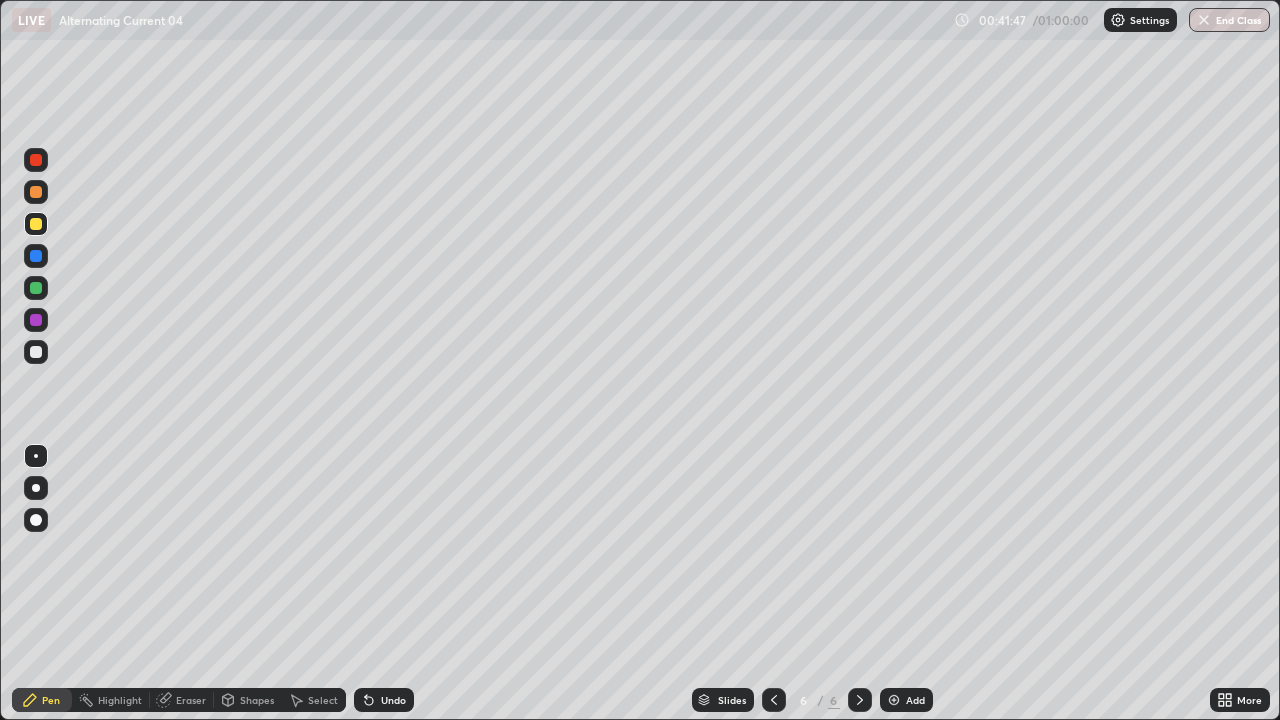 click at bounding box center [36, 352] 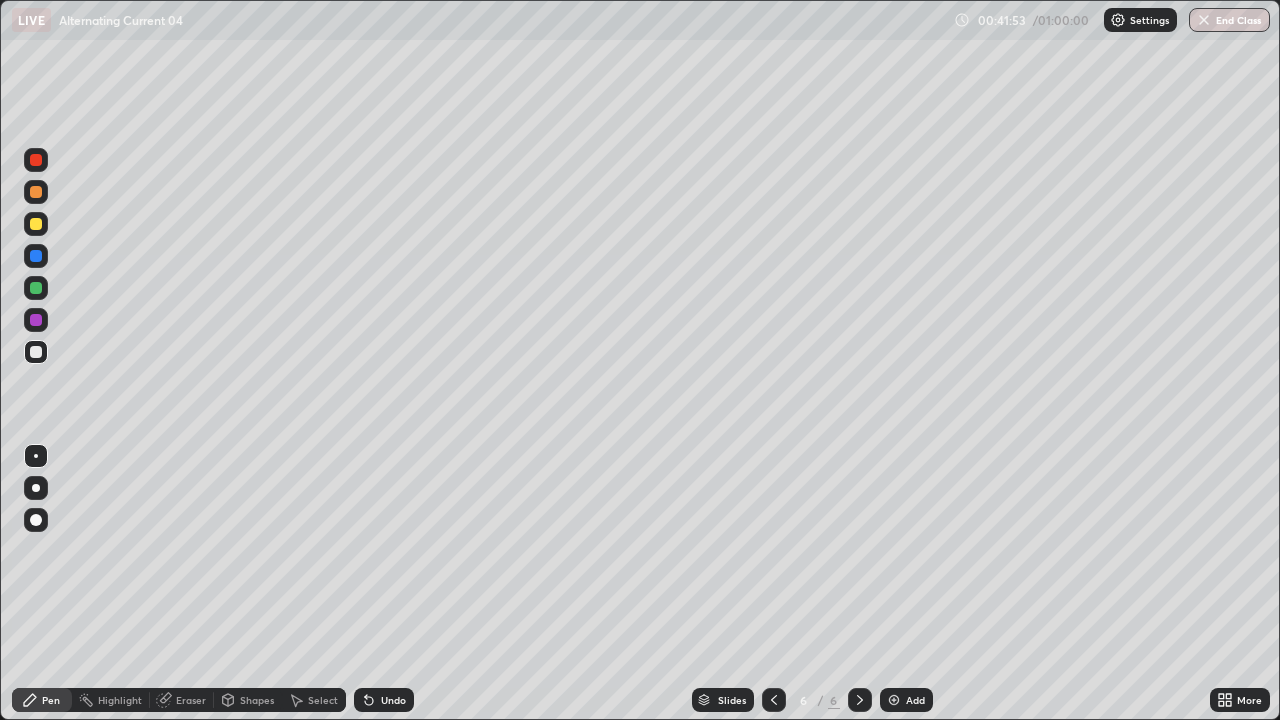 click 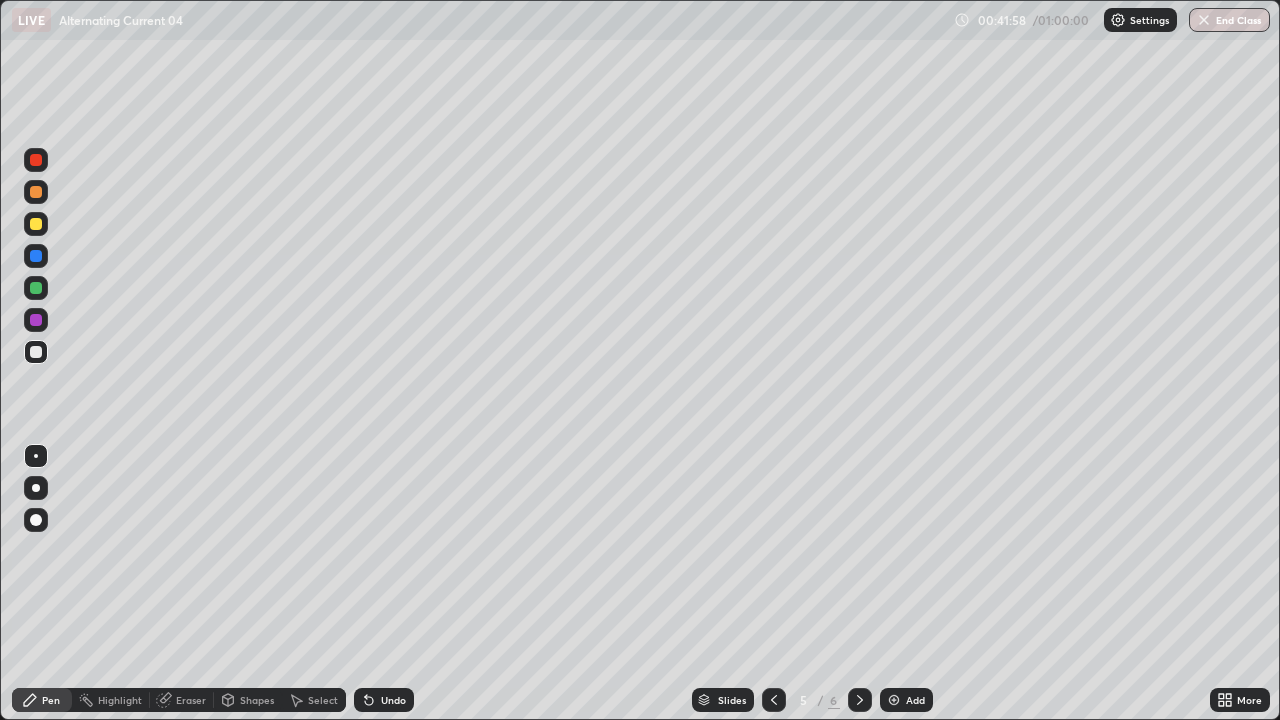click 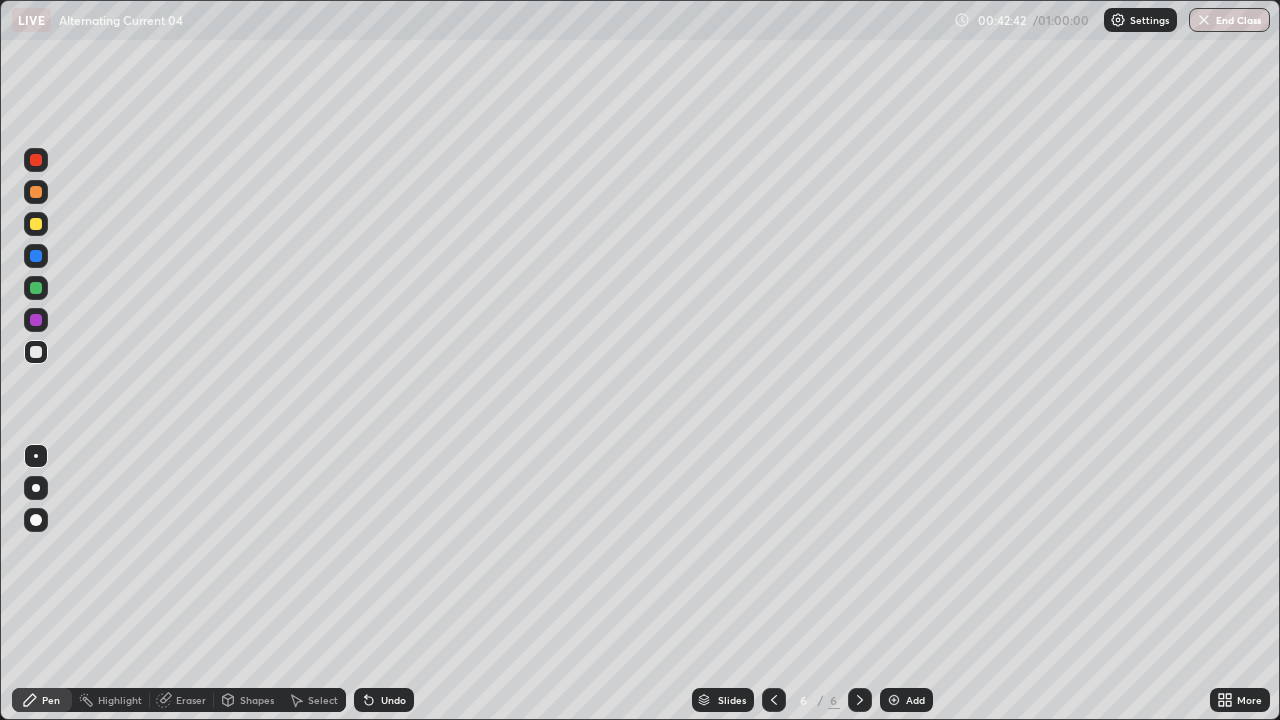 click 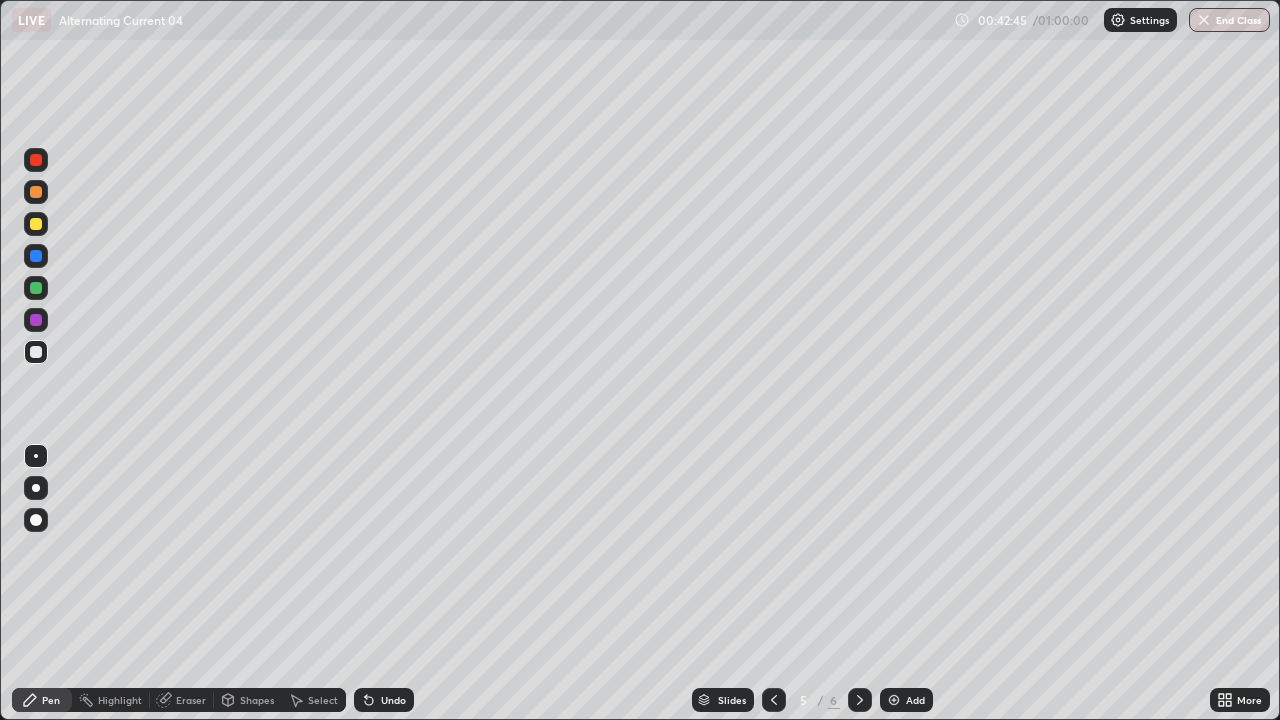click at bounding box center (860, 700) 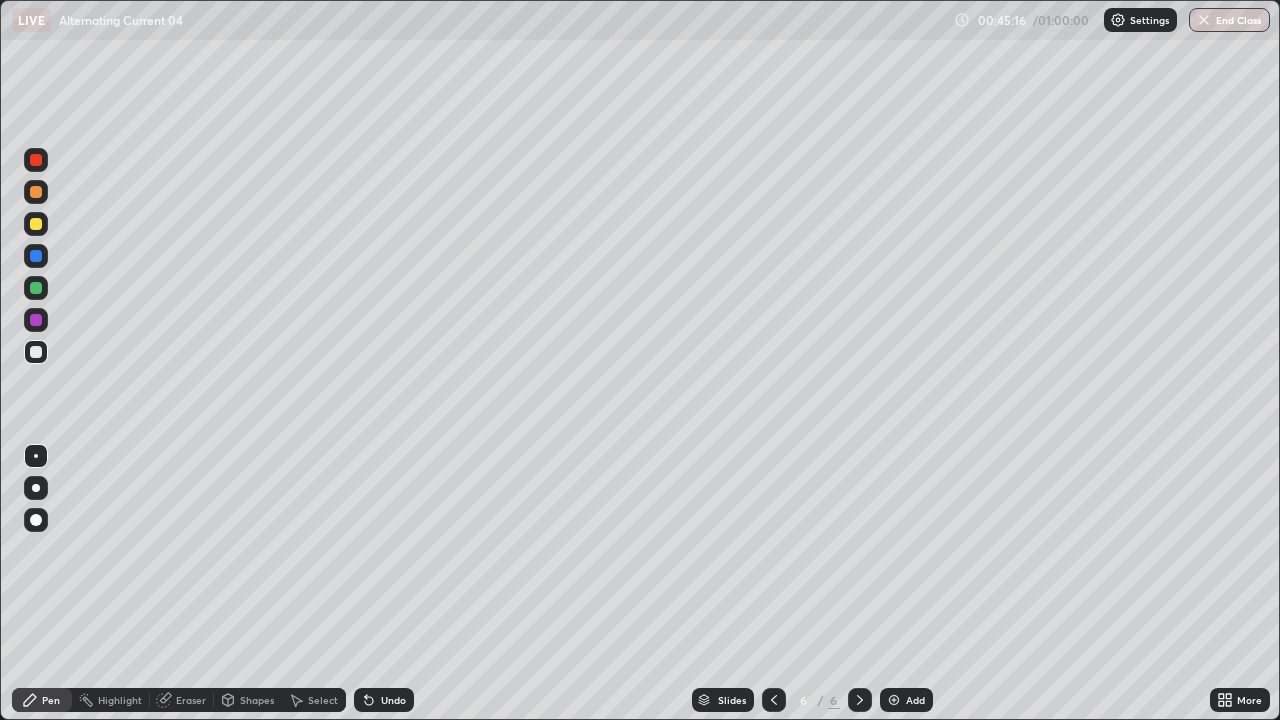click on "Shapes" at bounding box center [257, 700] 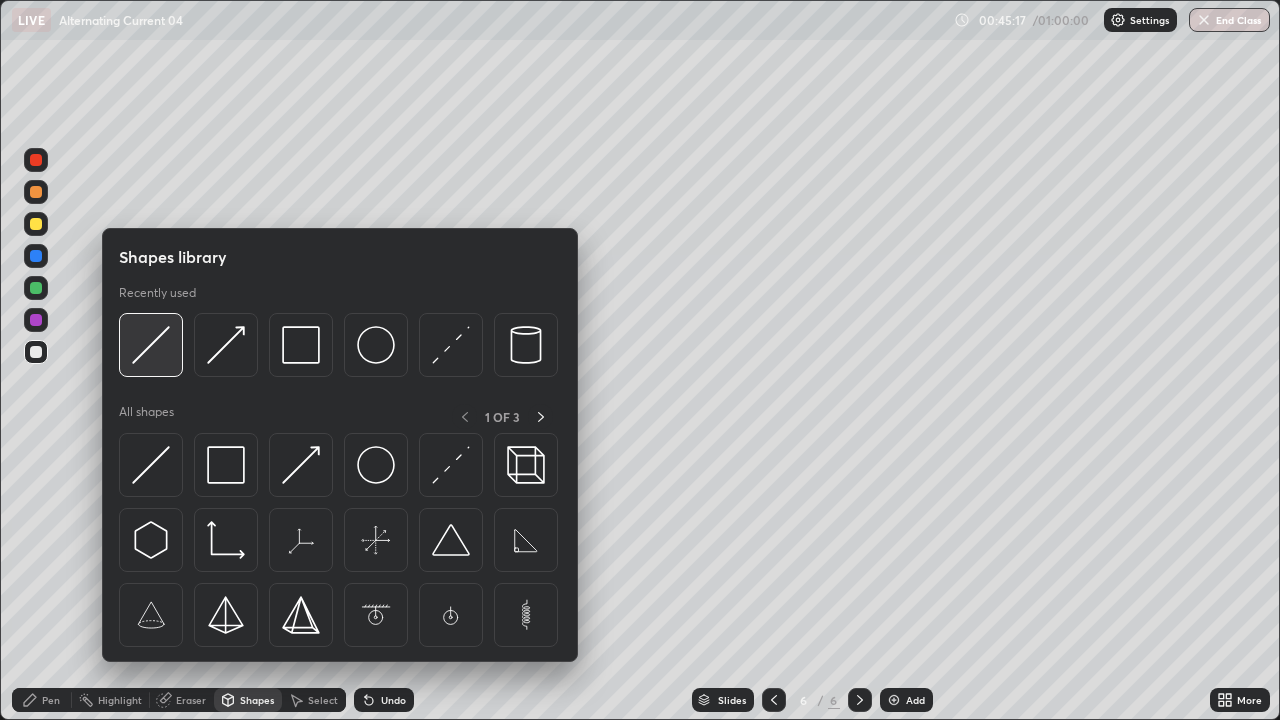 click at bounding box center (151, 345) 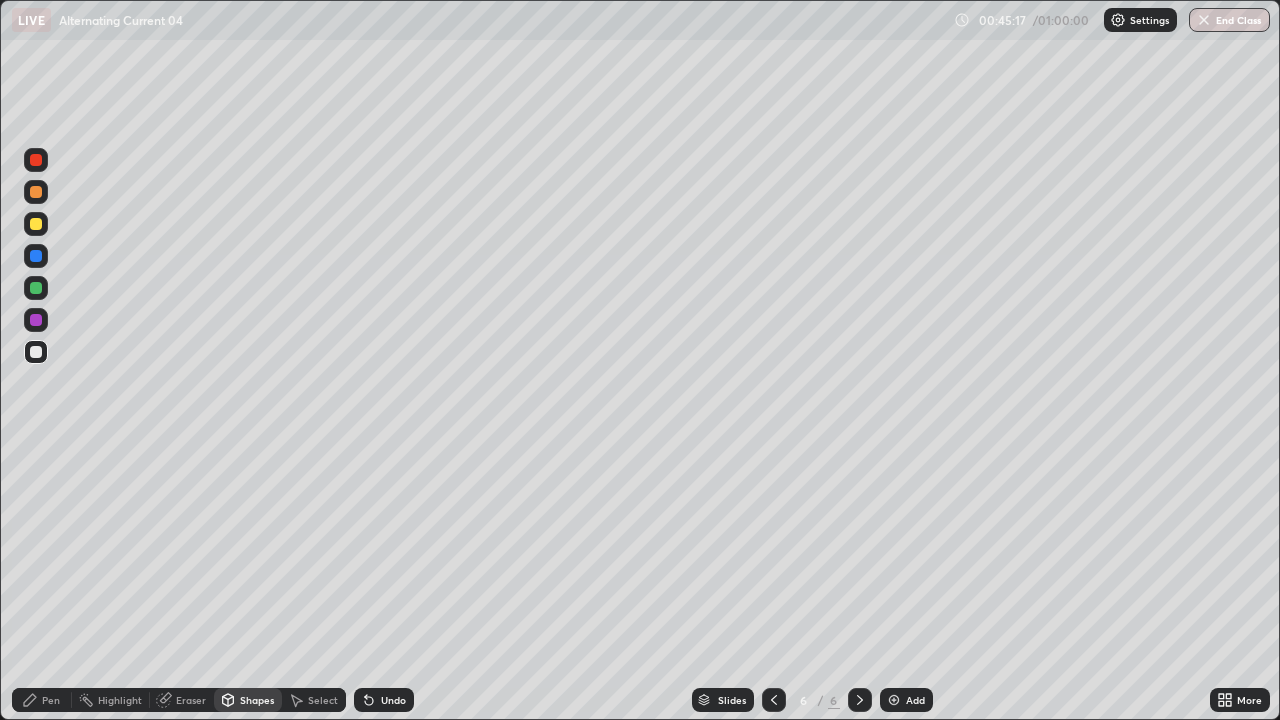 click at bounding box center [36, 352] 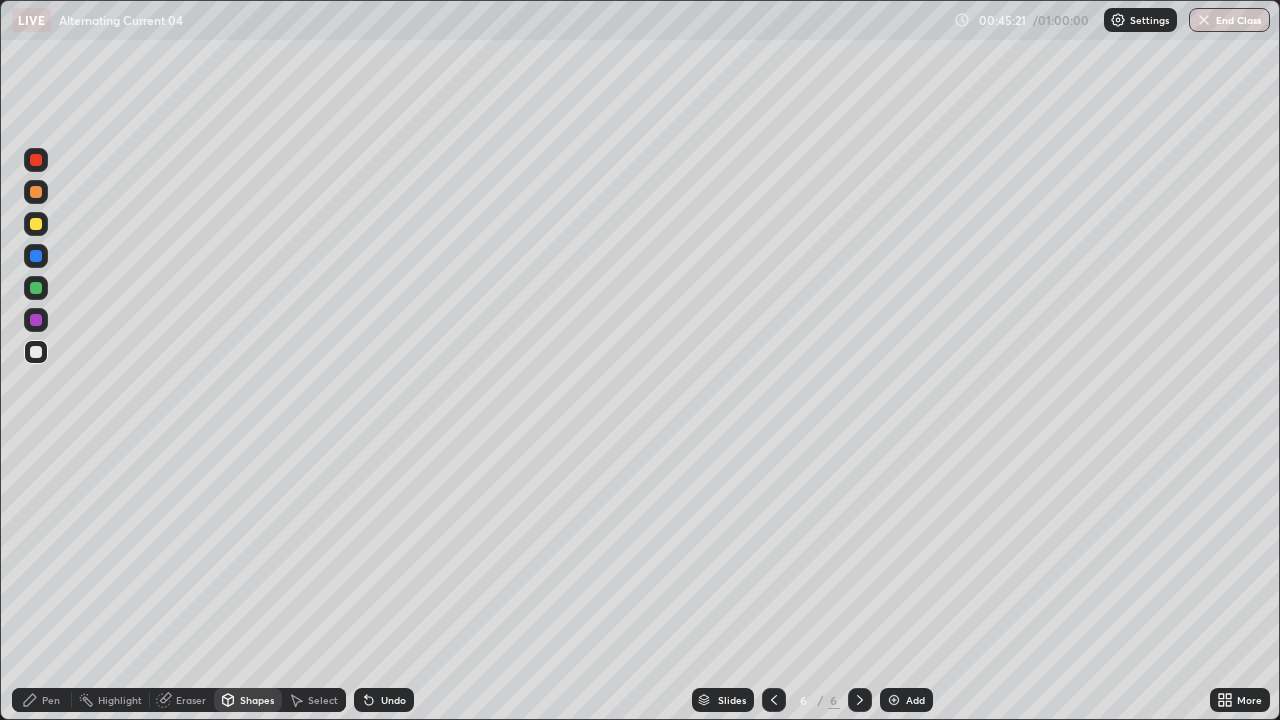 click at bounding box center (36, 224) 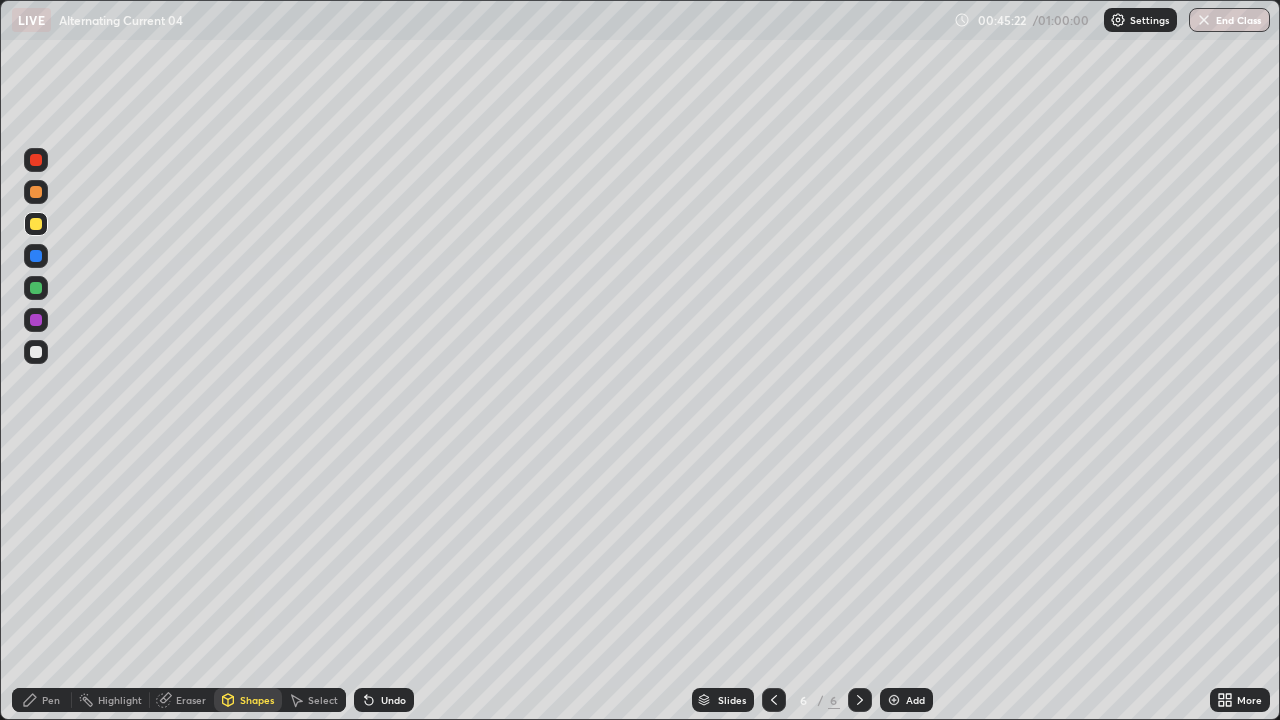 click 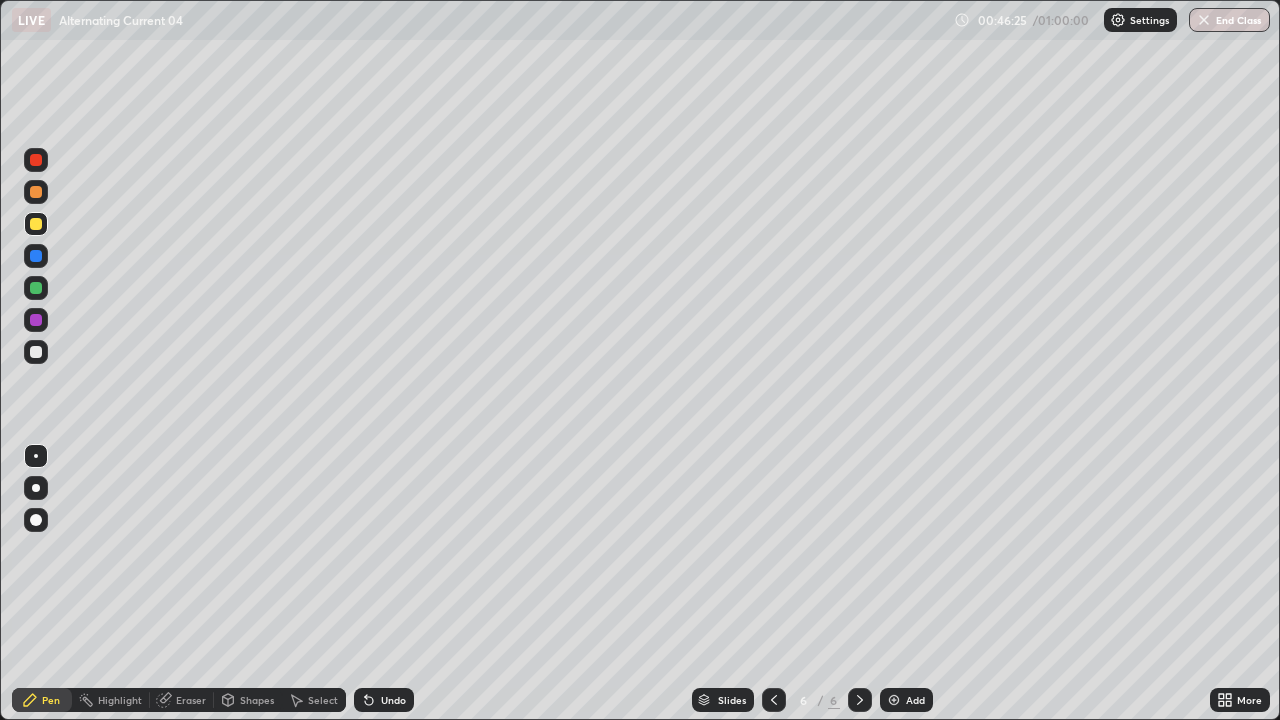 click at bounding box center [36, 224] 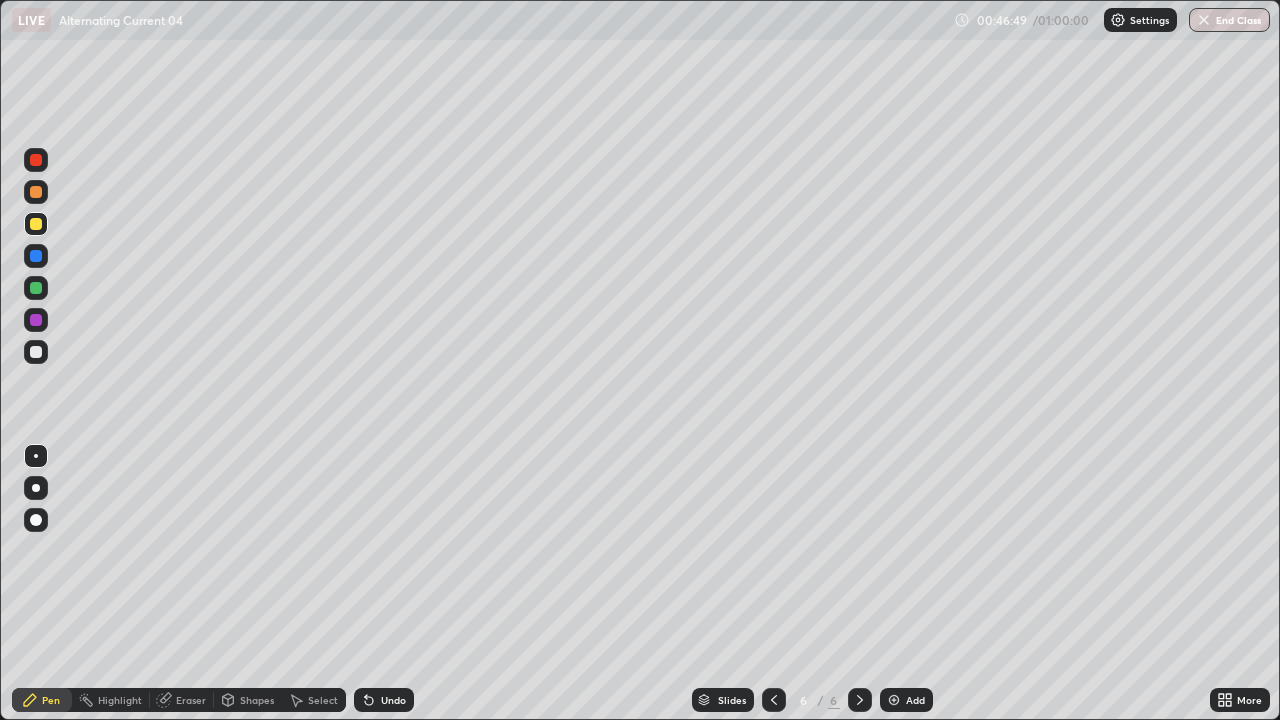 click at bounding box center [36, 352] 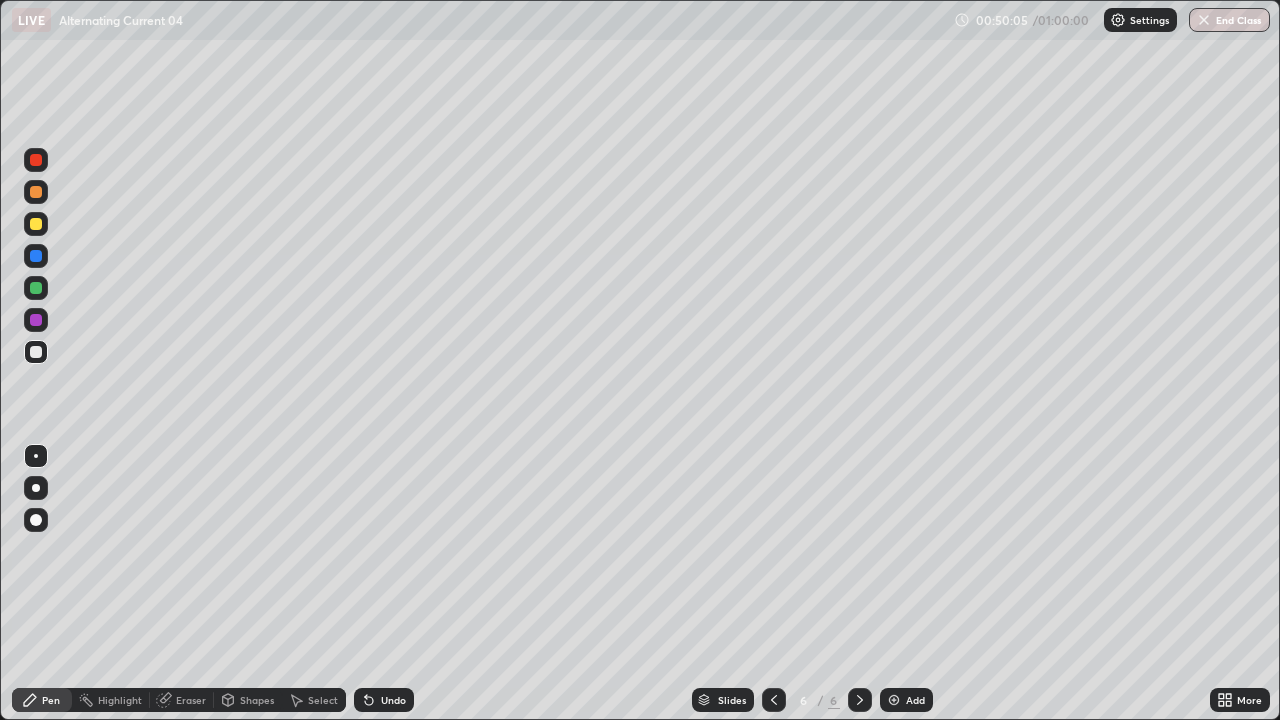 click on "Undo" at bounding box center (393, 700) 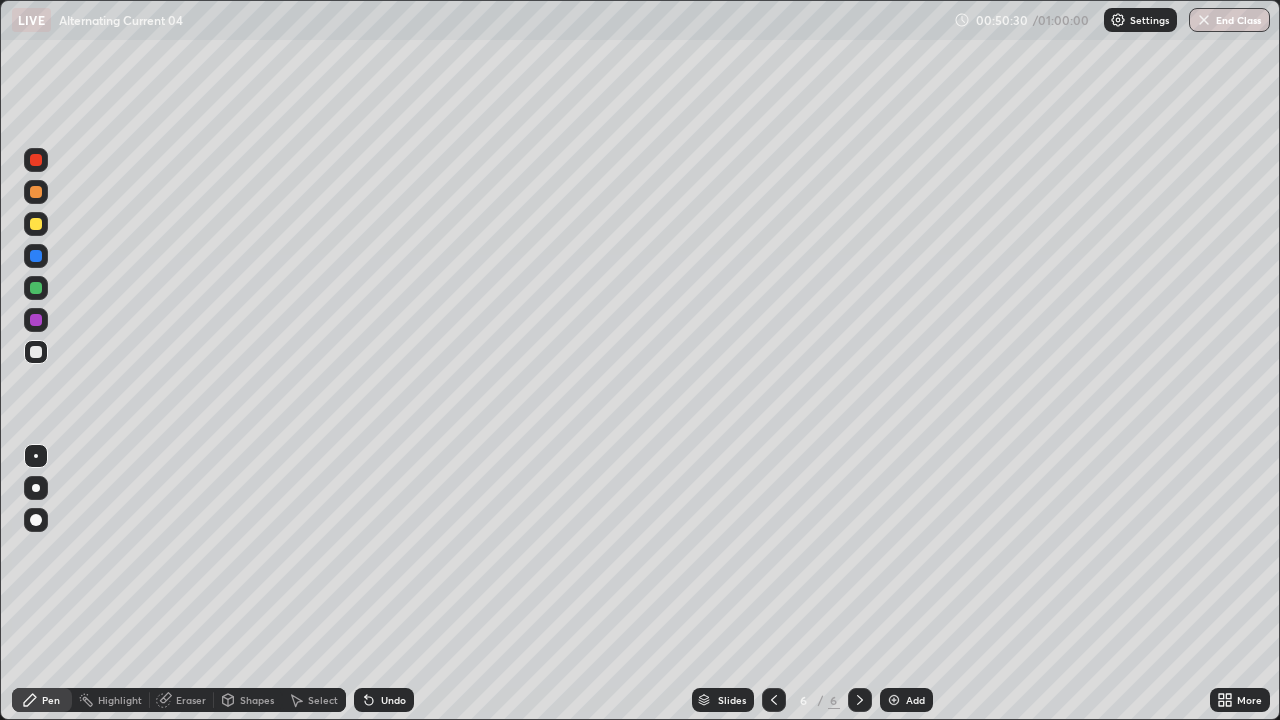 click on "Add" at bounding box center [915, 700] 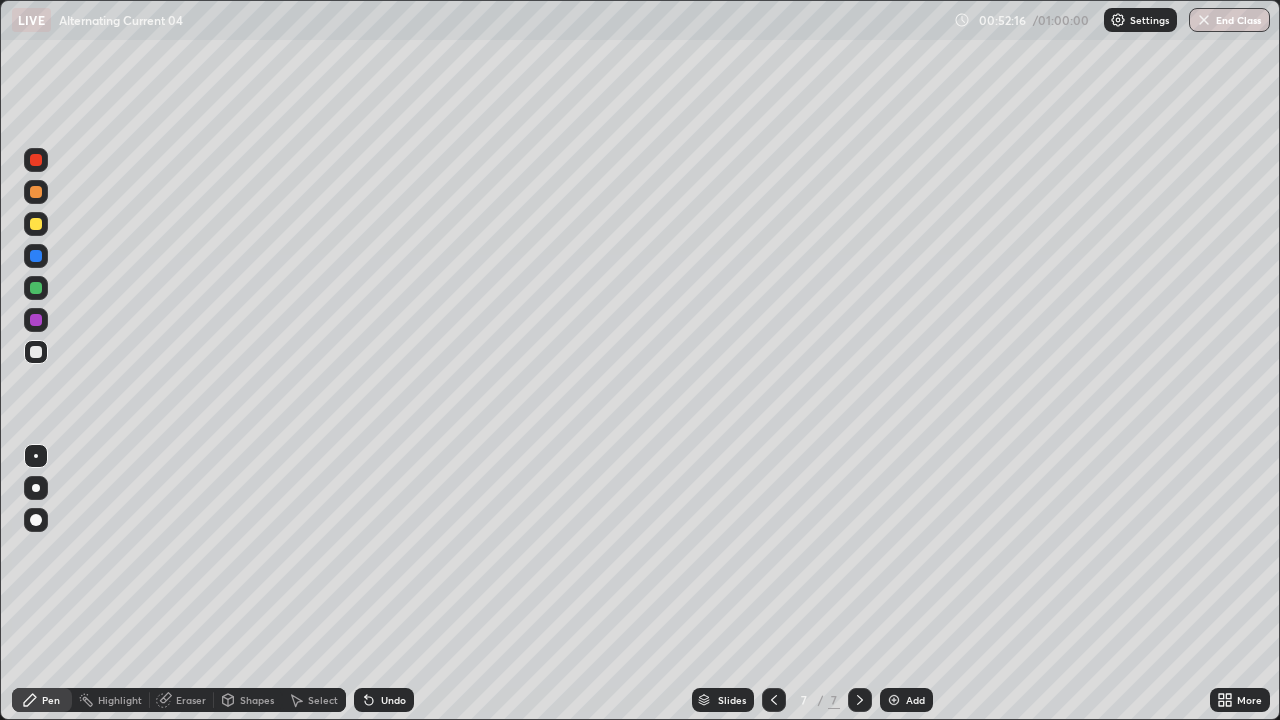 click on "Undo" at bounding box center [393, 700] 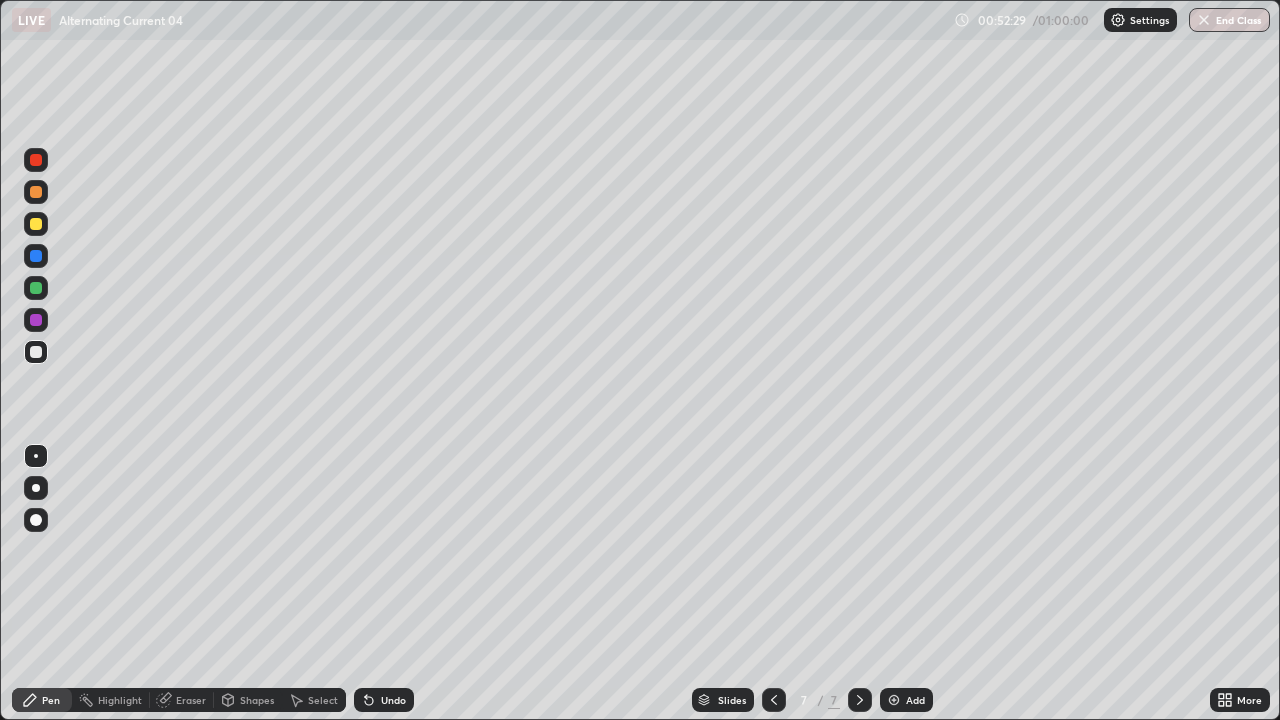 click on "Undo" at bounding box center [393, 700] 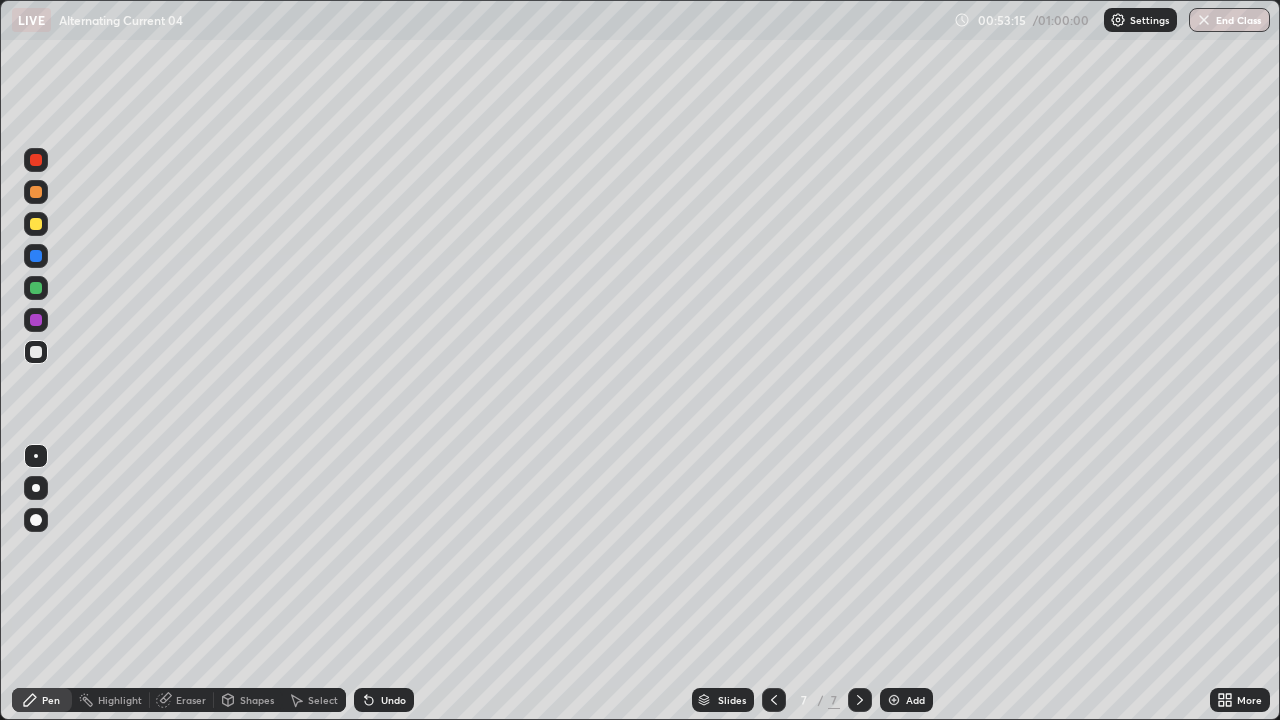 click on "Shapes" at bounding box center (257, 700) 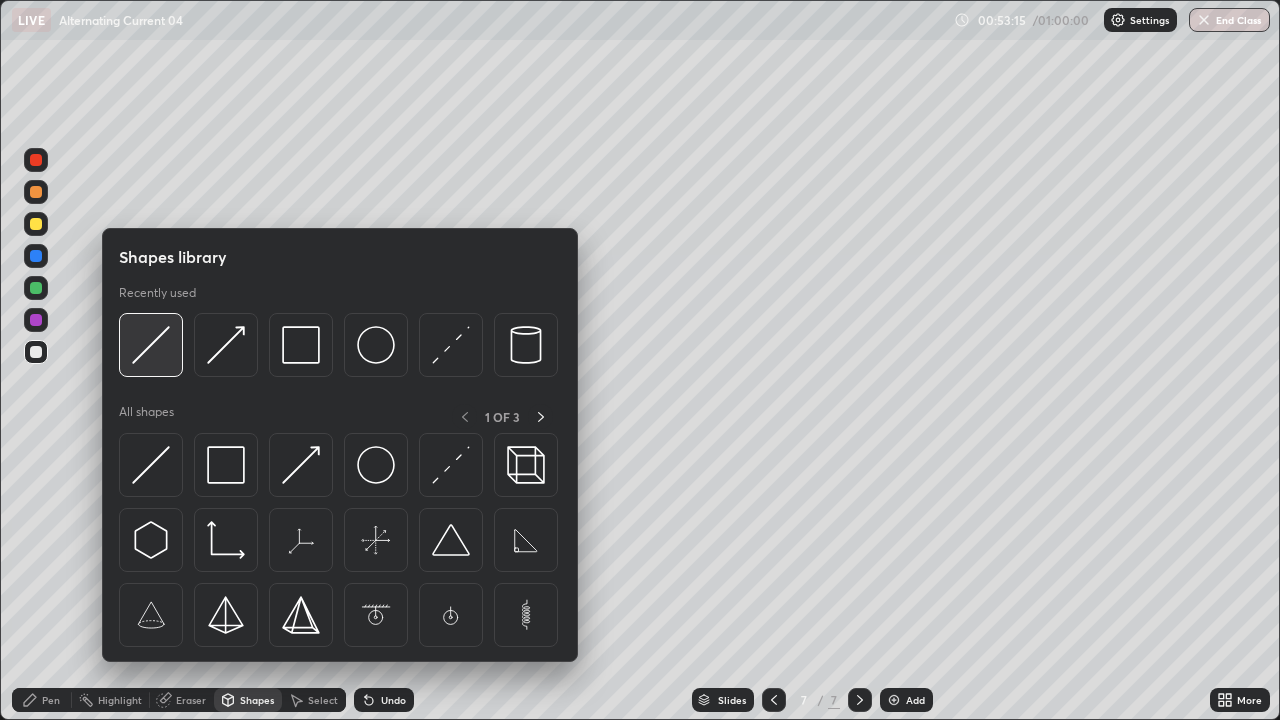 click at bounding box center [151, 345] 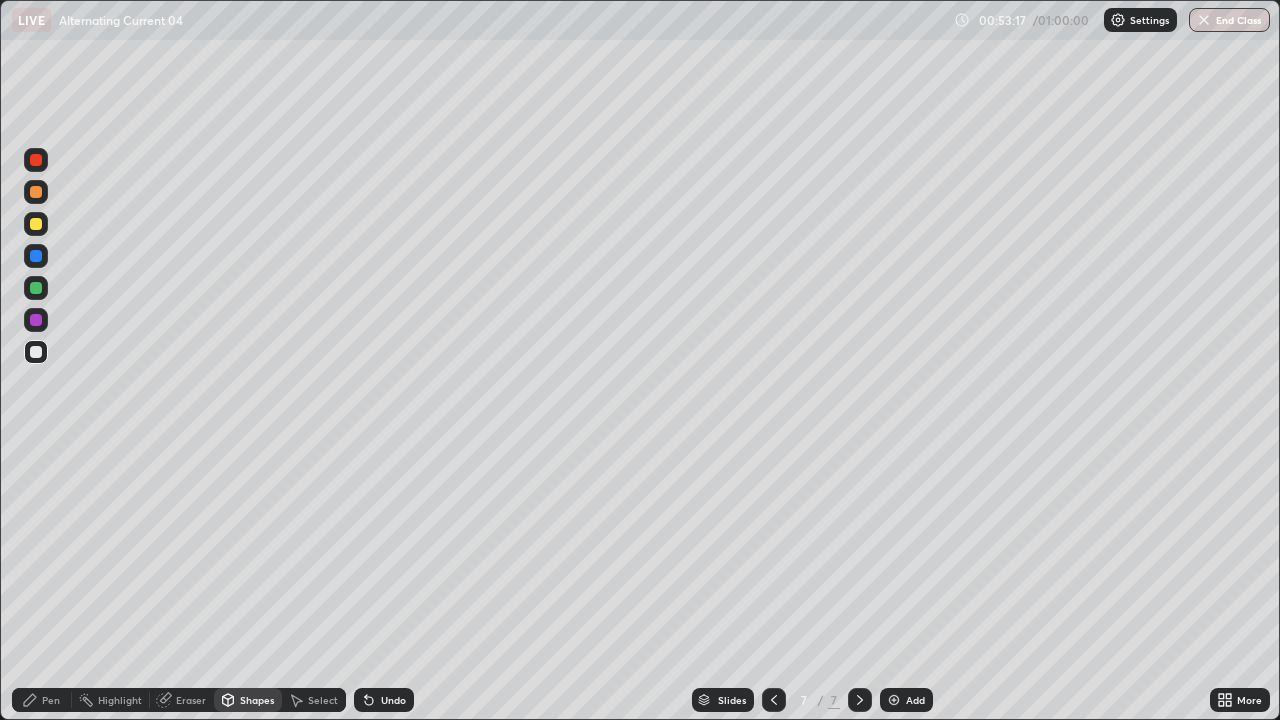 click on "Pen" at bounding box center (42, 700) 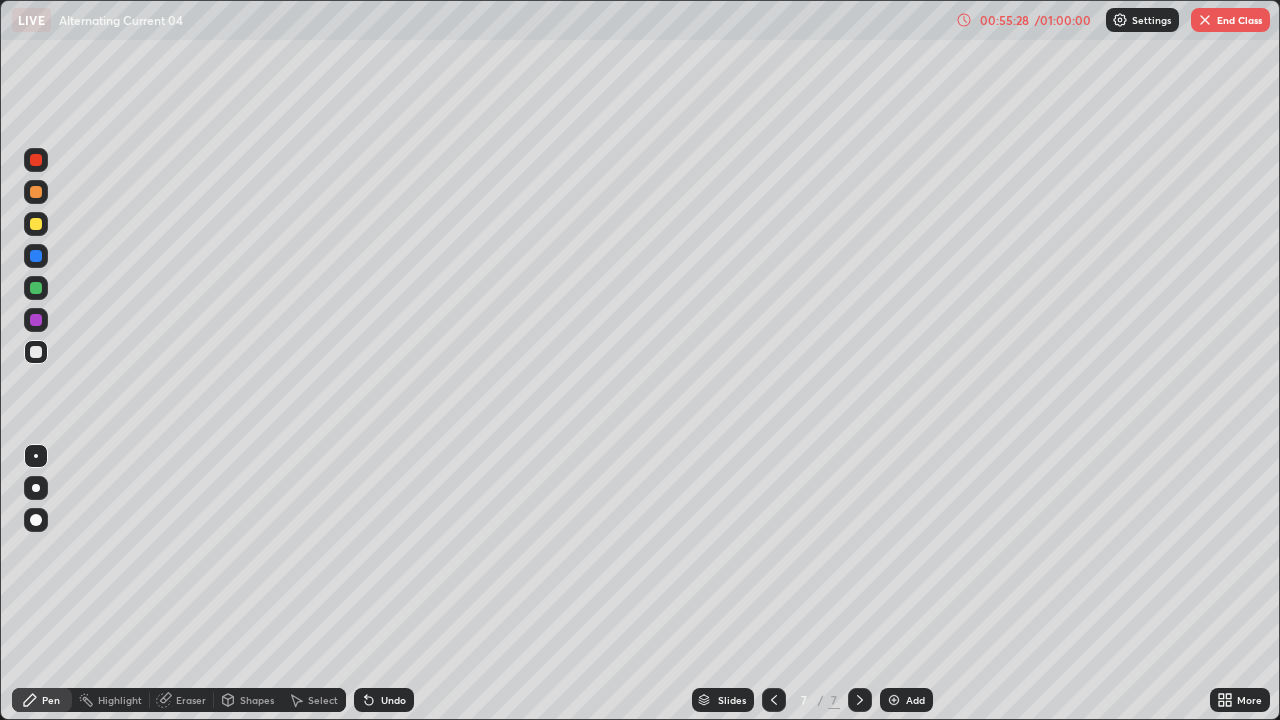 click on "End Class" at bounding box center (1230, 20) 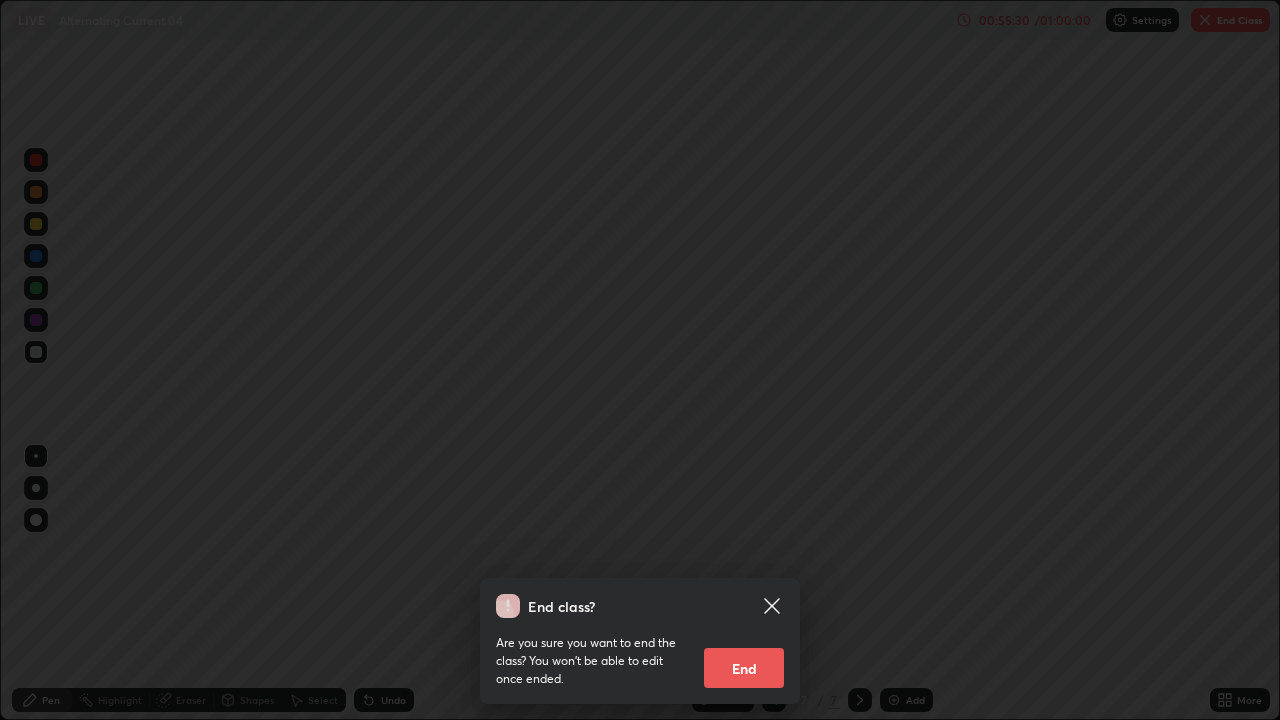 click on "End" at bounding box center (744, 668) 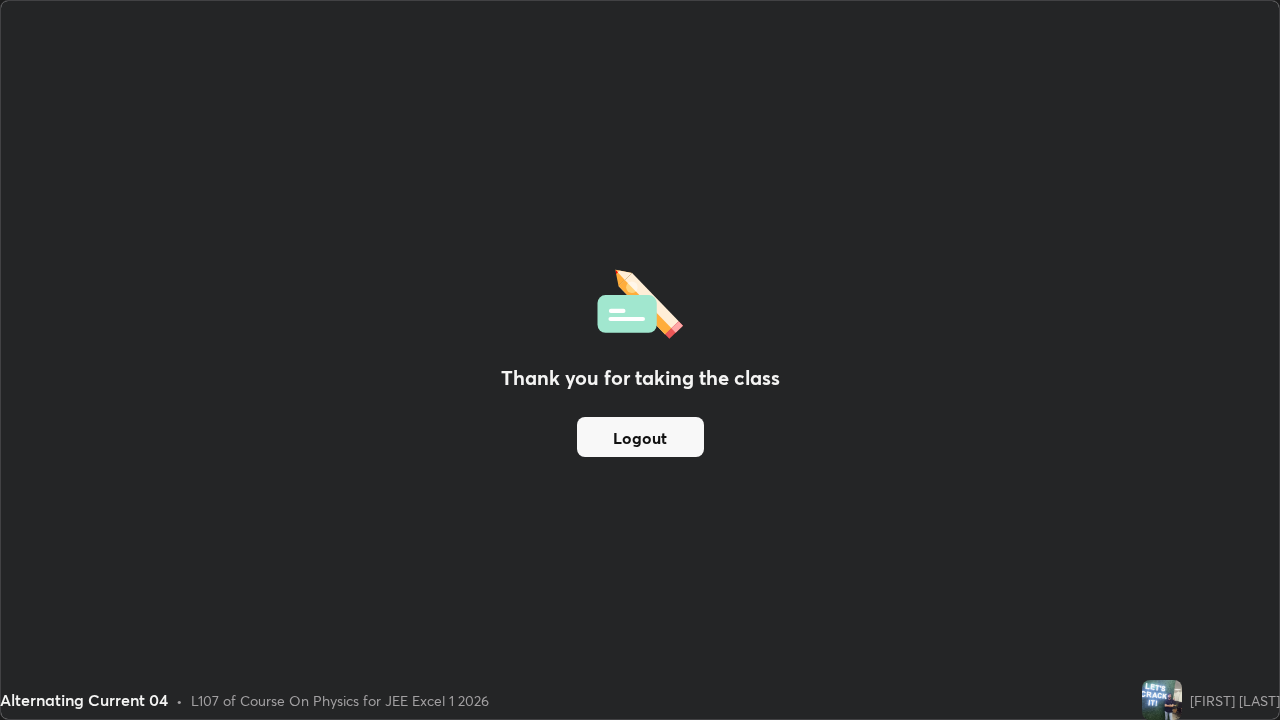 click on "Logout" at bounding box center [640, 437] 